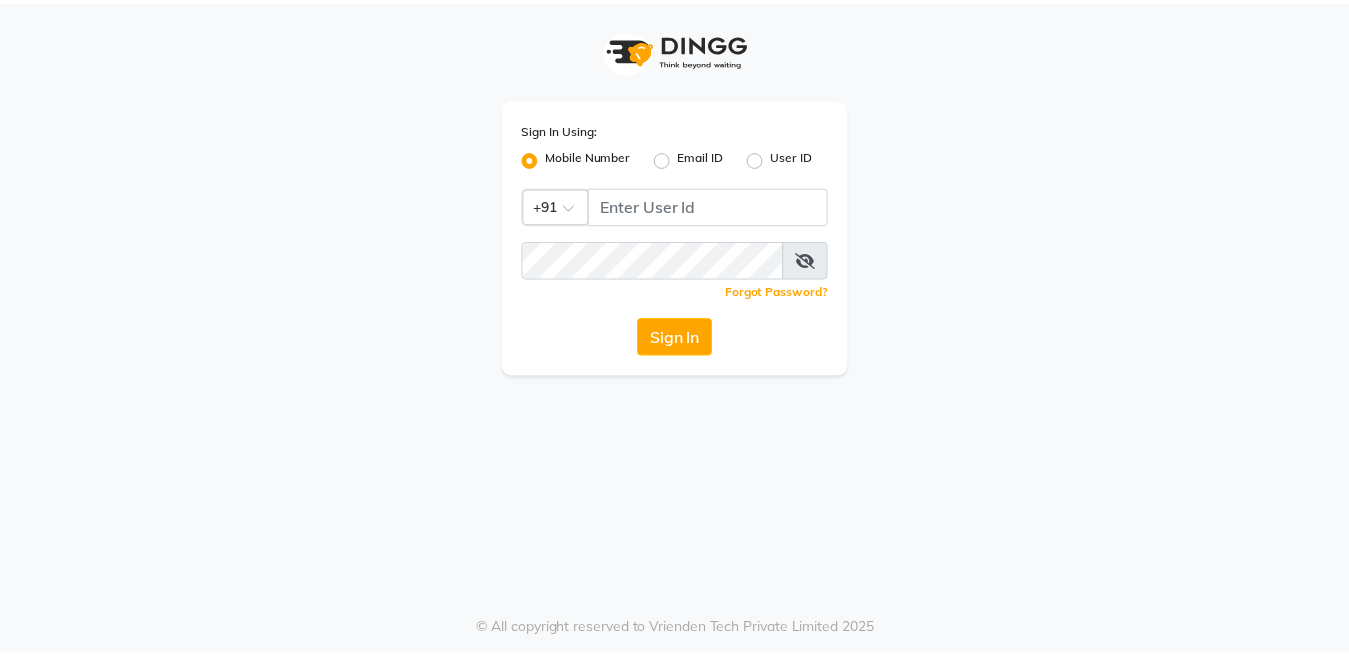 scroll, scrollTop: 0, scrollLeft: 0, axis: both 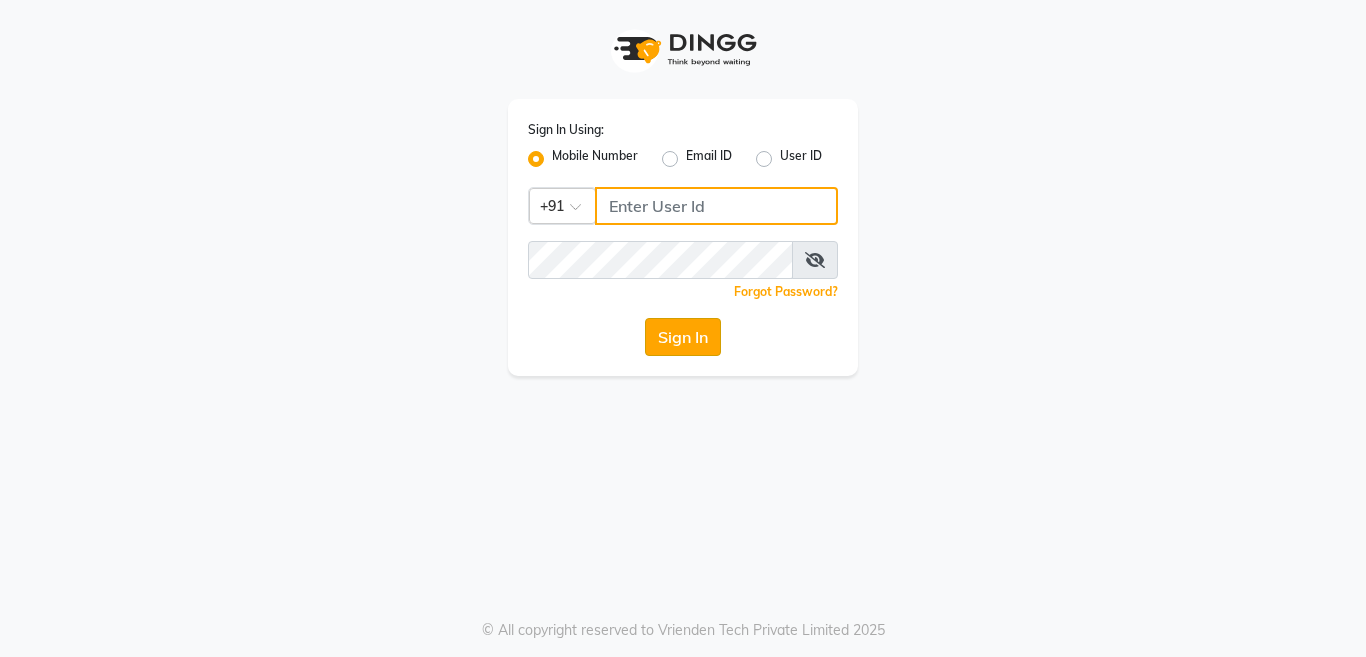 type on "9999499635" 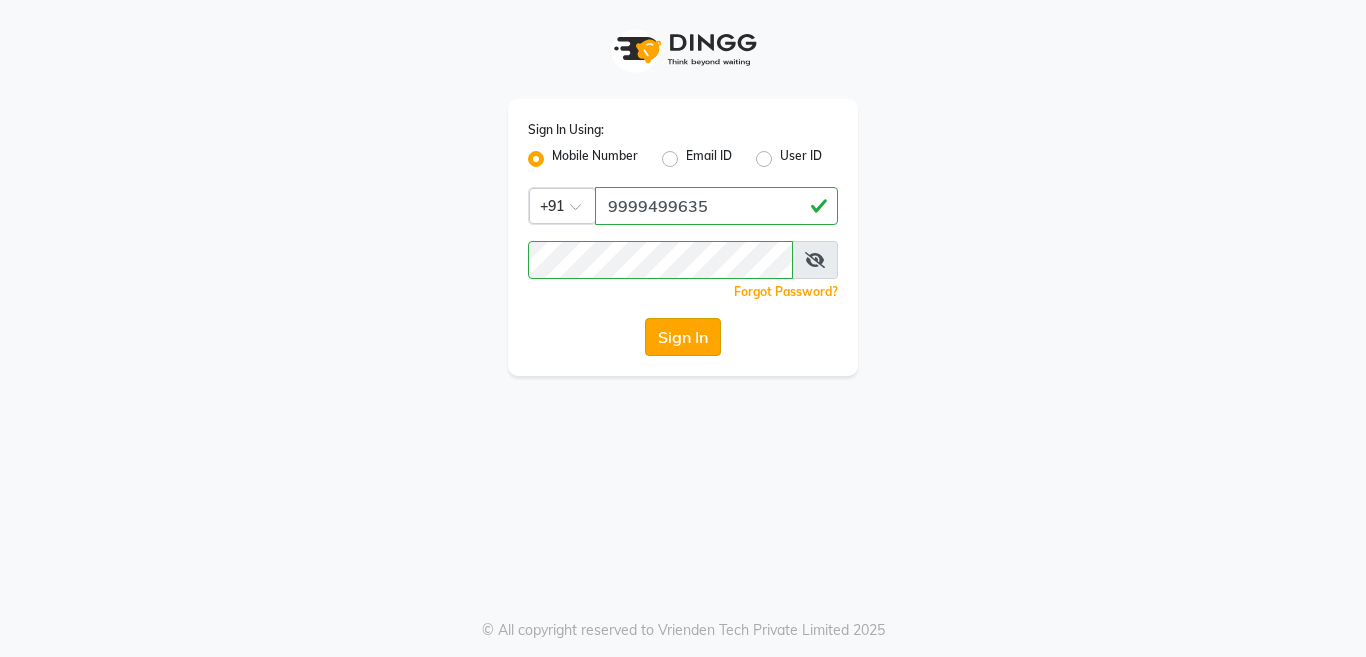 click on "Sign In" 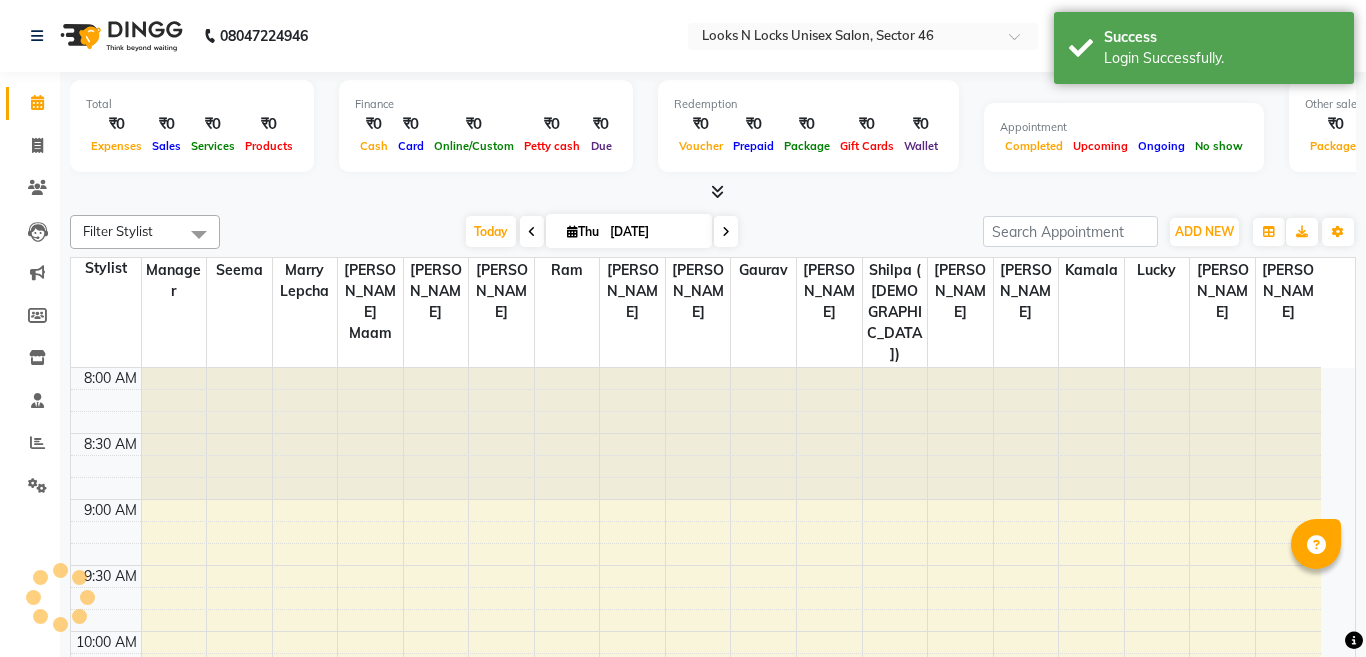 select on "en" 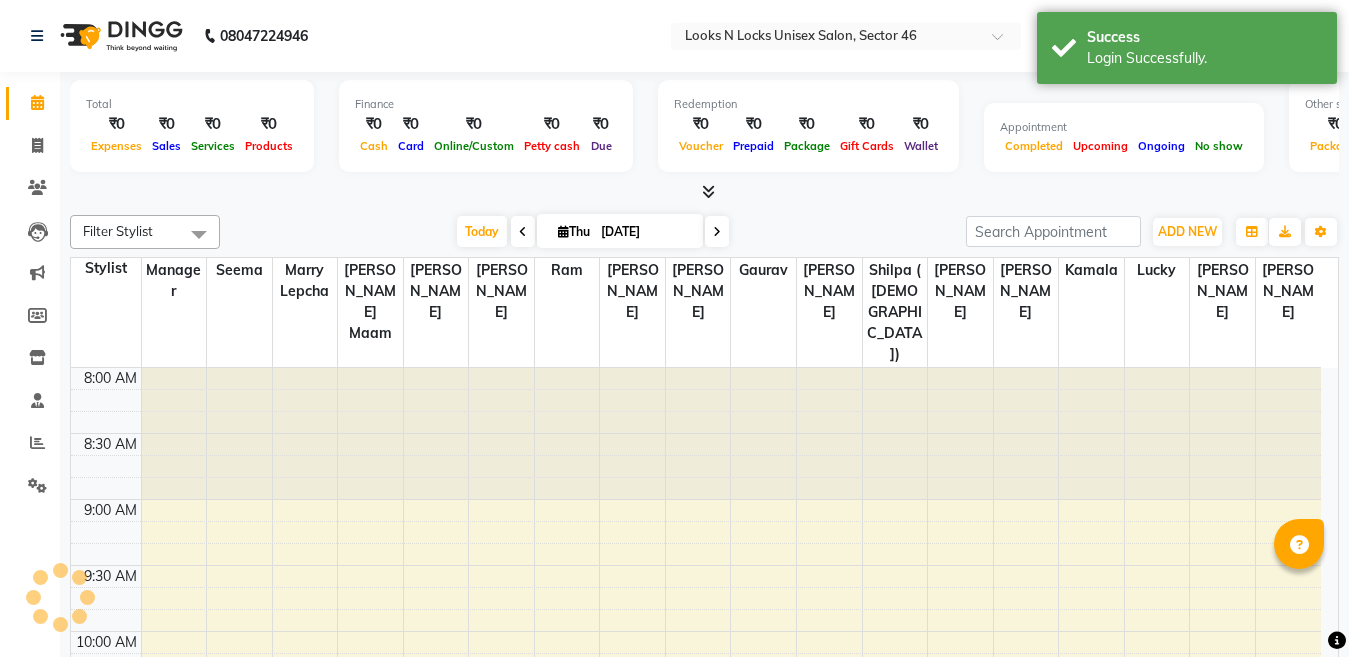 scroll, scrollTop: 0, scrollLeft: 0, axis: both 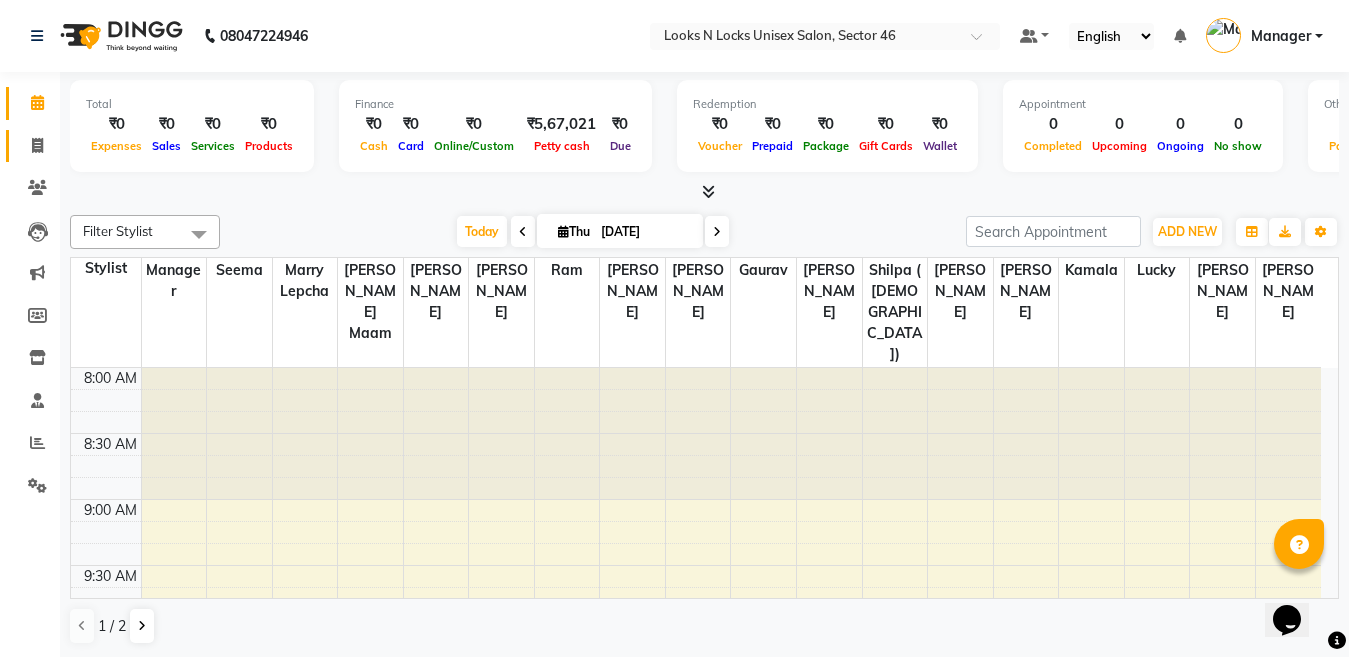 click 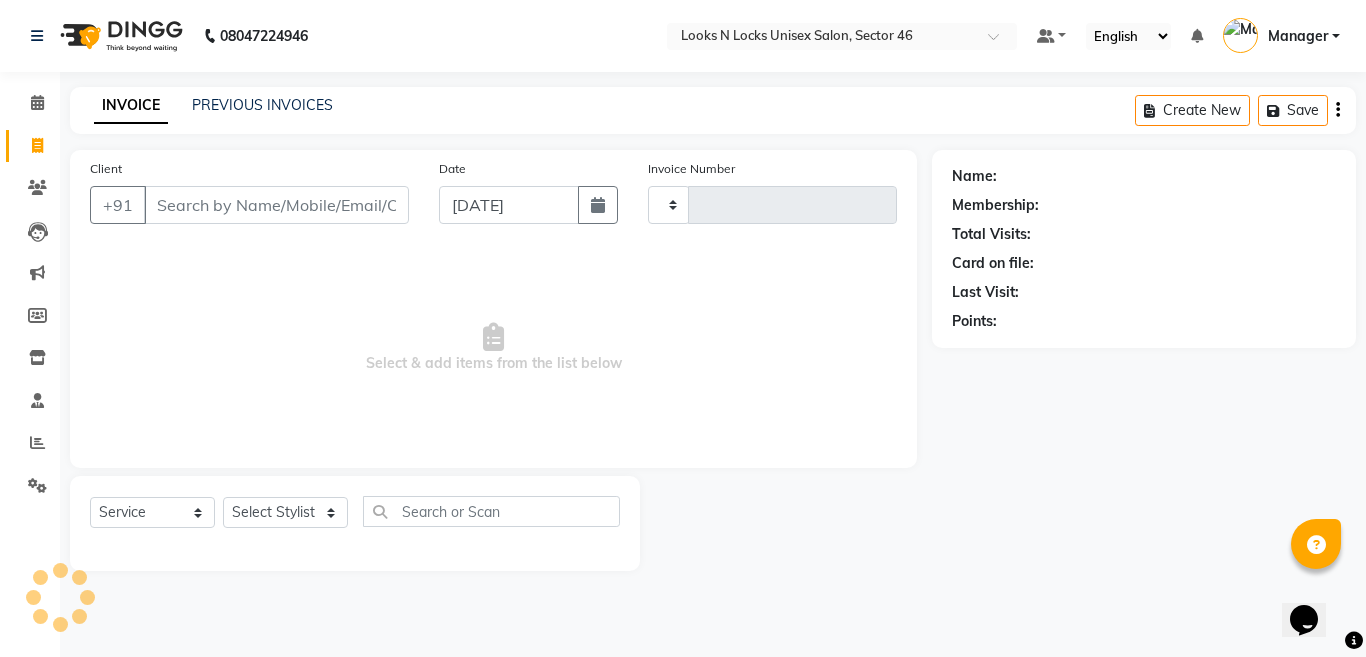 type on "0535" 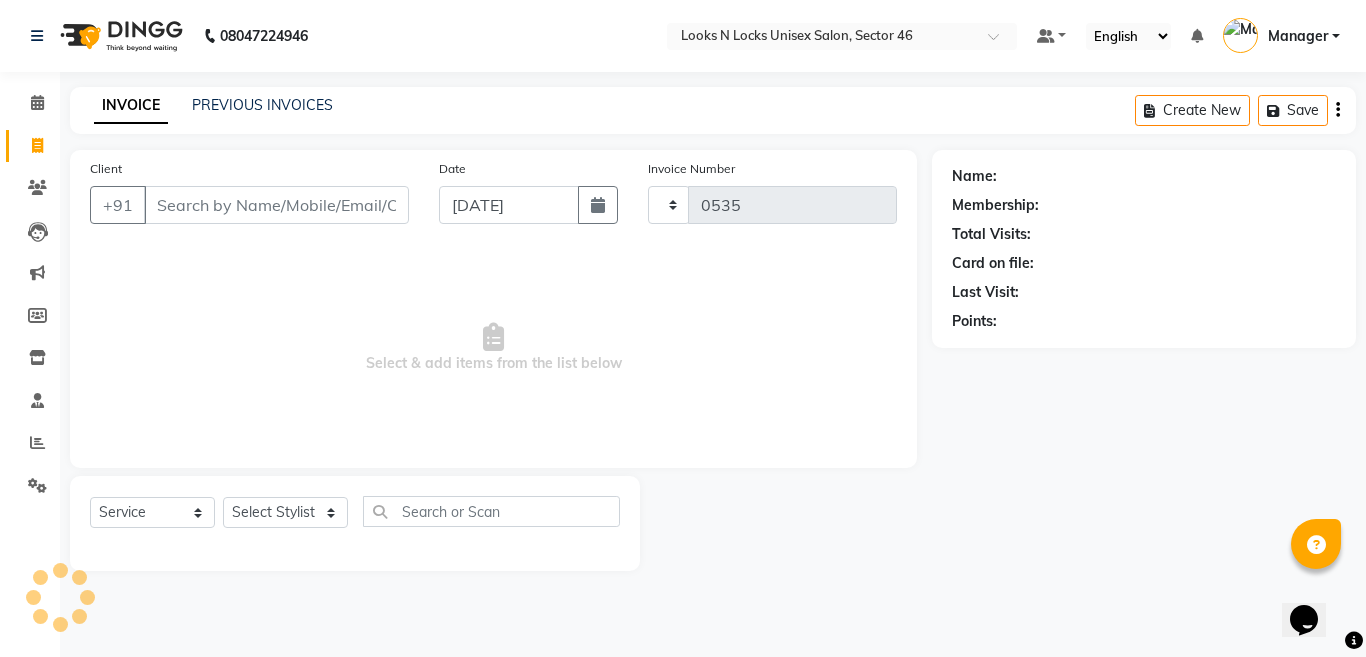 select on "3904" 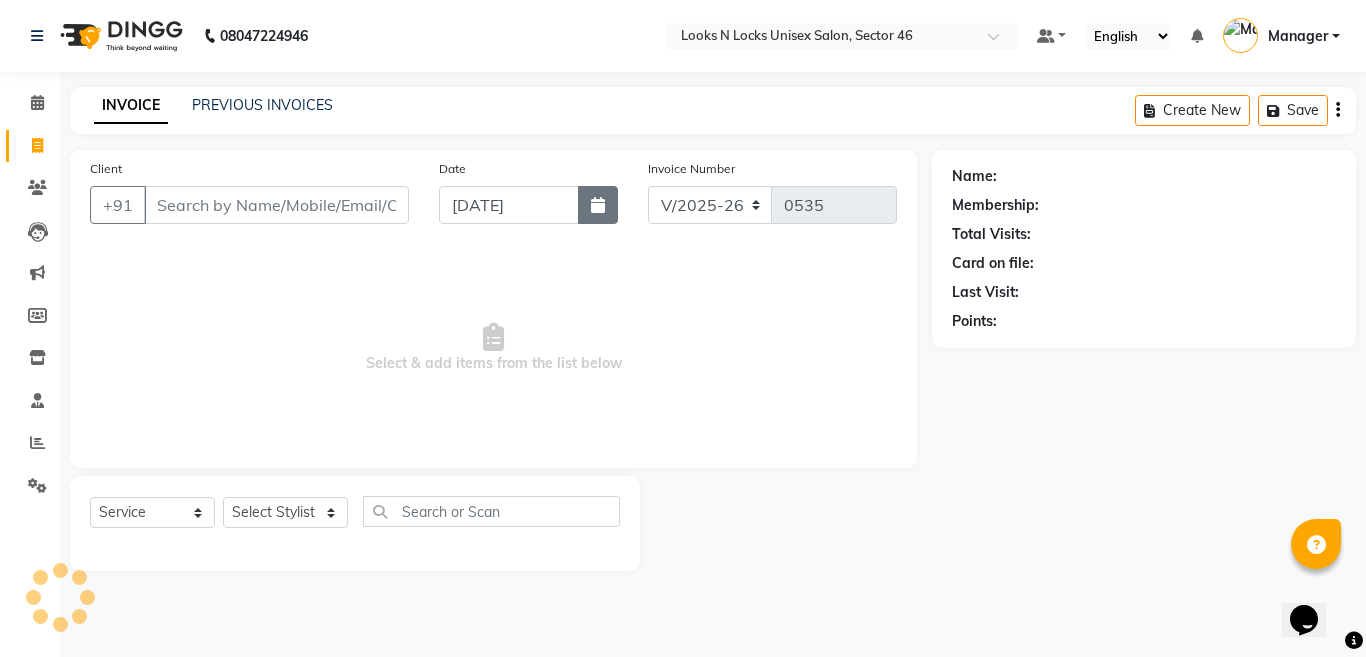 click 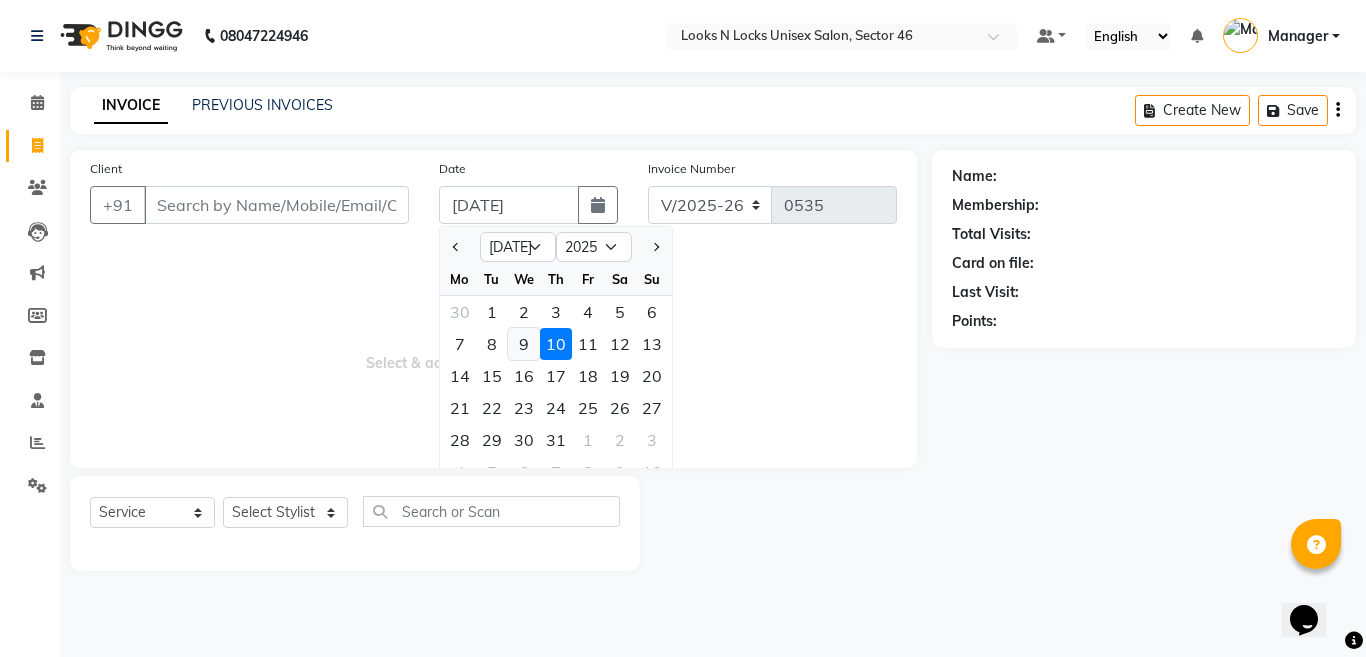 click on "9" 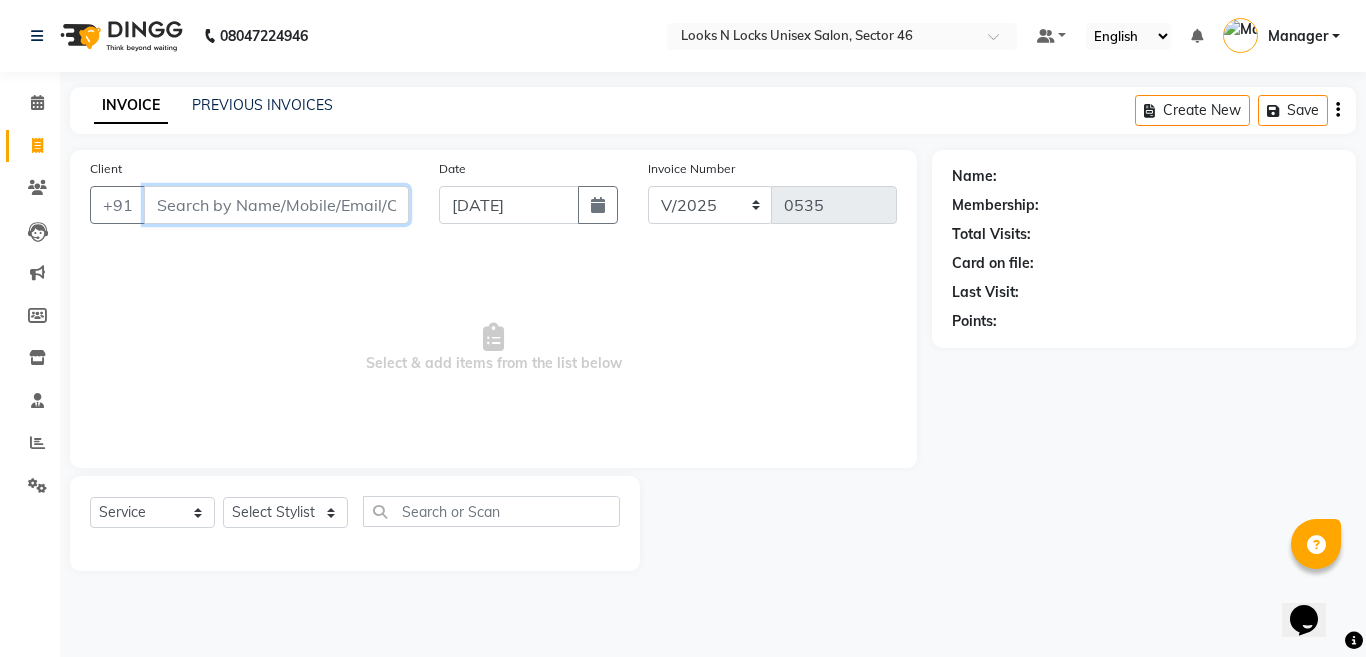click on "Client" at bounding box center (276, 205) 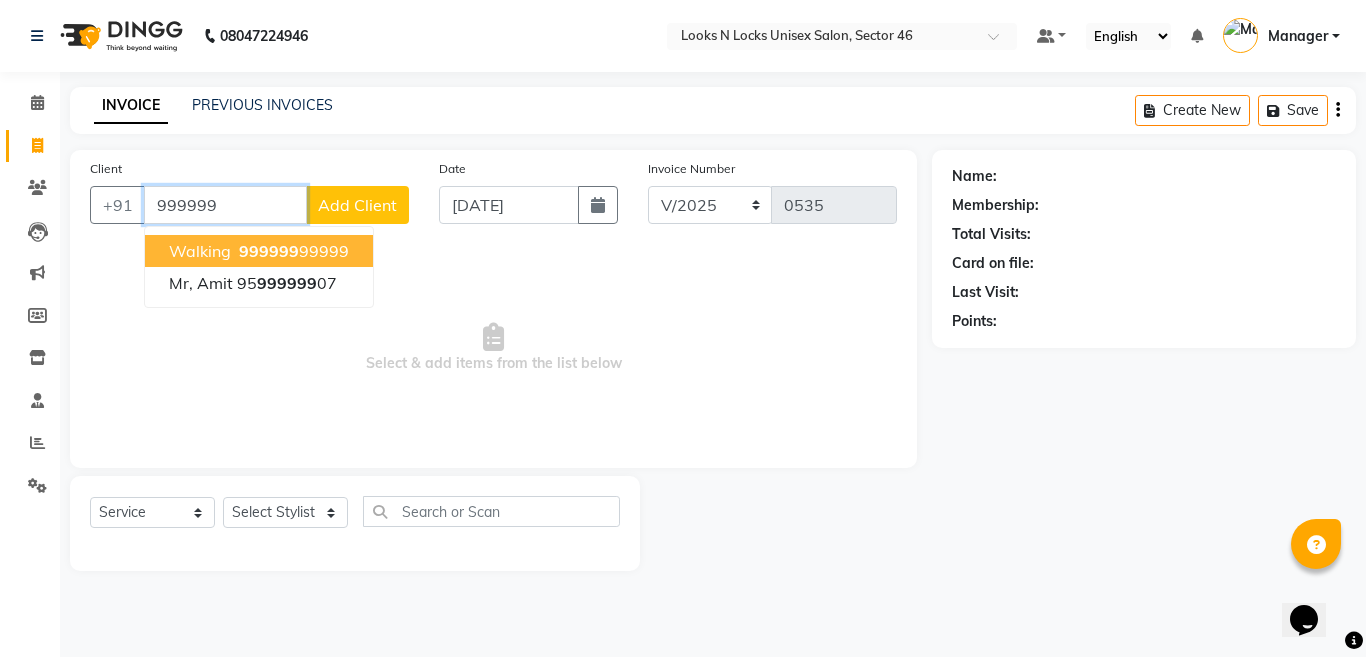 click on "999999 99999" at bounding box center [292, 251] 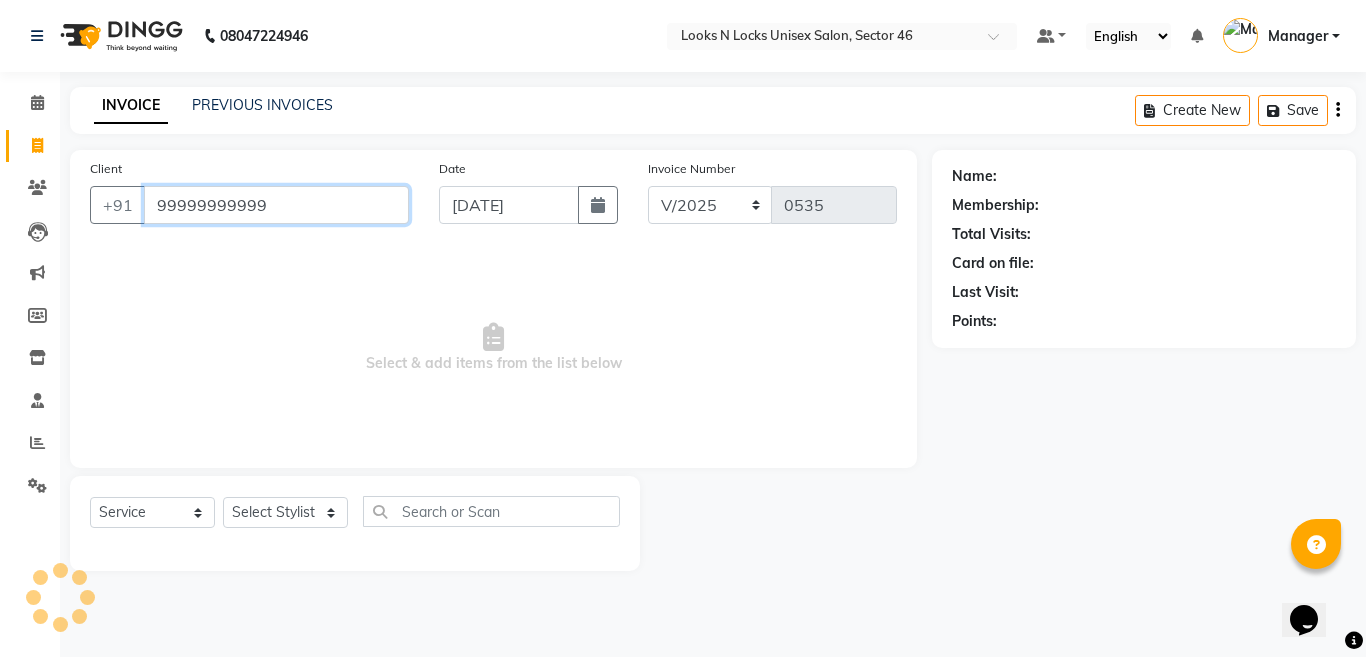 type on "99999999999" 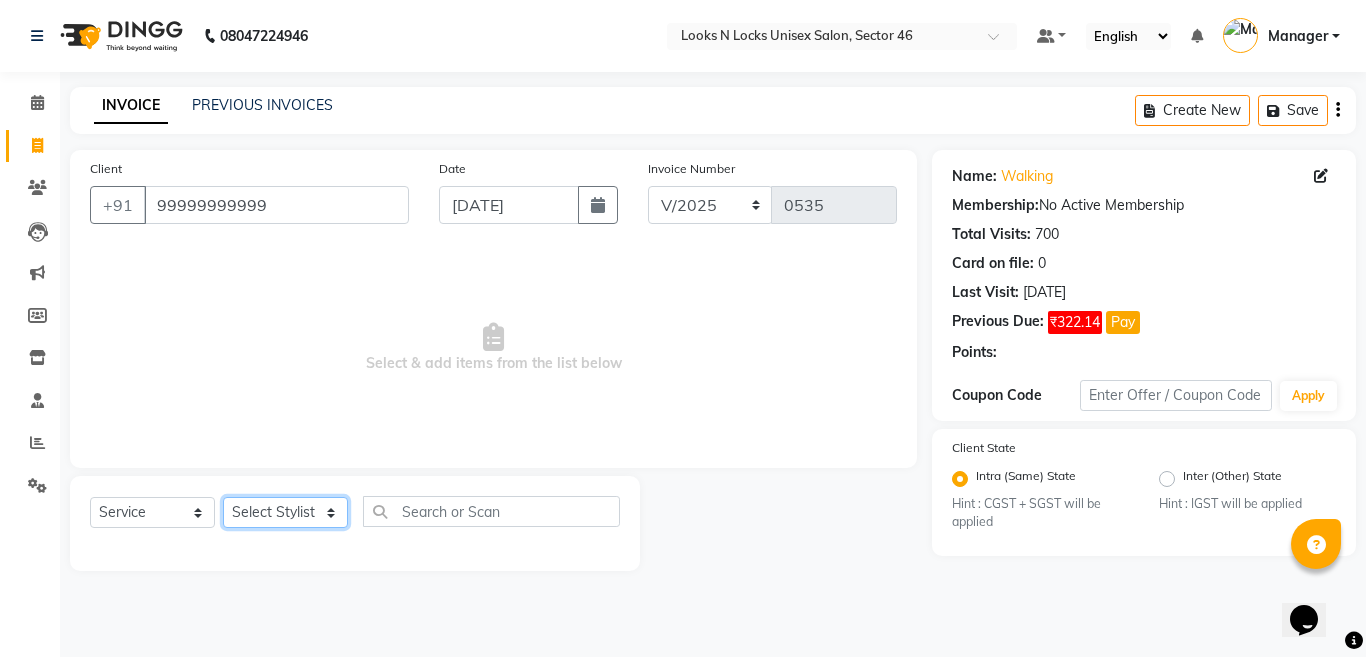 click on "Select Stylist [PERSON_NAME] Aalam Sheikh [PERSON_NAME] [PERSON_NAME] Gaurav [PERSON_NAME] [PERSON_NAME] [PERSON_NAME] maam Lucky Manager [PERSON_NAME] [PERSON_NAME] Ram [PERSON_NAME] Shilpa ( sunita) [PERSON_NAME] [PERSON_NAME] [PERSON_NAME] [PERSON_NAME]" 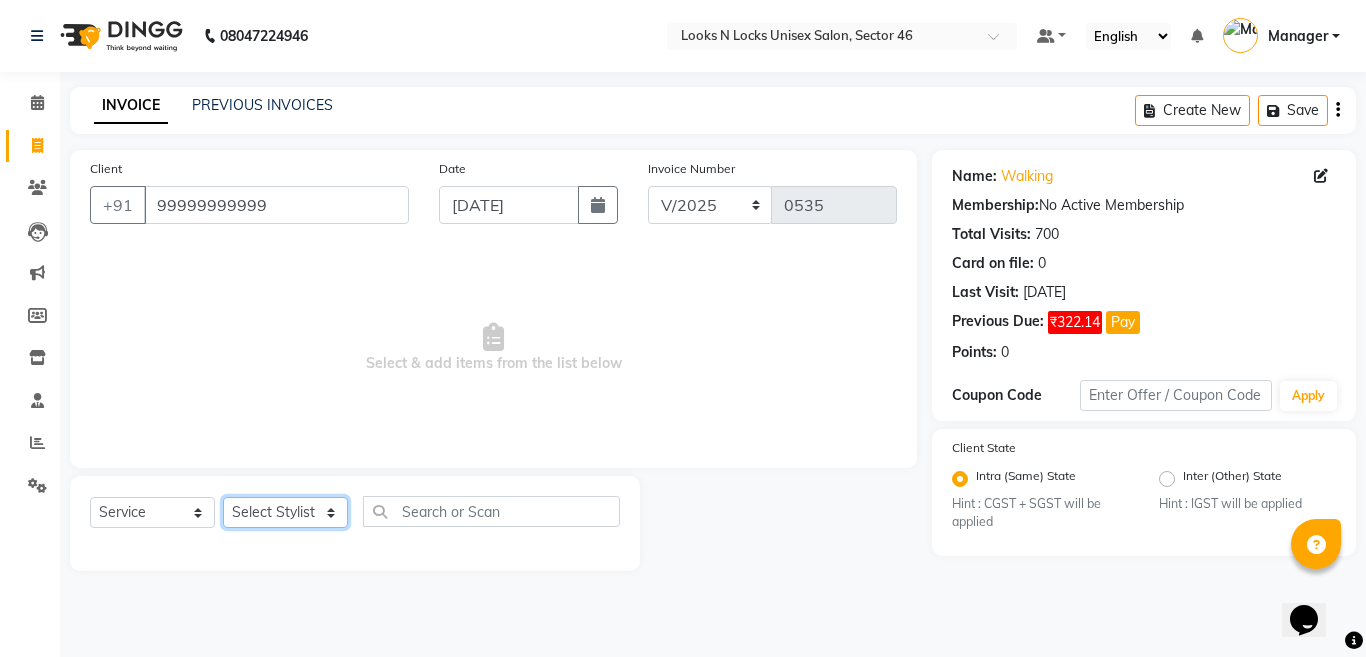 select on "83154" 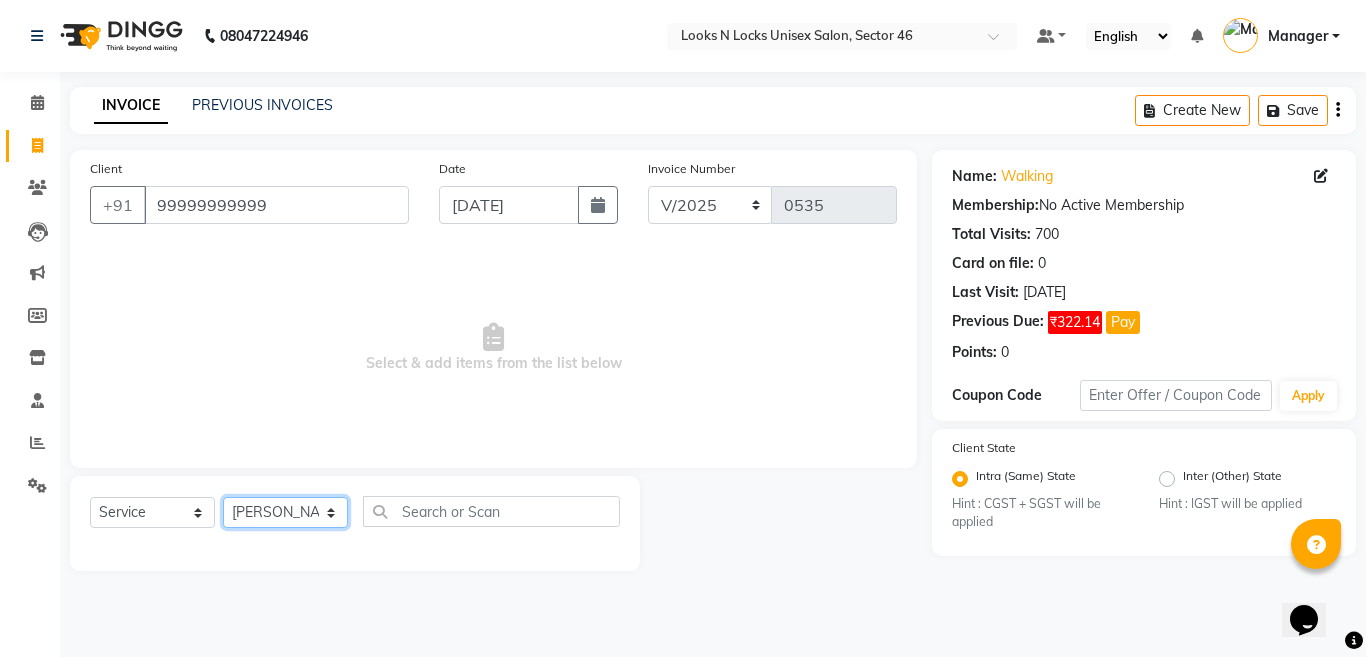click on "Select Stylist [PERSON_NAME] Aalam Sheikh [PERSON_NAME] [PERSON_NAME] Gaurav [PERSON_NAME] [PERSON_NAME] [PERSON_NAME] maam Lucky Manager [PERSON_NAME] [PERSON_NAME] Ram [PERSON_NAME] Shilpa ( sunita) [PERSON_NAME] [PERSON_NAME] [PERSON_NAME] [PERSON_NAME]" 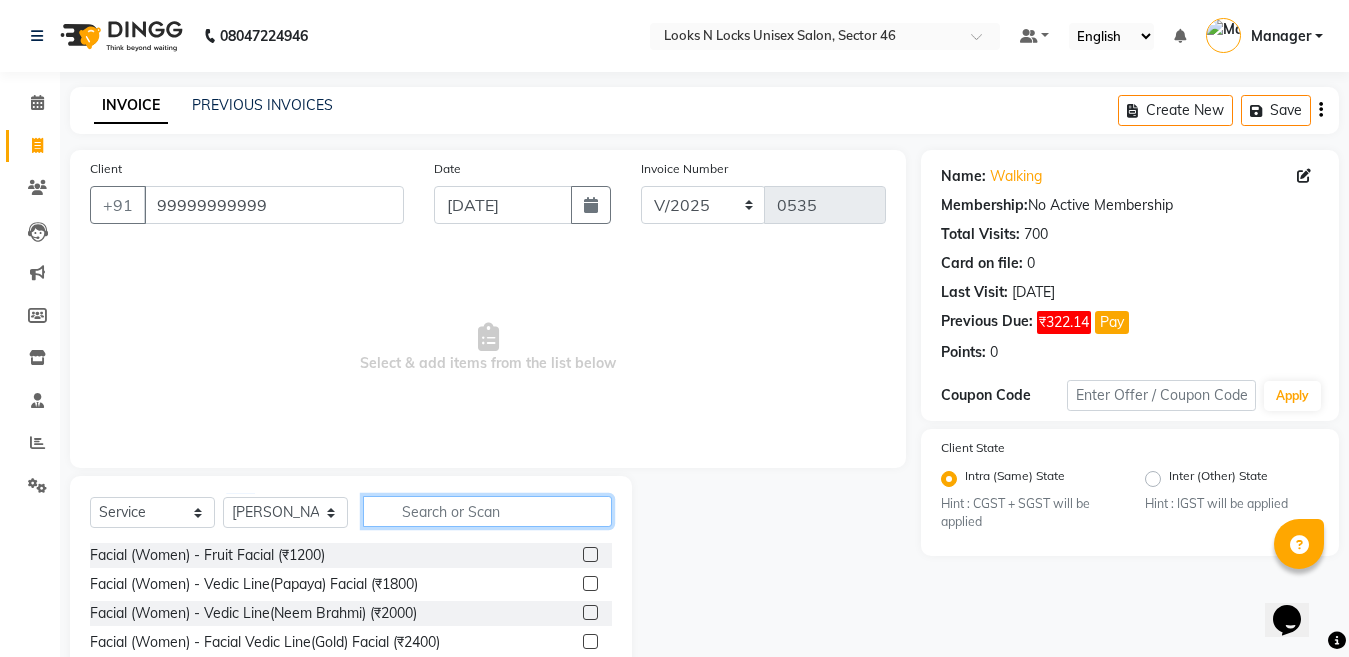 click 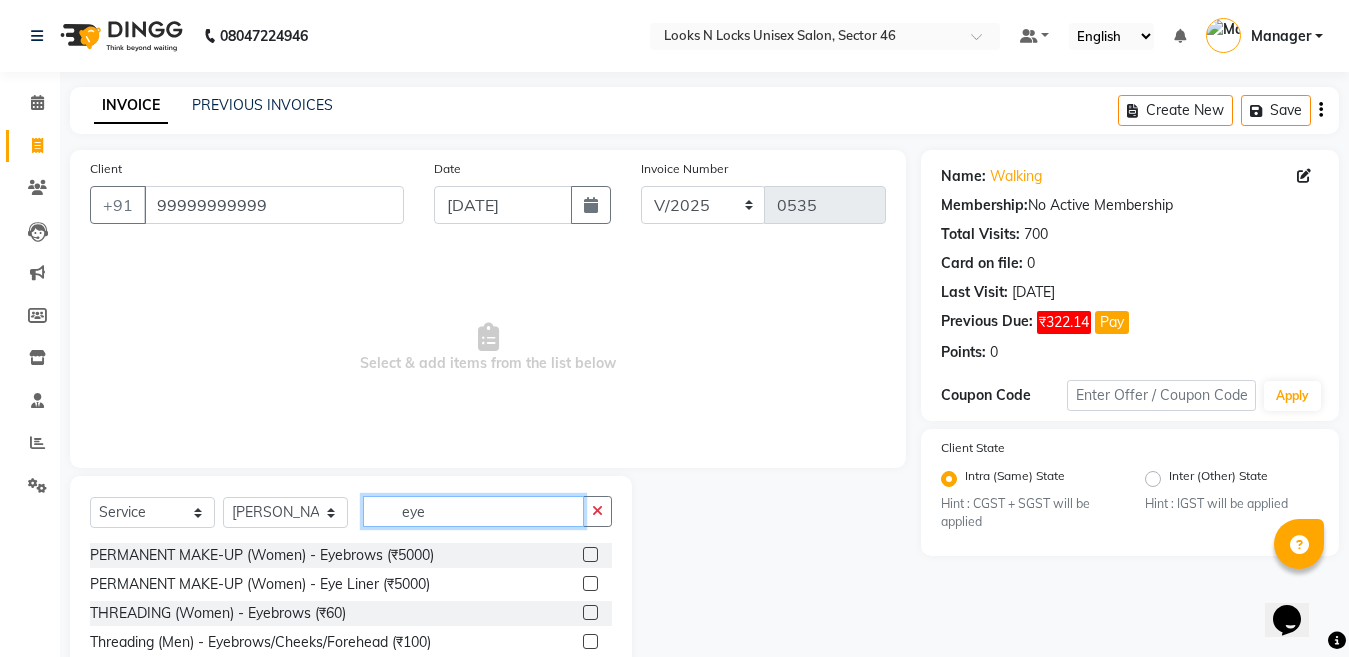 type on "eye" 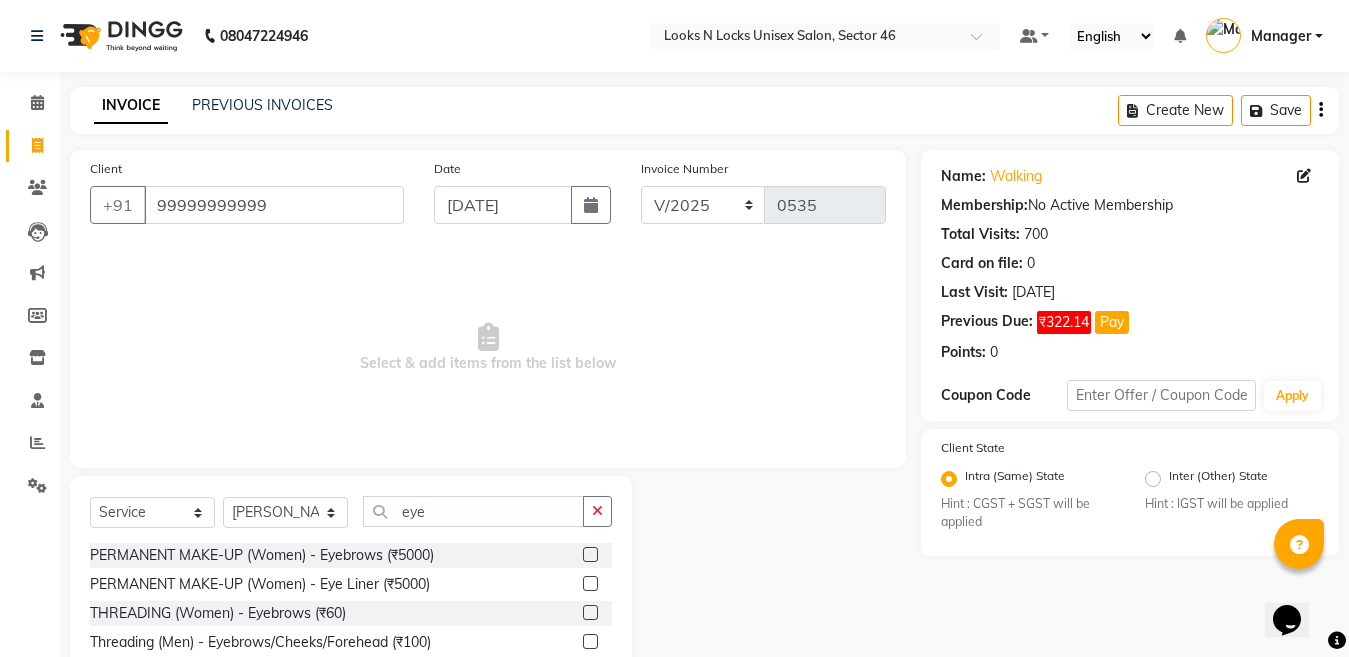 click 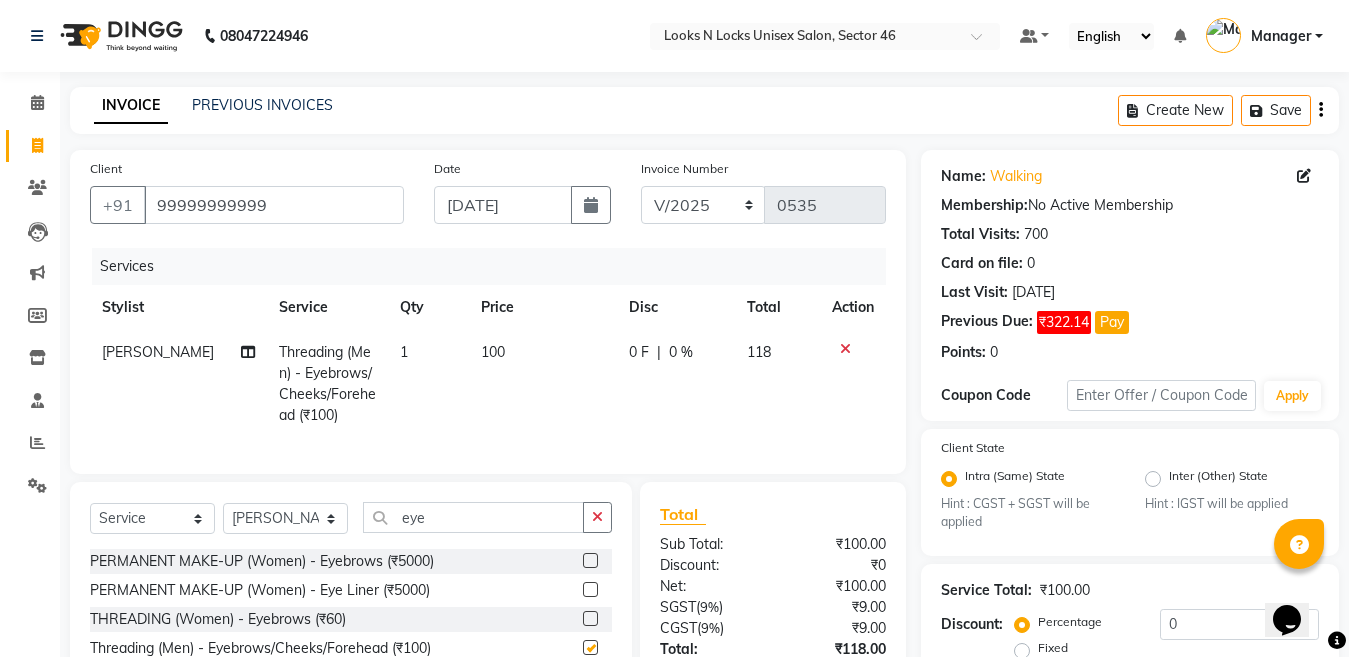 checkbox on "false" 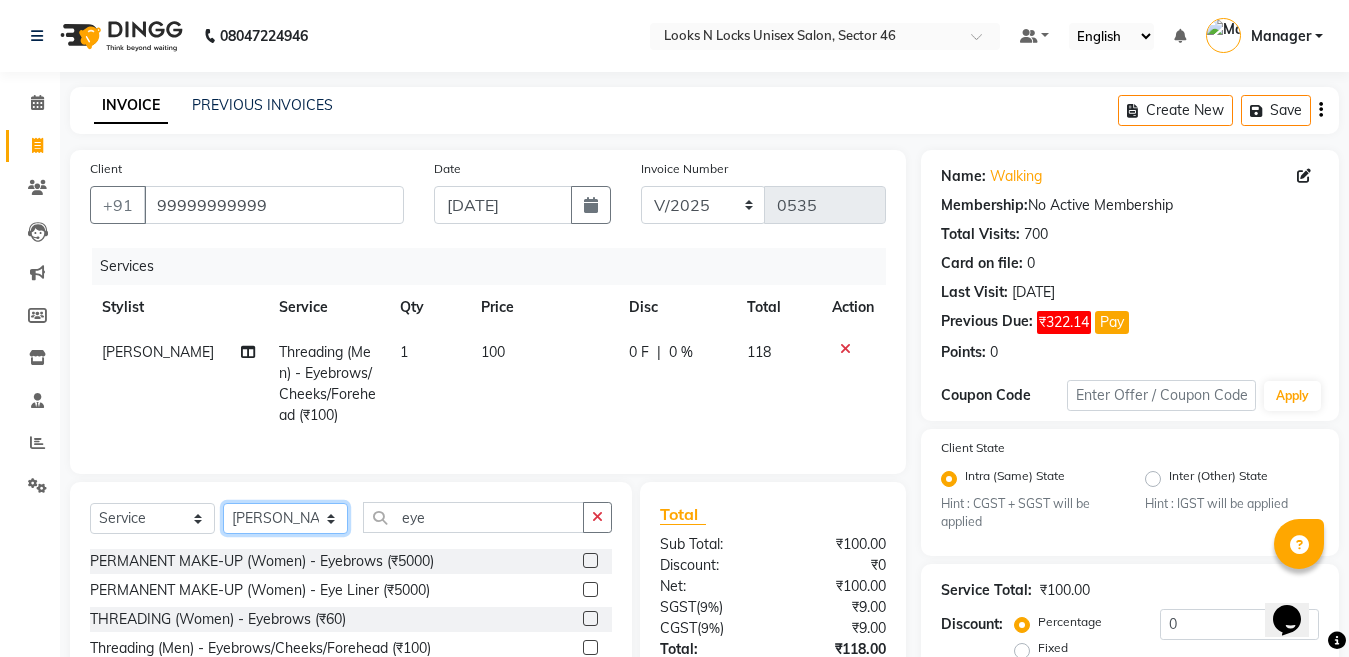 click on "Select Stylist [PERSON_NAME] Aalam Sheikh [PERSON_NAME] [PERSON_NAME] Gaurav [PERSON_NAME] [PERSON_NAME] [PERSON_NAME] maam Lucky Manager [PERSON_NAME] [PERSON_NAME] Ram [PERSON_NAME] Shilpa ( sunita) [PERSON_NAME] [PERSON_NAME] [PERSON_NAME] [PERSON_NAME]" 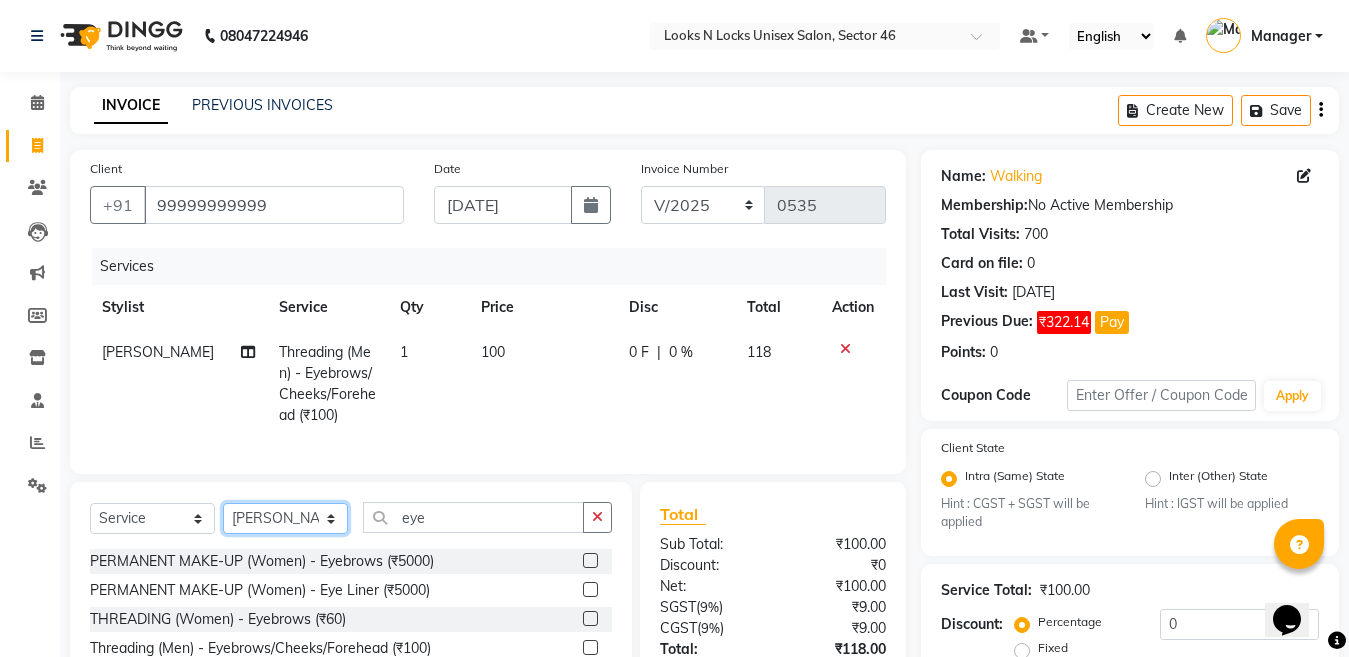 select on "58125" 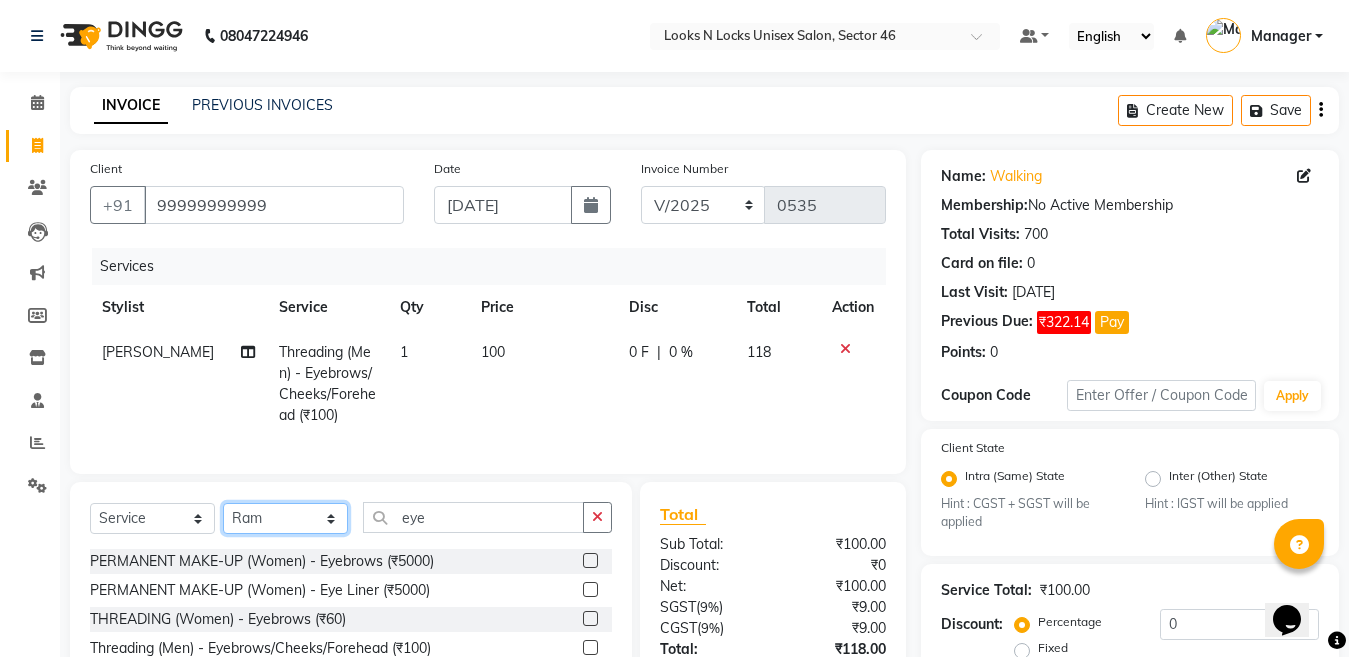 click on "Select Stylist [PERSON_NAME] Aalam Sheikh [PERSON_NAME] [PERSON_NAME] Gaurav [PERSON_NAME] [PERSON_NAME] [PERSON_NAME] maam Lucky Manager [PERSON_NAME] [PERSON_NAME] Ram [PERSON_NAME] Shilpa ( sunita) [PERSON_NAME] [PERSON_NAME] [PERSON_NAME] [PERSON_NAME]" 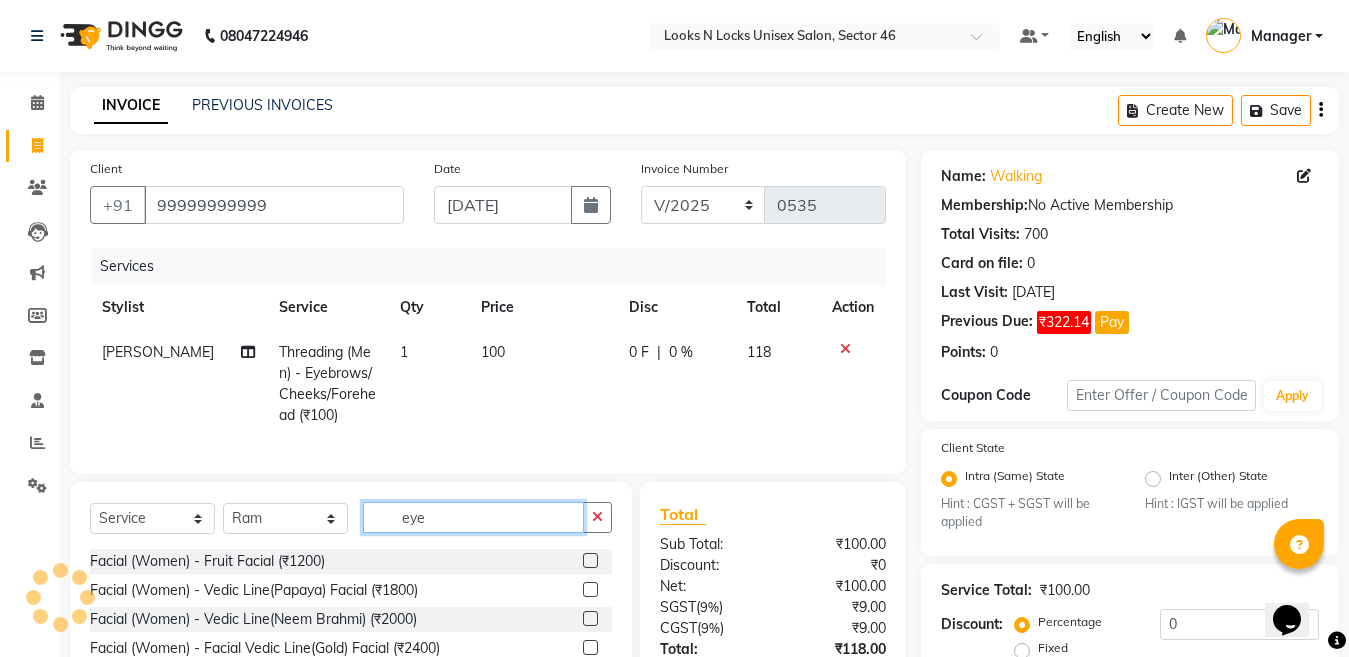 click on "eye" 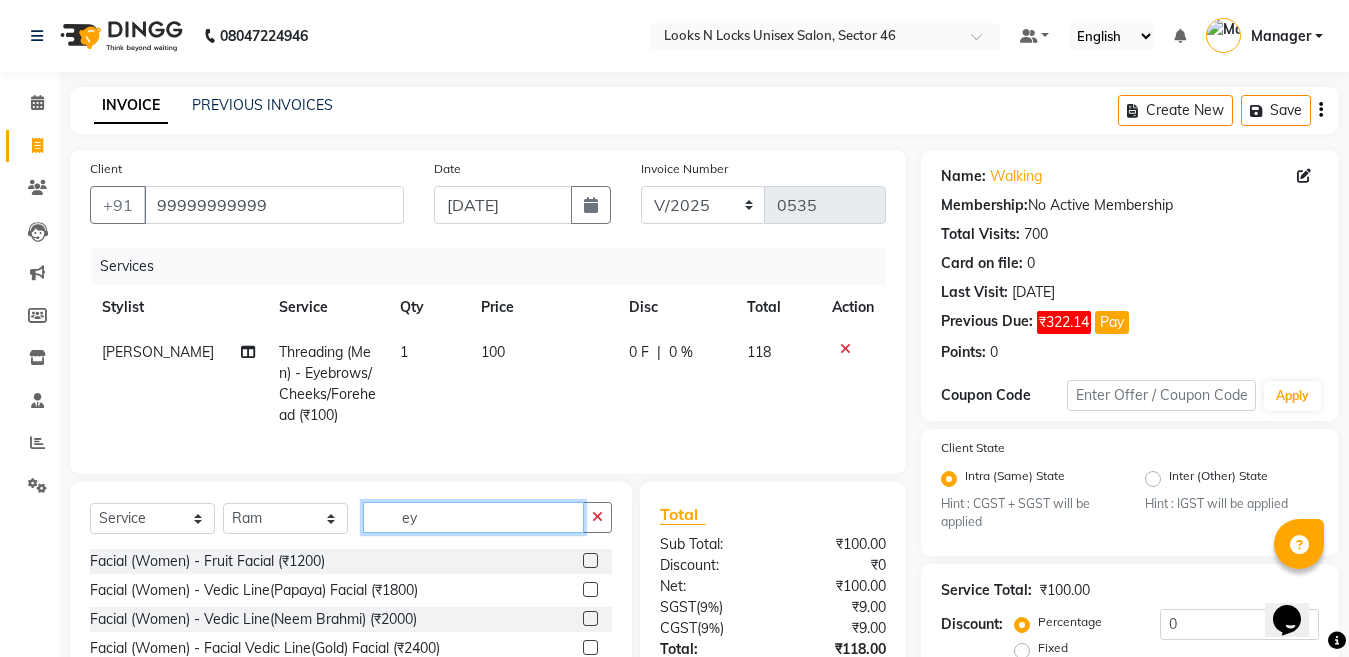 type on "e" 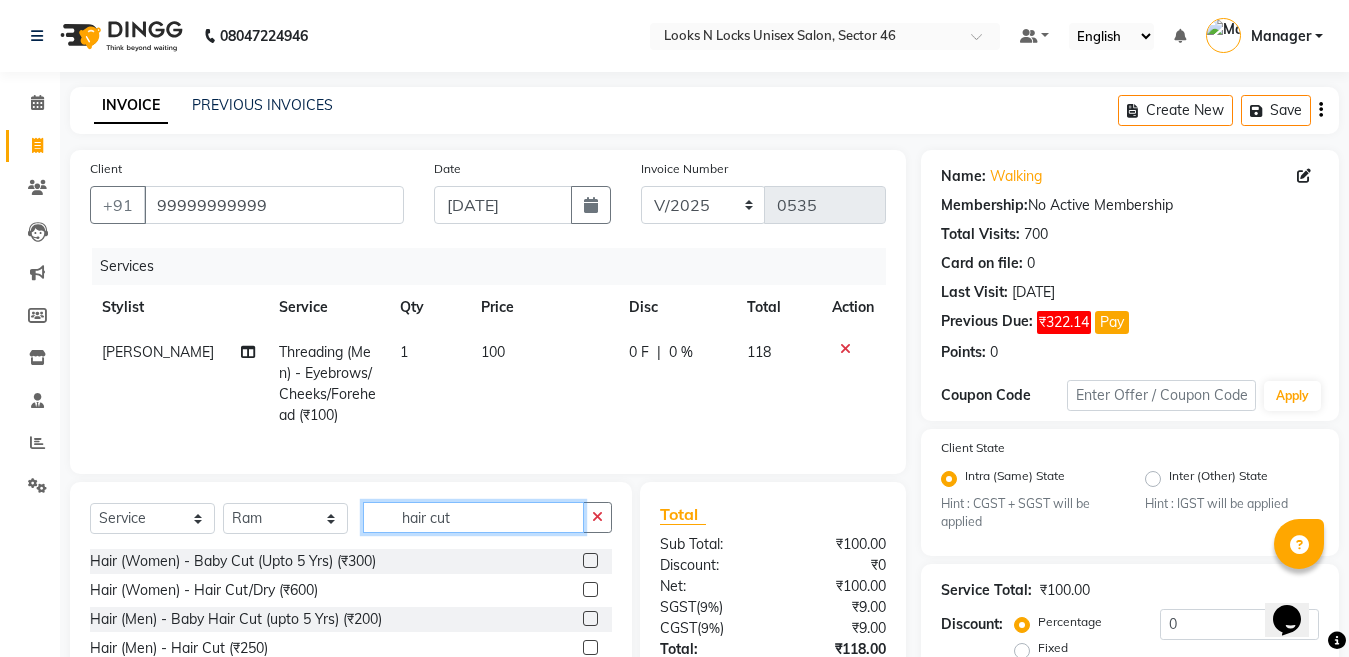 scroll, scrollTop: 184, scrollLeft: 0, axis: vertical 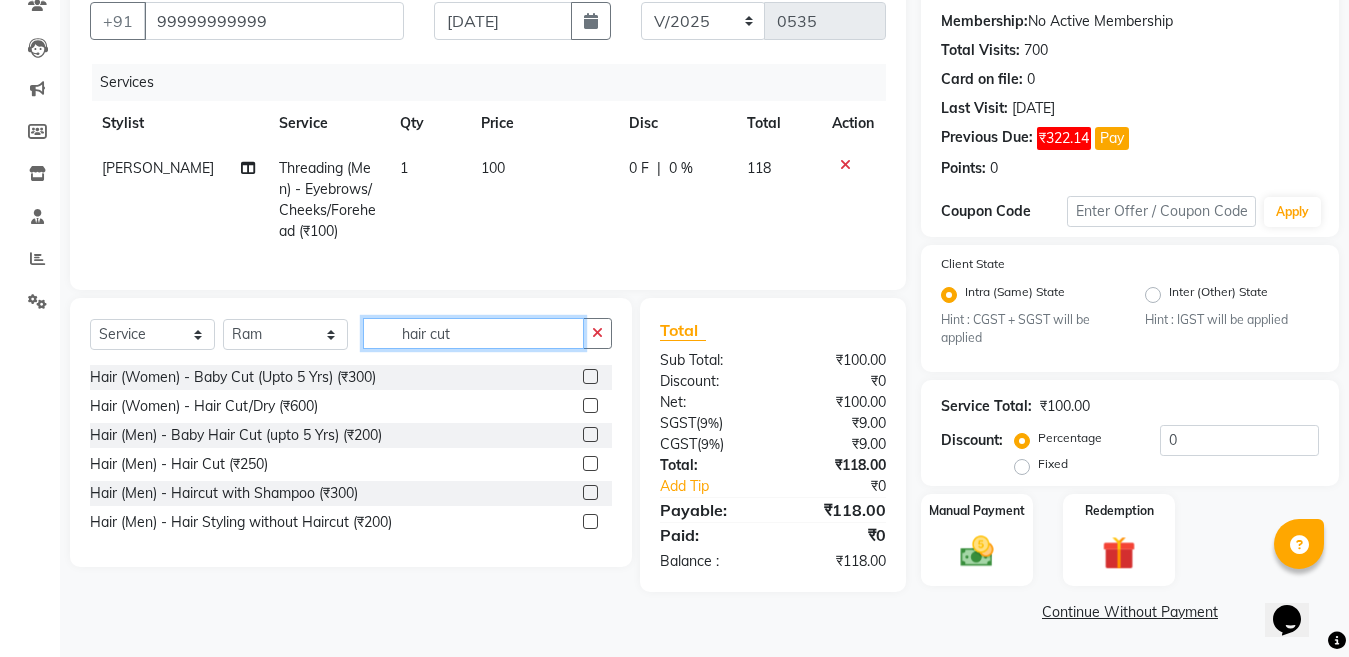 type on "hair cut" 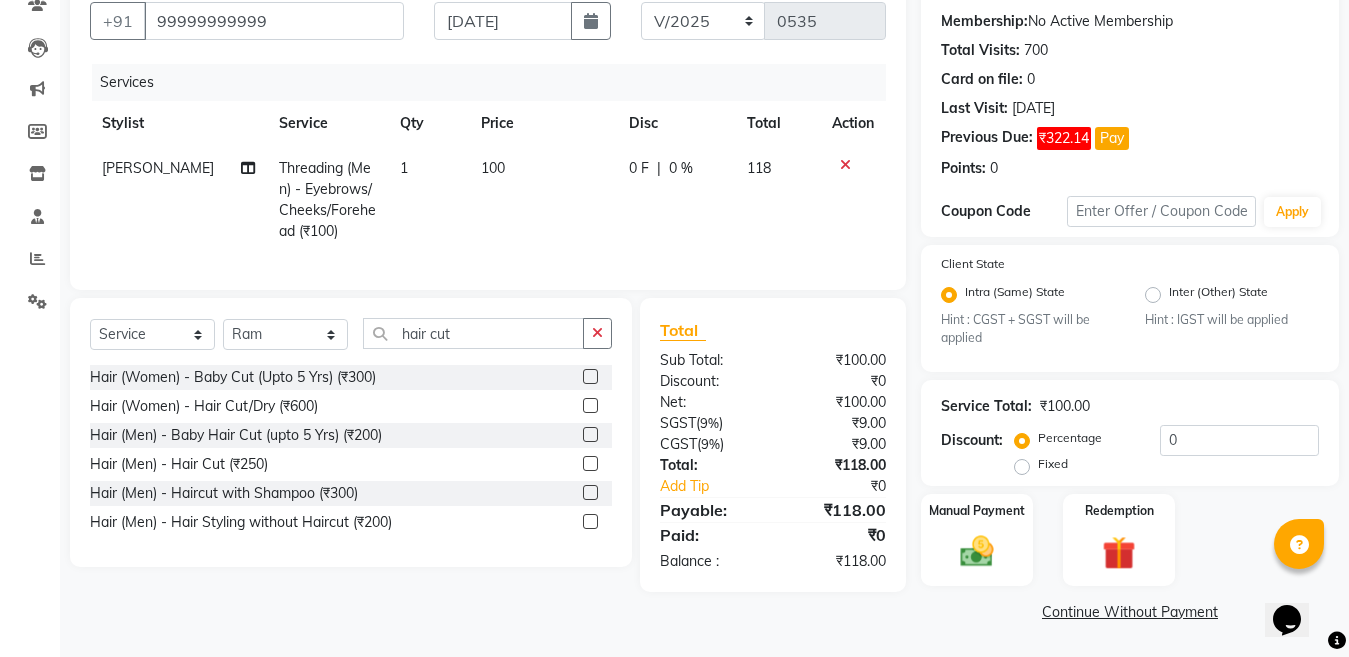 click 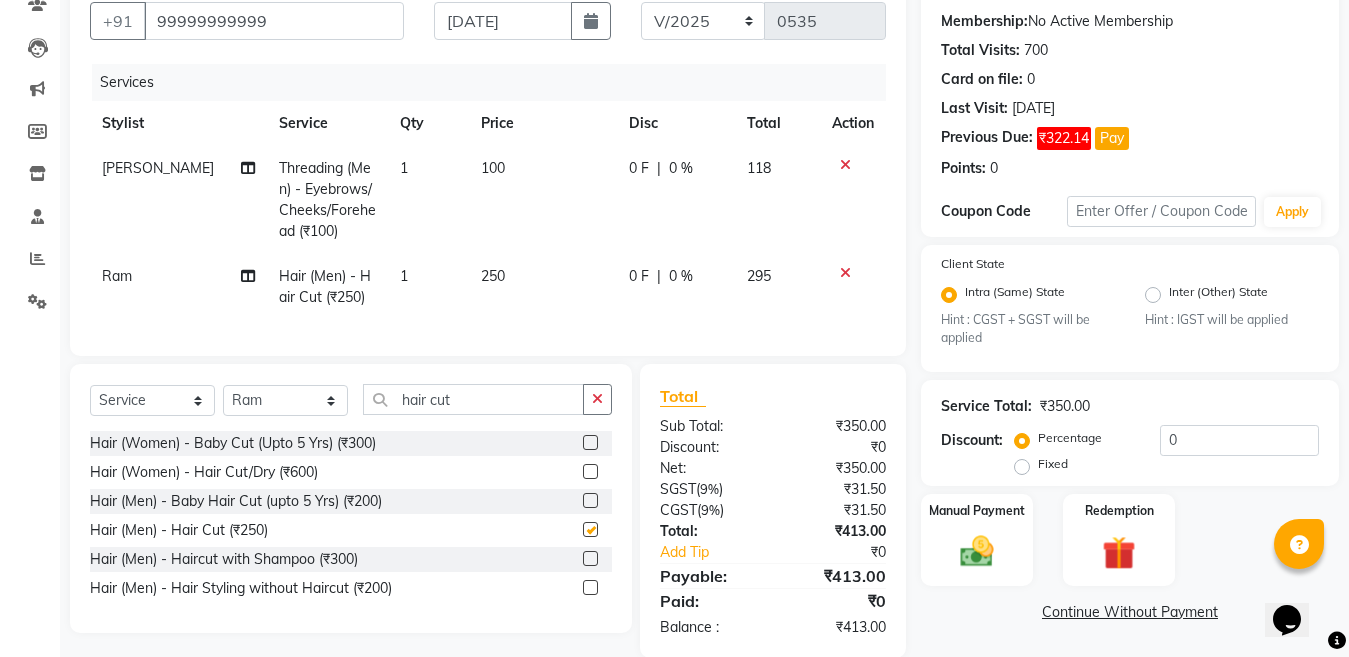 checkbox on "false" 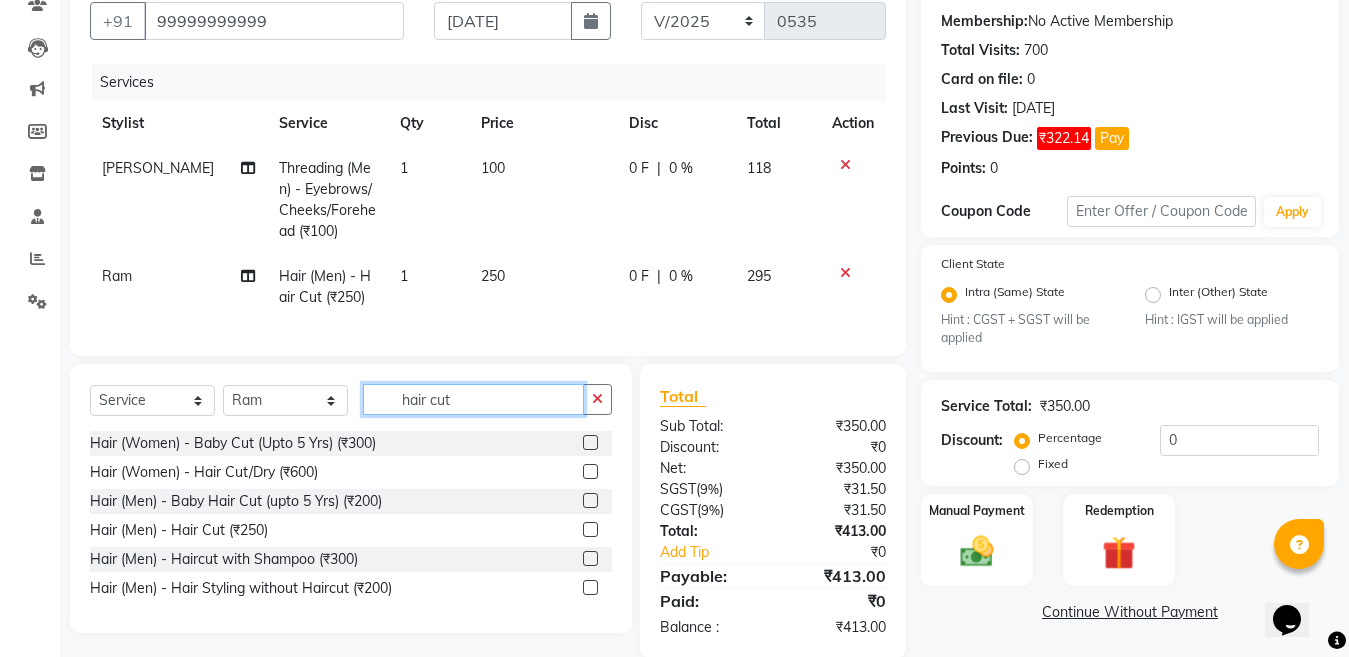 click on "hair cut" 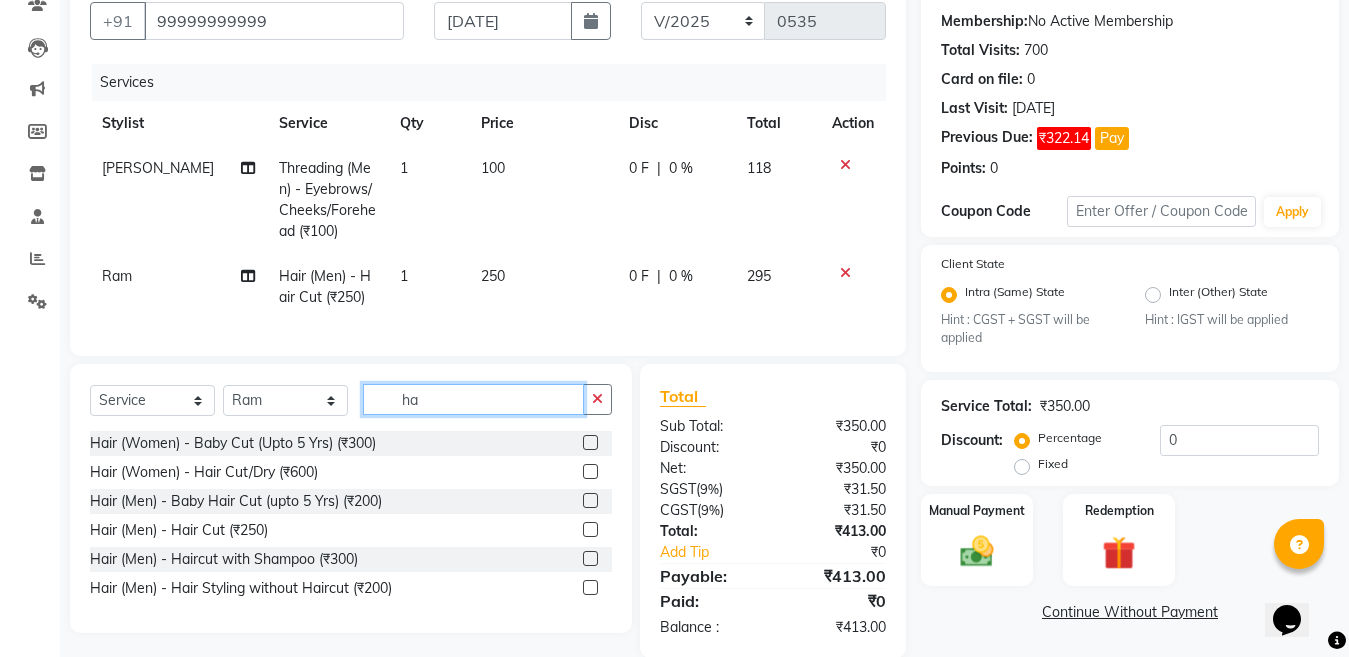type on "h" 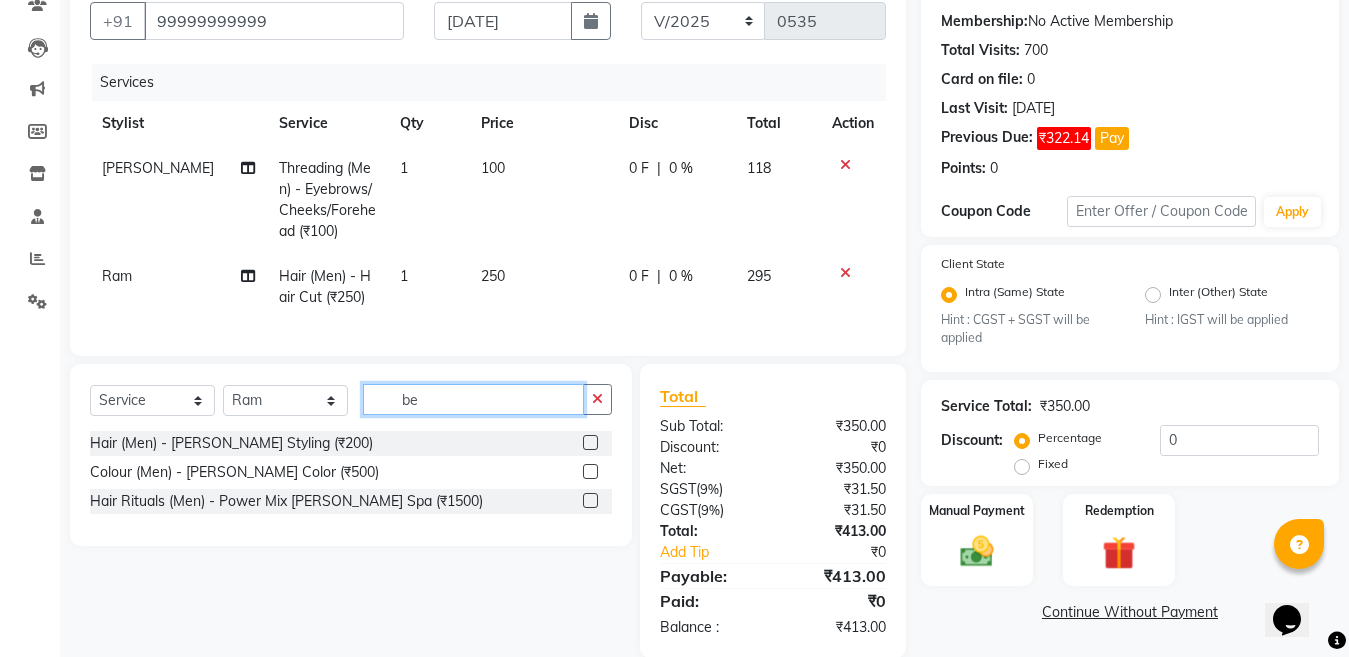 type on "be" 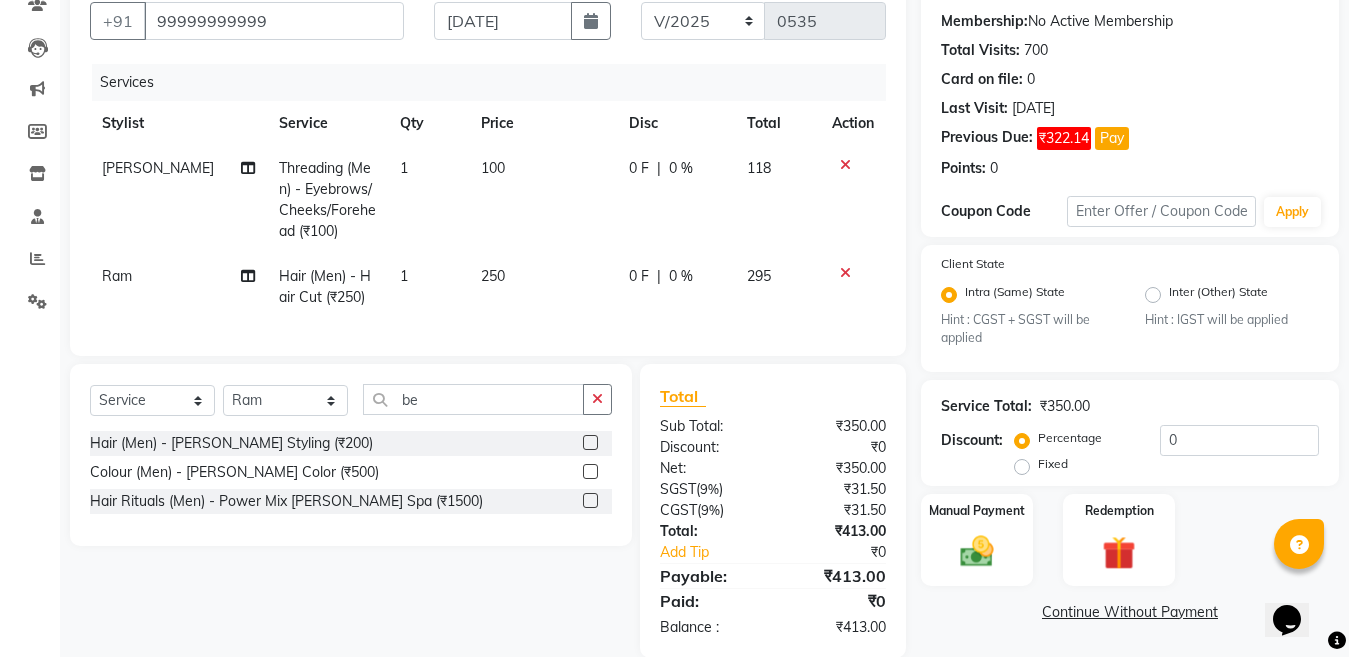 click 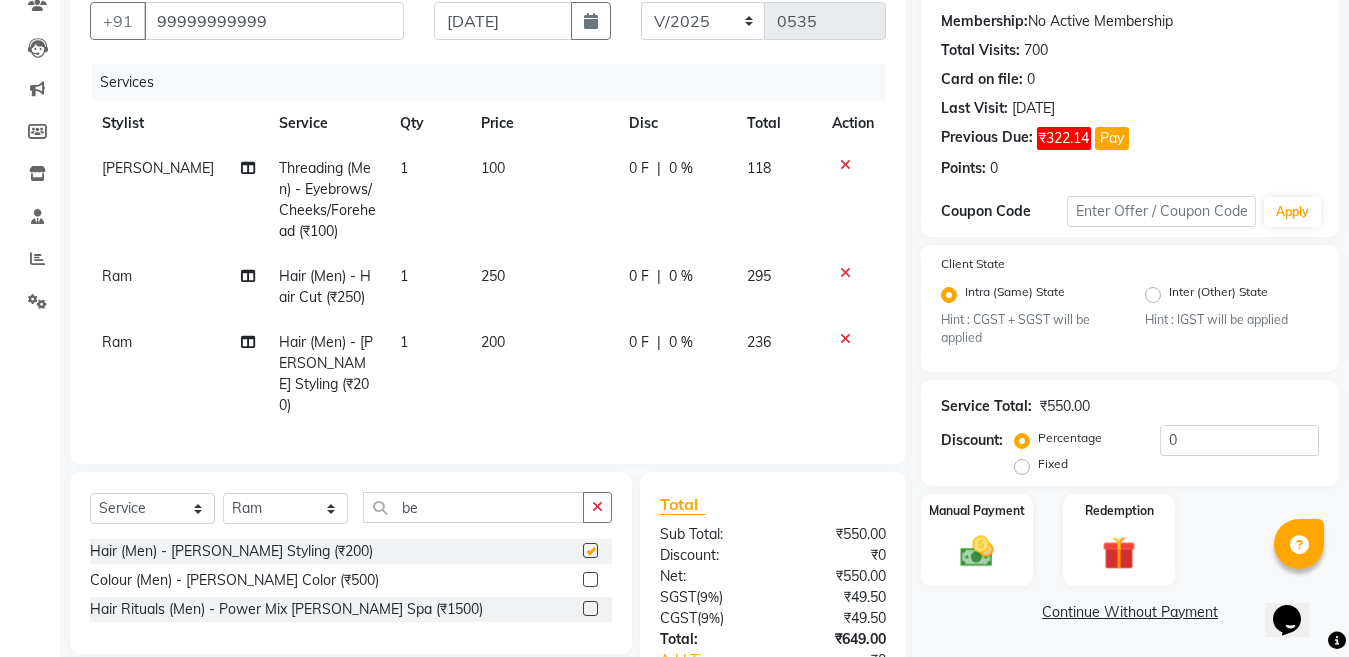 checkbox on "false" 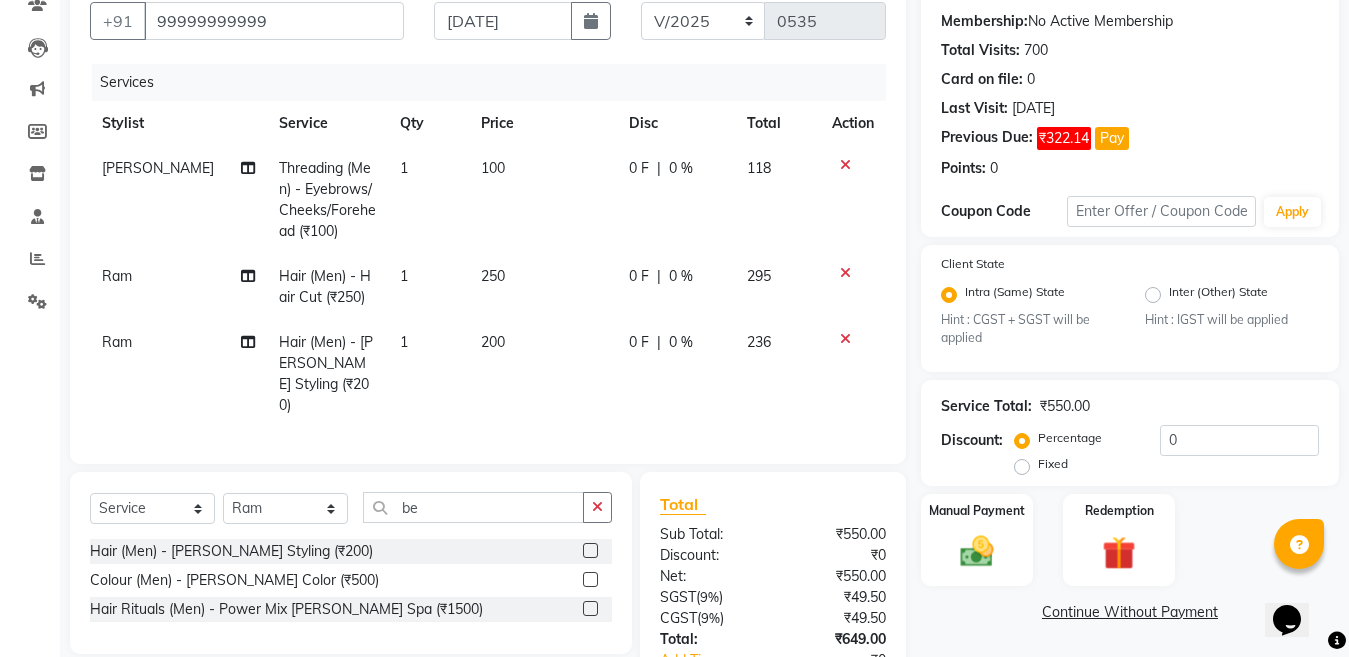 click on "1" 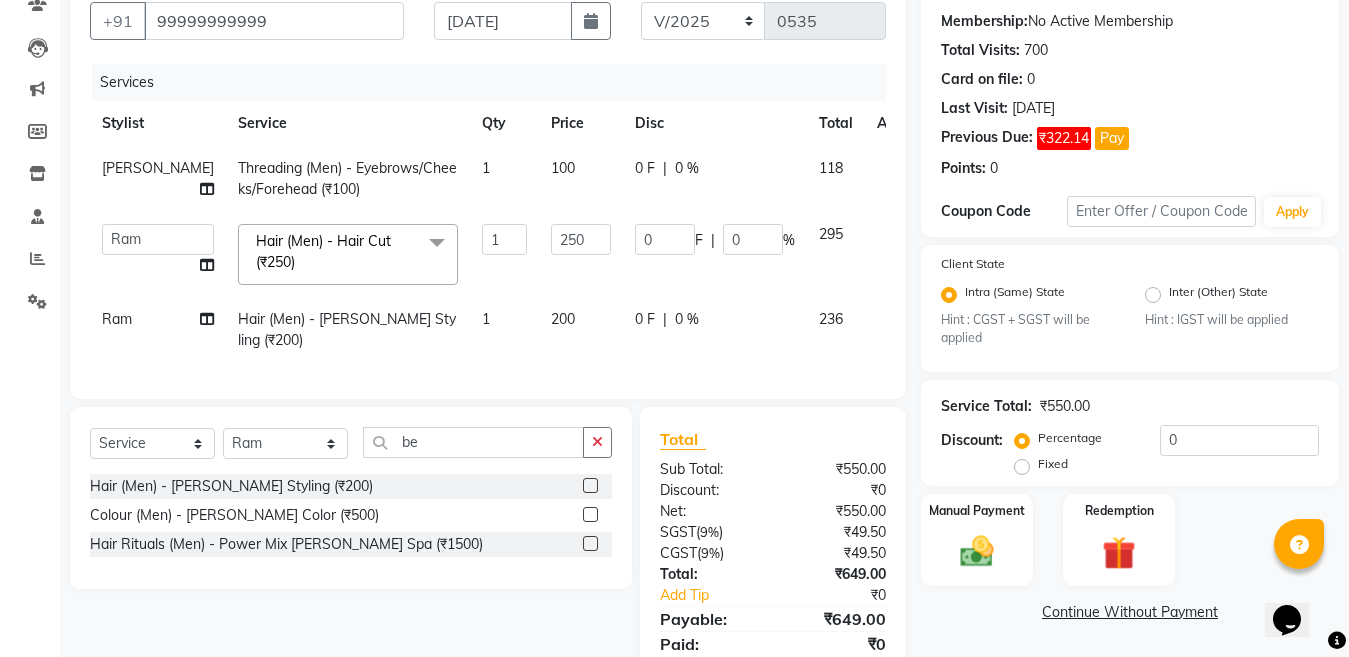 click on "250" 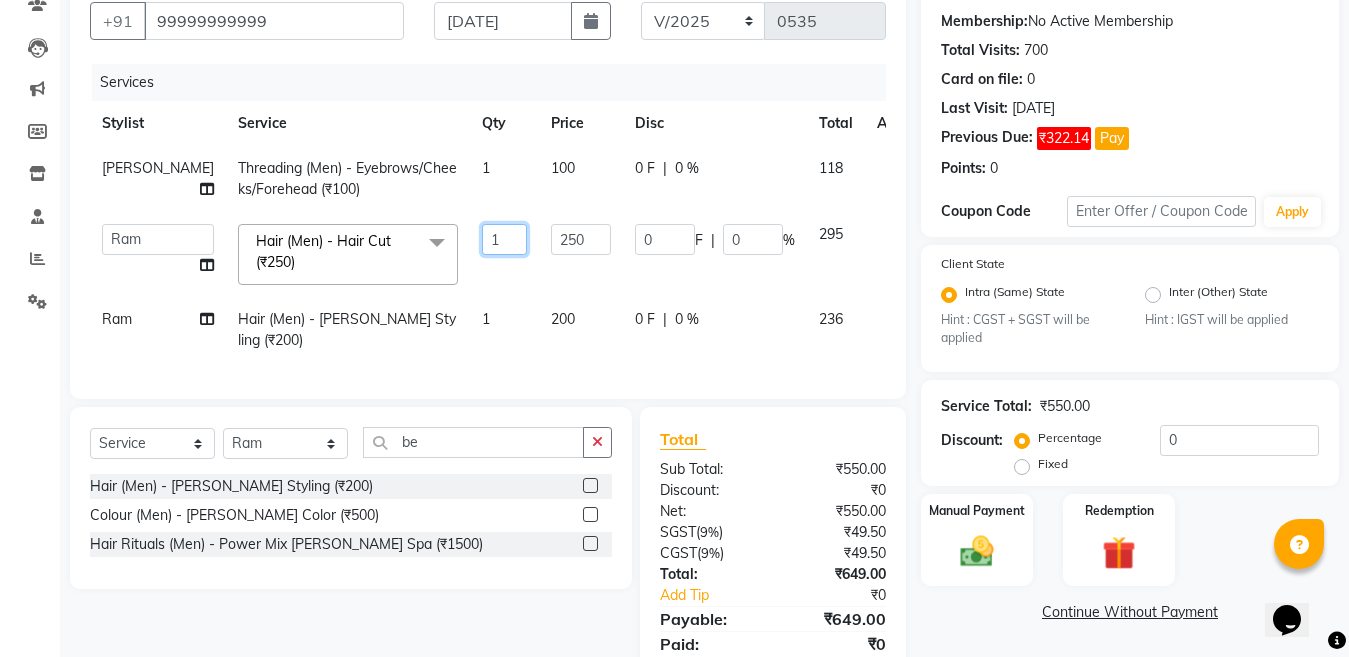 click on "1" 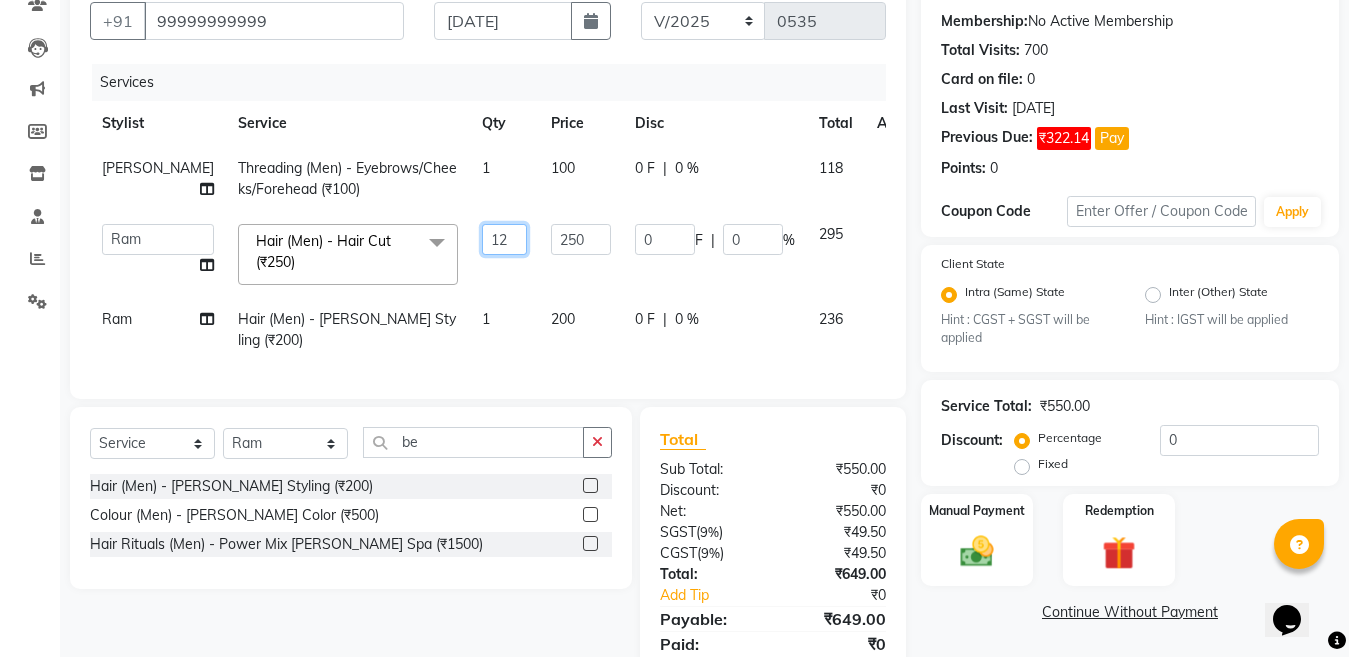type on "1" 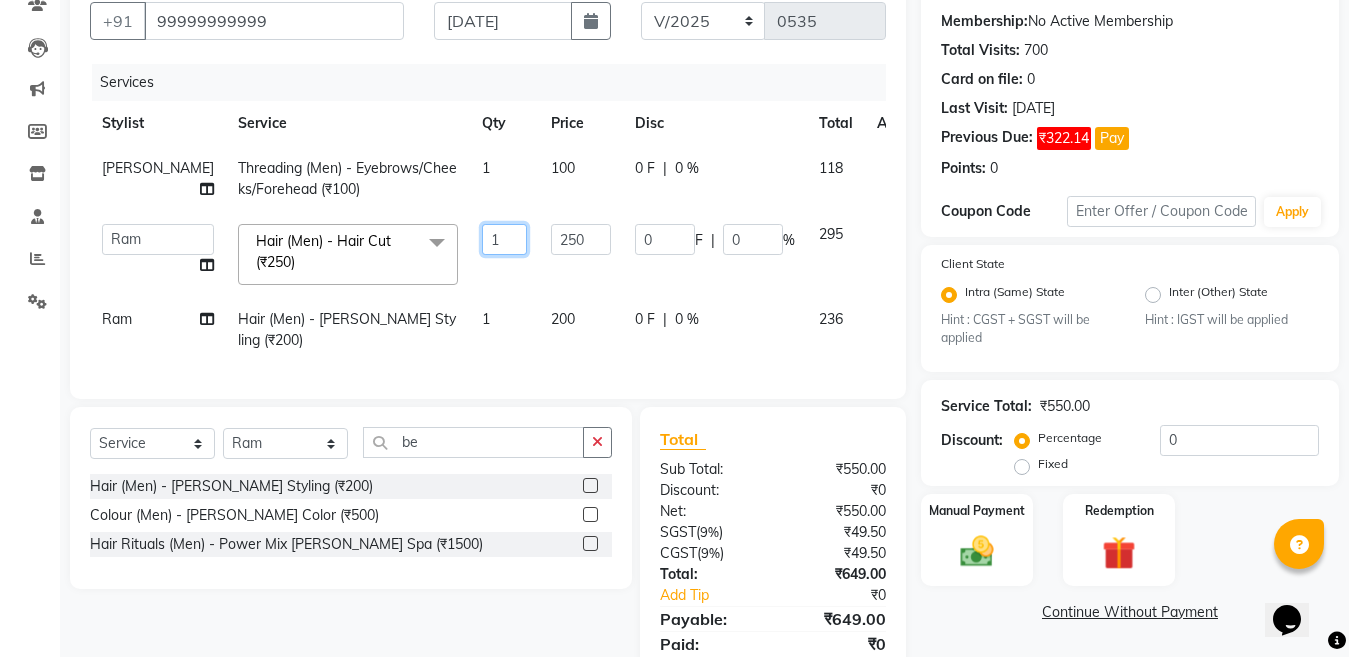 type on "2" 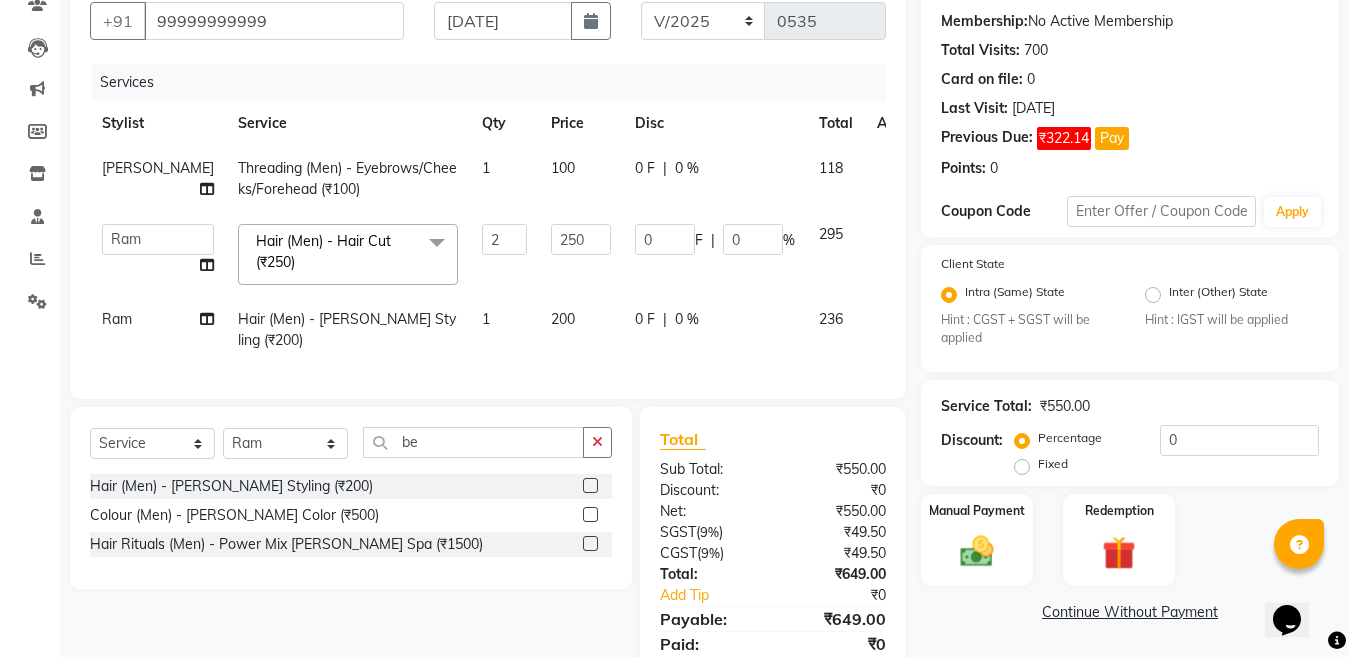 click on "[PERSON_NAME] Threading (Men) - Eyebrows/Cheeks/Forehead (₹100) 1 100 0 F | 0 % 118  [PERSON_NAME]   Aalam Sheikh   [PERSON_NAME]   [PERSON_NAME]   Gaurav   [PERSON_NAME]   [PERSON_NAME]   [PERSON_NAME] maam   Lucky   Manager   [PERSON_NAME]   [PERSON_NAME]   [PERSON_NAME] ( [PERSON_NAME])   [PERSON_NAME]   [PERSON_NAME] [PERSON_NAME]   [PERSON_NAME]  Hair (Men) - Hair Cut (₹250)  x Facial (Women) - Fruit Facial (₹1200) Facial (Women) - Vedic Line(Papaya) Facial (₹1800) Facial (Women) - Vedic Line(Neem Brahmi) (₹2000) Facial (Women) - Facial Vedic Line(Gold) Facial (₹2400) Facial (Women) - Lotus(Hydra-Pura) Facial (₹1800) Facial (Women) - Lotus(Insta Fair) Facial (₹2500) Facial (Women) - Lotus(Gold Sheen) Facial (₹2800) Facial (Women) - Raaga(For Oily Skin) Facial (₹2400) Facial (Women) - Cheryls Facial (₹1800) Facial (Women) - 03+ [MEDICAL_DATA] Facial (₹3500) Facial (Women) - Wine Facial (₹2500) Facial (Women) - Frutshu(Kenpeki) Facial (₹3500) Facial (Women) - Casmara (₹4000) 2 250 0 F | 0" 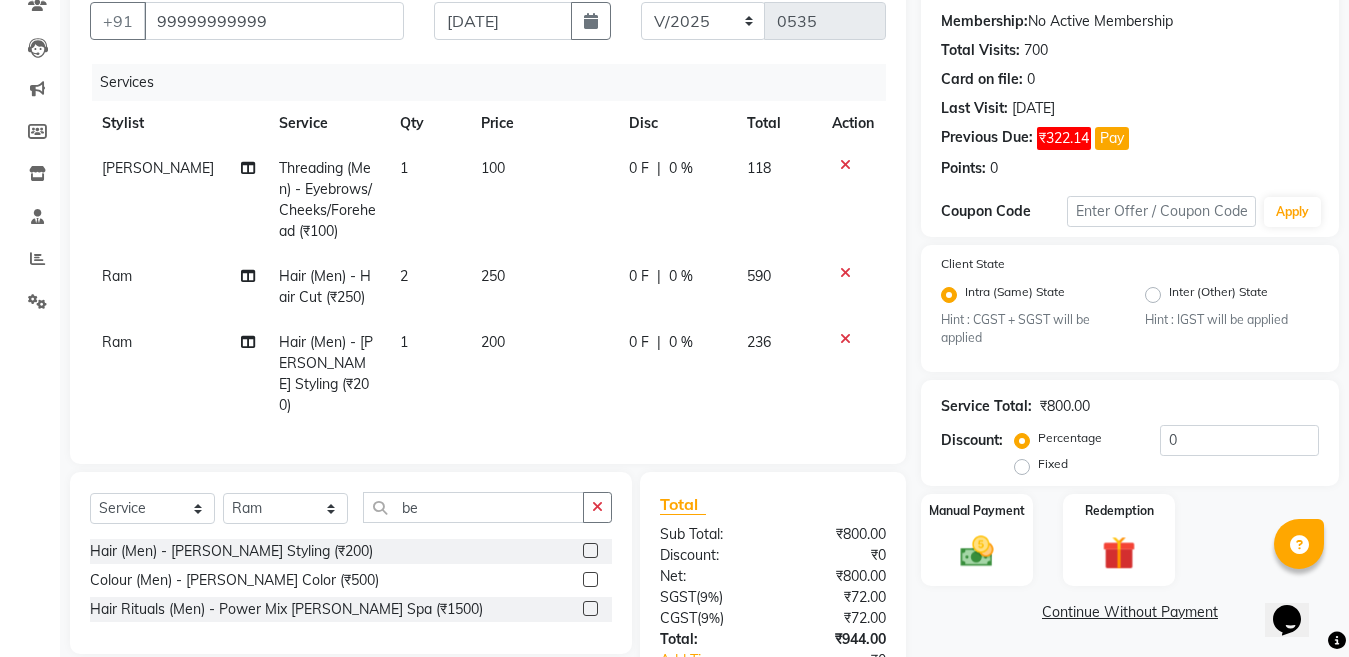 click on "1" 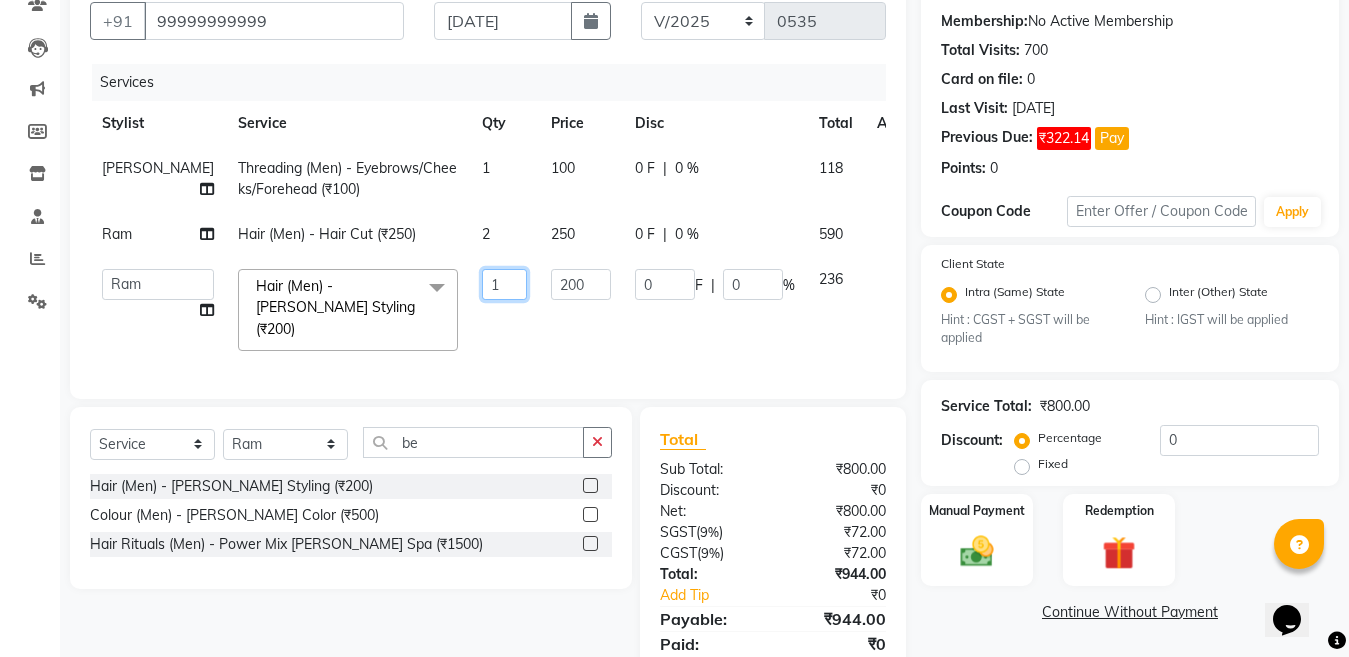 click on "1" 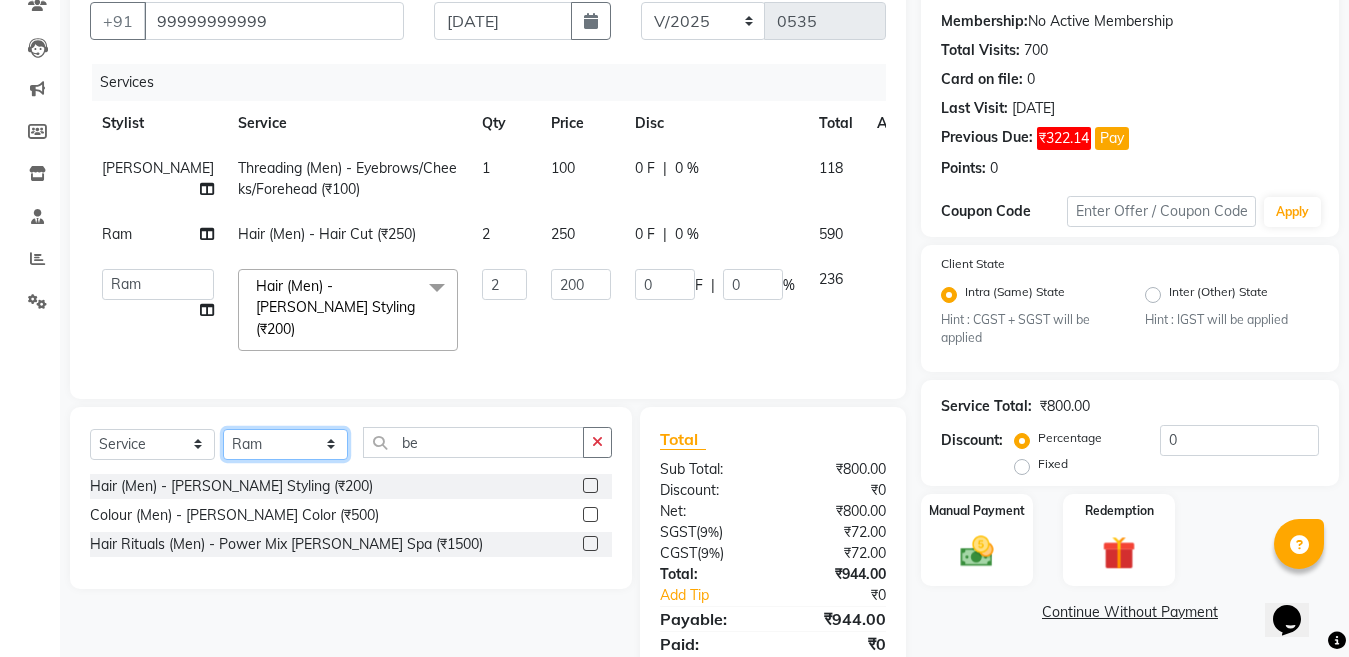 click on "Client [PHONE_NUMBER] Date [DATE] Invoice Number V/2025 V/[PHONE_NUMBER] Services Stylist Service Qty Price Disc Total Action [PERSON_NAME] Threading (Men) - Eyebrows/Cheeks/Forehead (₹100) 1 100 0 F | 0 % 118 Ram Hair (Men) - Hair Cut (₹250) 2 250 0 F | 0 % 590  [PERSON_NAME]   Aalam Sheikh   [PERSON_NAME]   [PERSON_NAME]   Gaurav   [PERSON_NAME]   [PERSON_NAME]   [PERSON_NAME] maam   Lucky   Manager   Marry Lepcha   [PERSON_NAME]   [PERSON_NAME] ( [PERSON_NAME])   [PERSON_NAME]   [PERSON_NAME] [PERSON_NAME]   [PERSON_NAME]  Hair (Men) - [PERSON_NAME] Styling (₹200)  x Facial (Women) - Fruit Facial (₹1200) Facial (Women) - Vedic Line(Papaya) Facial (₹1800) Facial (Women) - Vedic Line(Neem Brahmi) (₹2000) Facial (Women) - Facial Vedic Line(Gold) Facial (₹2400) Facial (Women) - Lotus(Hydra-Pura) Facial (₹1800) Facial (Women) - Lotus(Insta Fair) Facial (₹2500) Facial (Women) - Lotus(Gold Sheen) Facial (₹2800) Facial (Women) - Raaga(For Oily Skin) Facial (₹2400) Facial (Women) - Wine Facial (₹2500) 2" 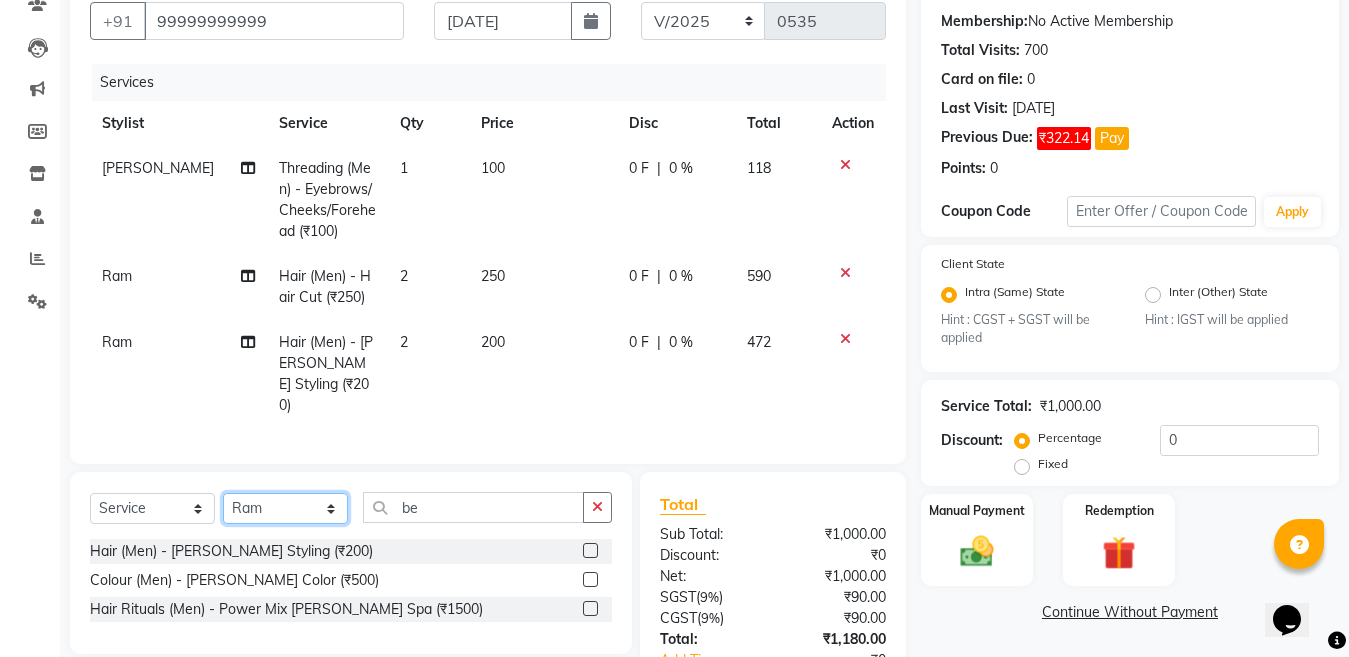 select on "44650" 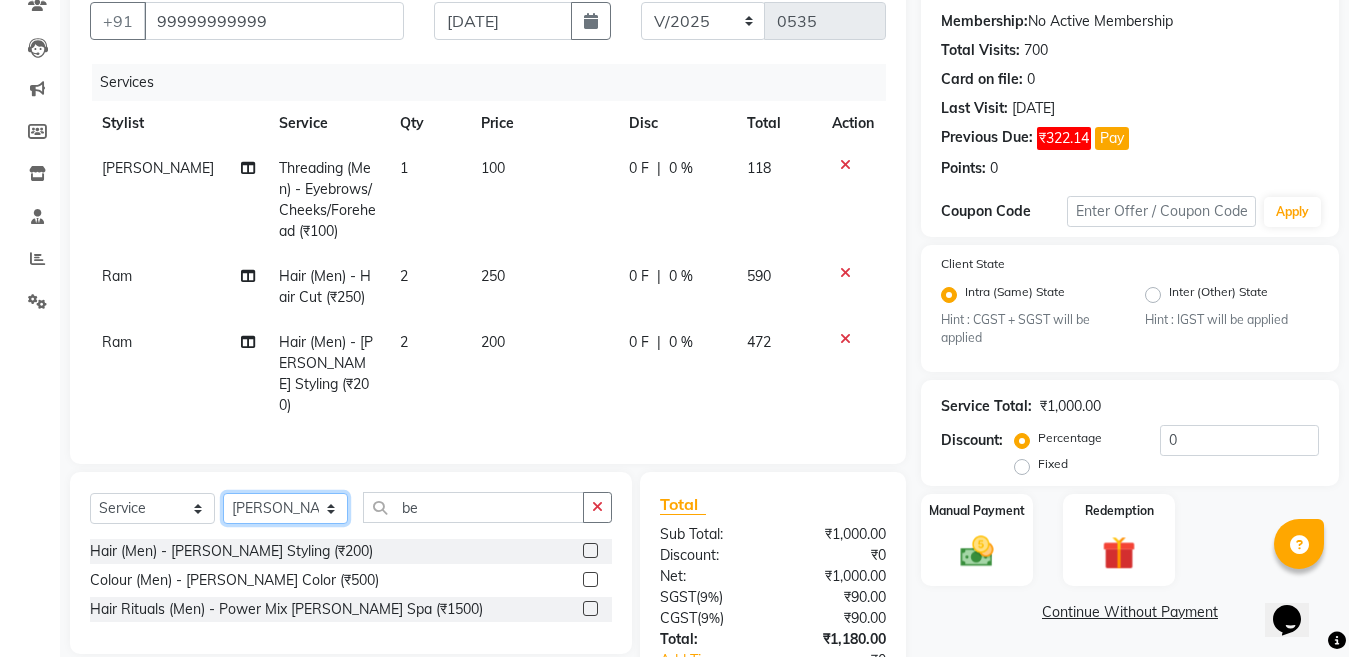 click on "Select Stylist [PERSON_NAME] Aalam Sheikh [PERSON_NAME] [PERSON_NAME] Gaurav [PERSON_NAME] [PERSON_NAME] [PERSON_NAME] maam Lucky Manager [PERSON_NAME] [PERSON_NAME] Ram [PERSON_NAME] Shilpa ( sunita) [PERSON_NAME] [PERSON_NAME] [PERSON_NAME] [PERSON_NAME]" 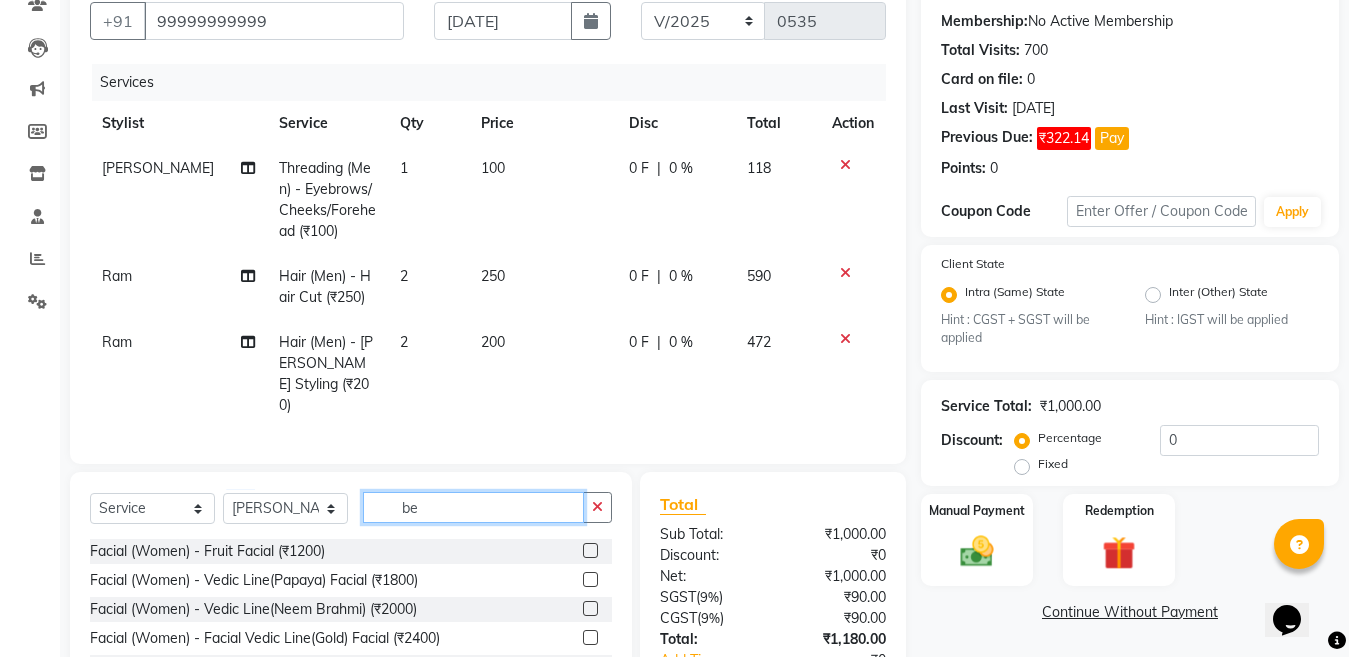 click on "be" 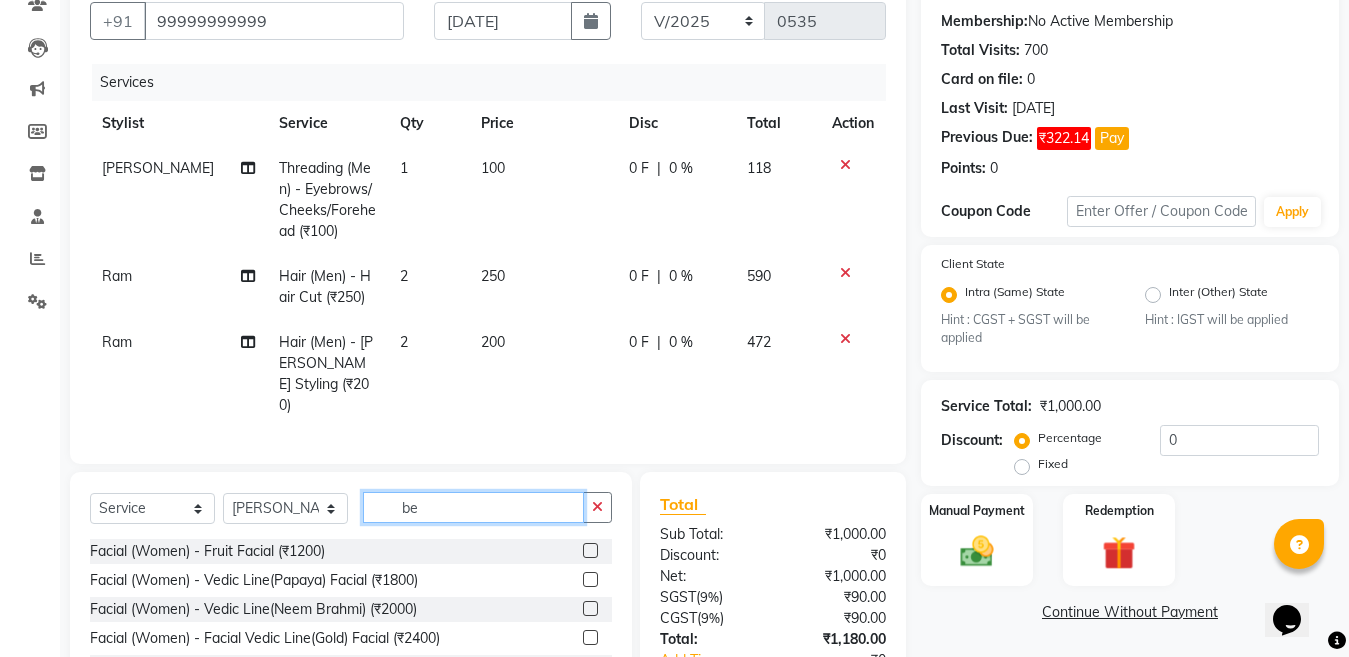 type on "b" 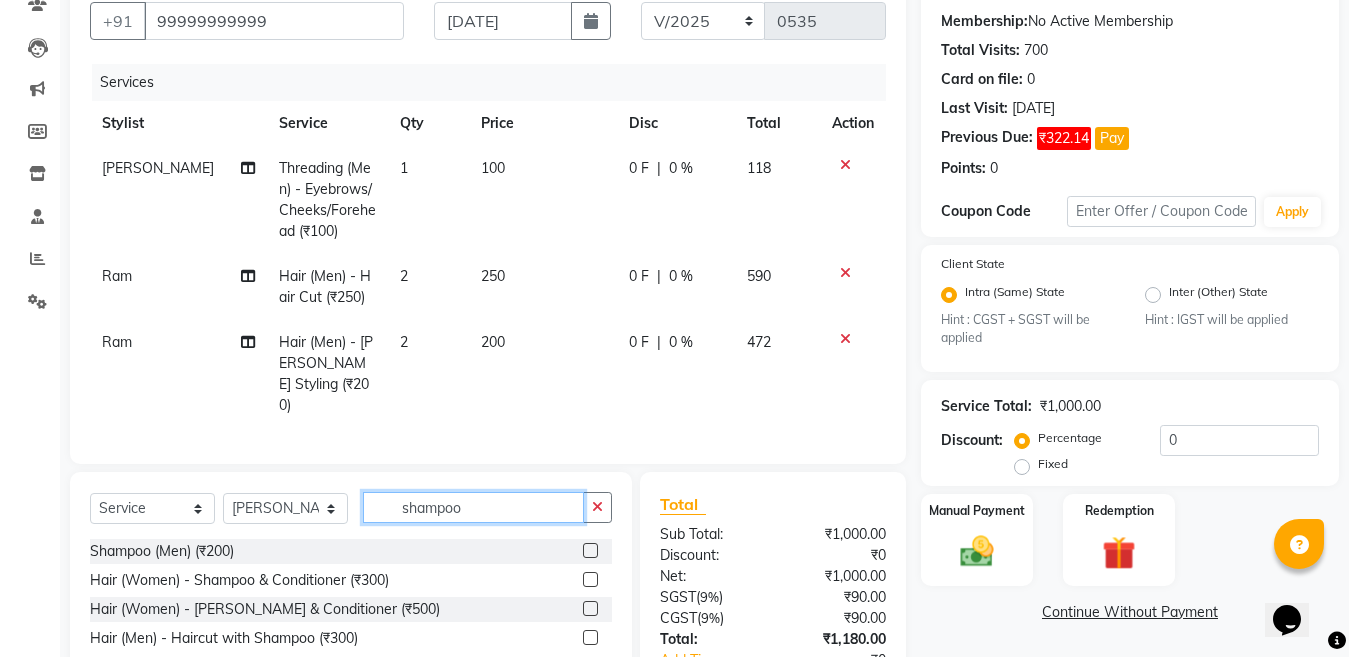 type on "shampoo" 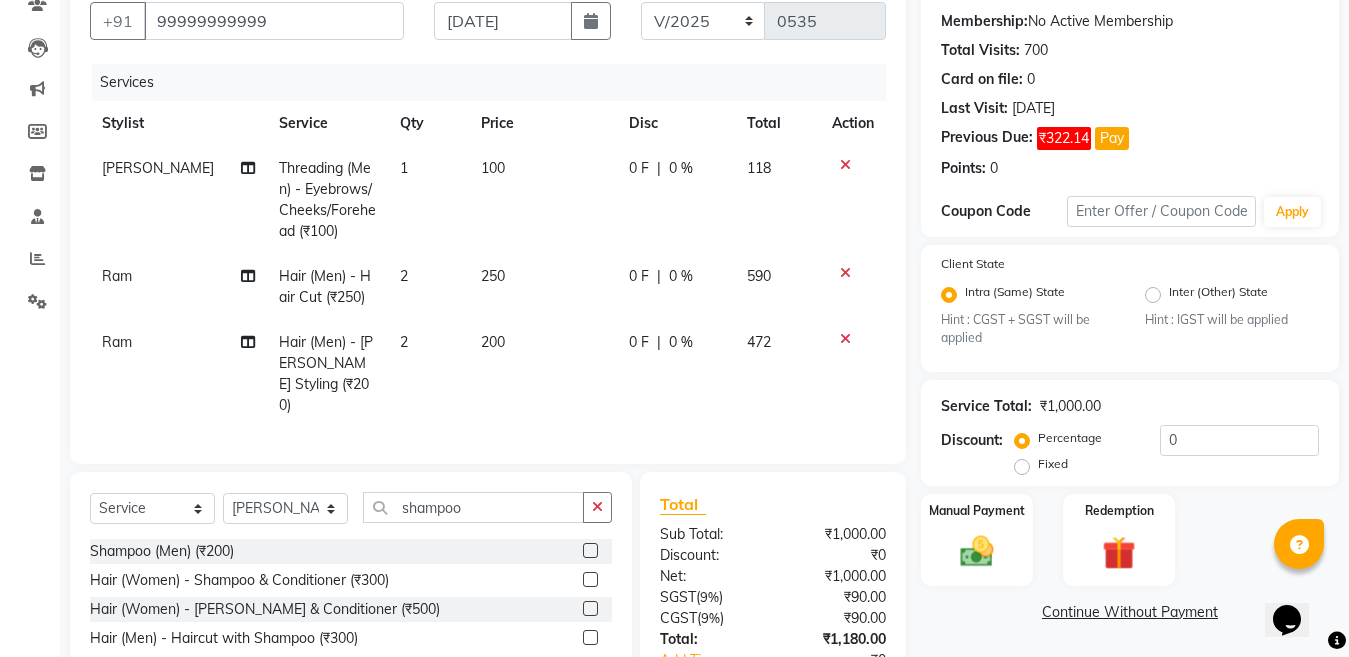 click 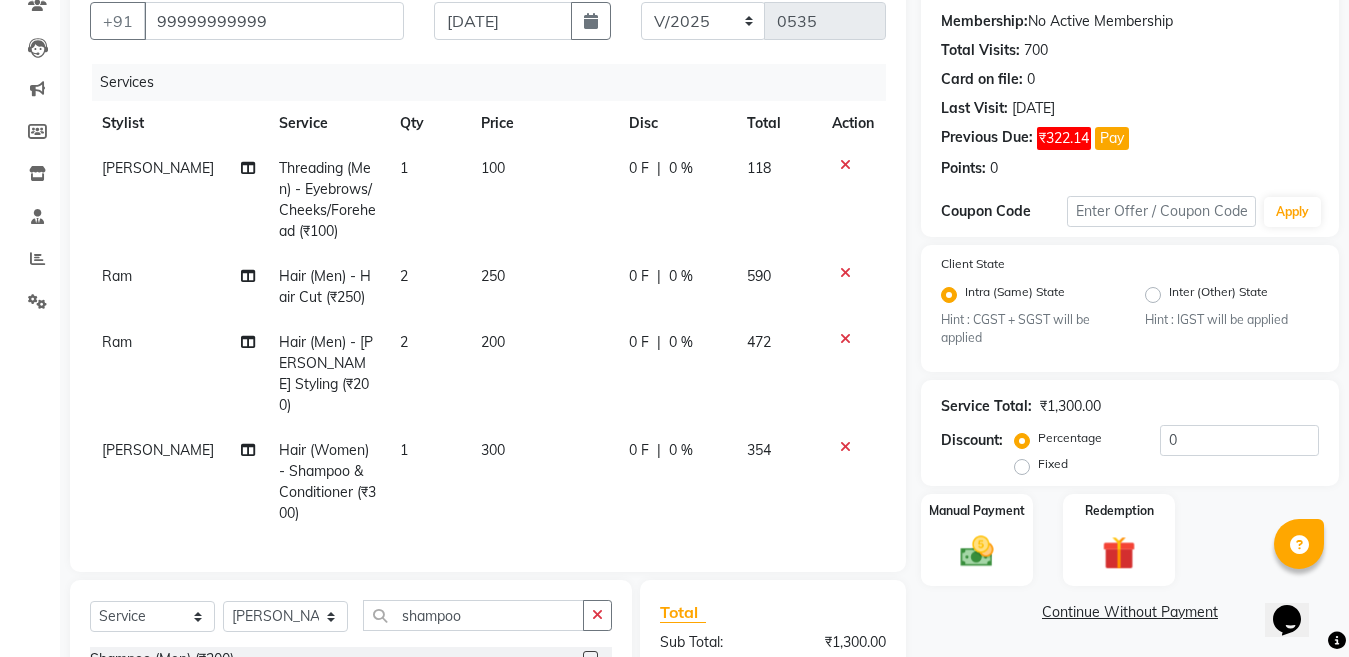 checkbox on "false" 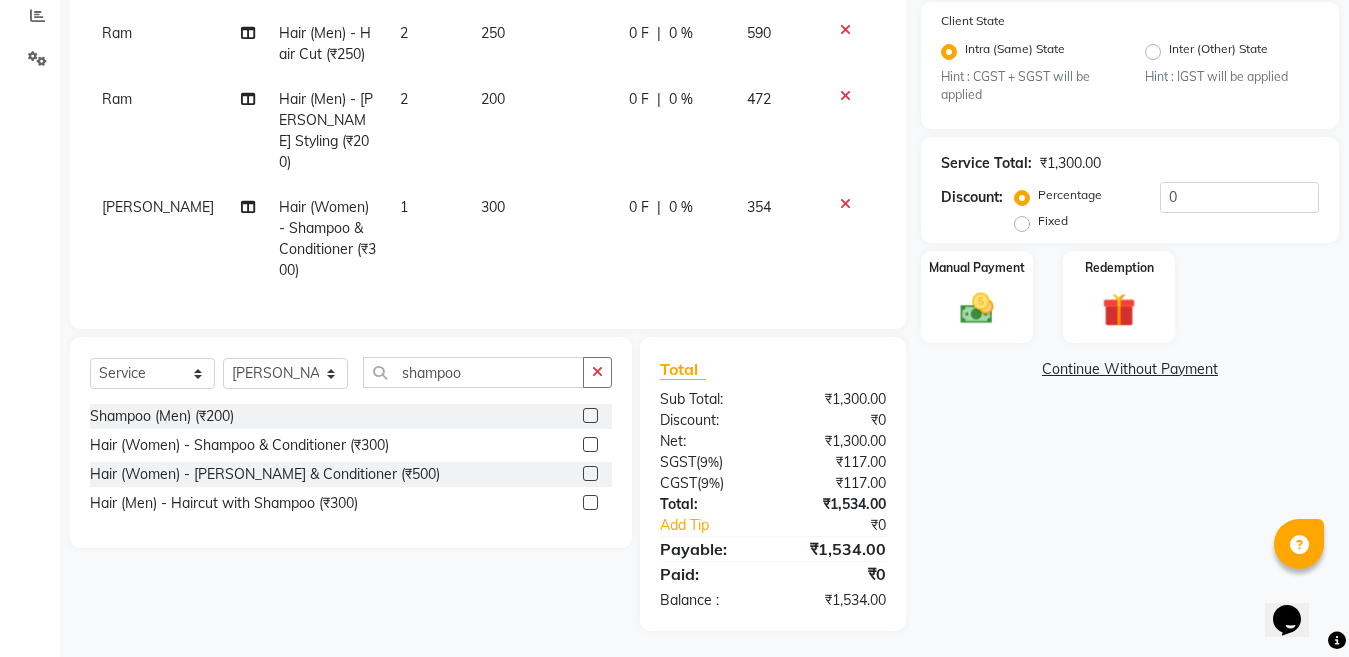 click on "300" 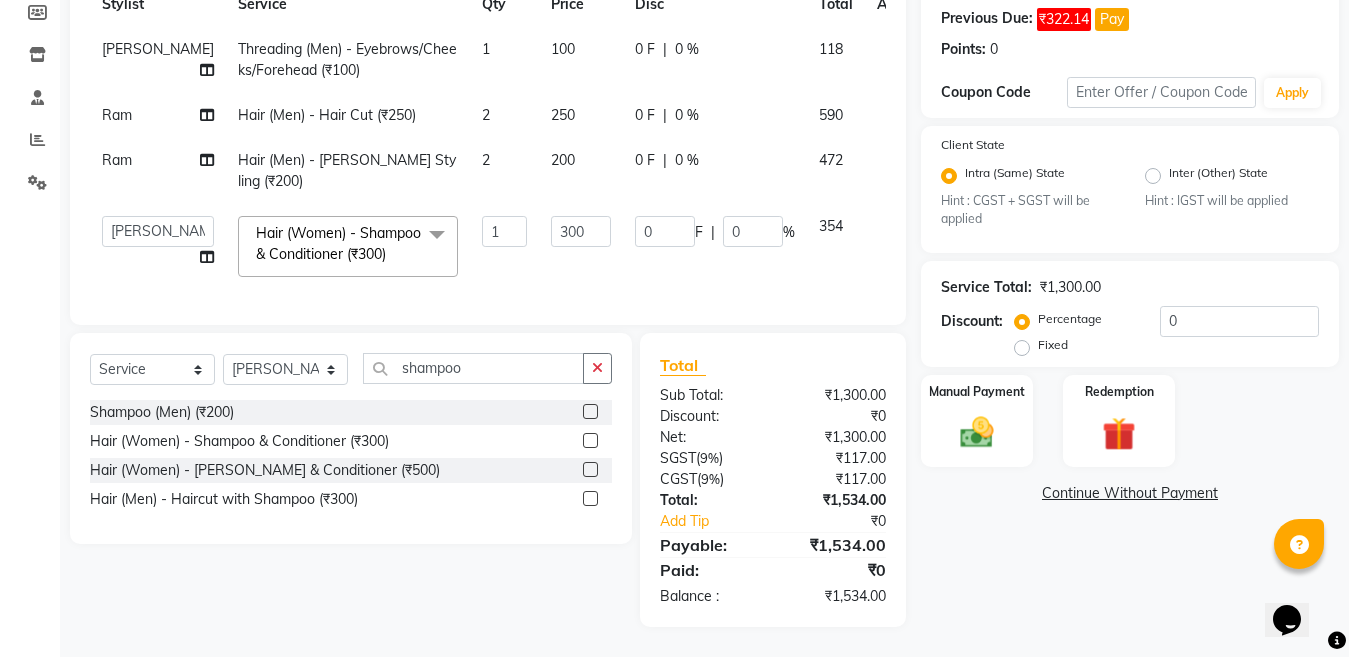 scroll, scrollTop: 299, scrollLeft: 0, axis: vertical 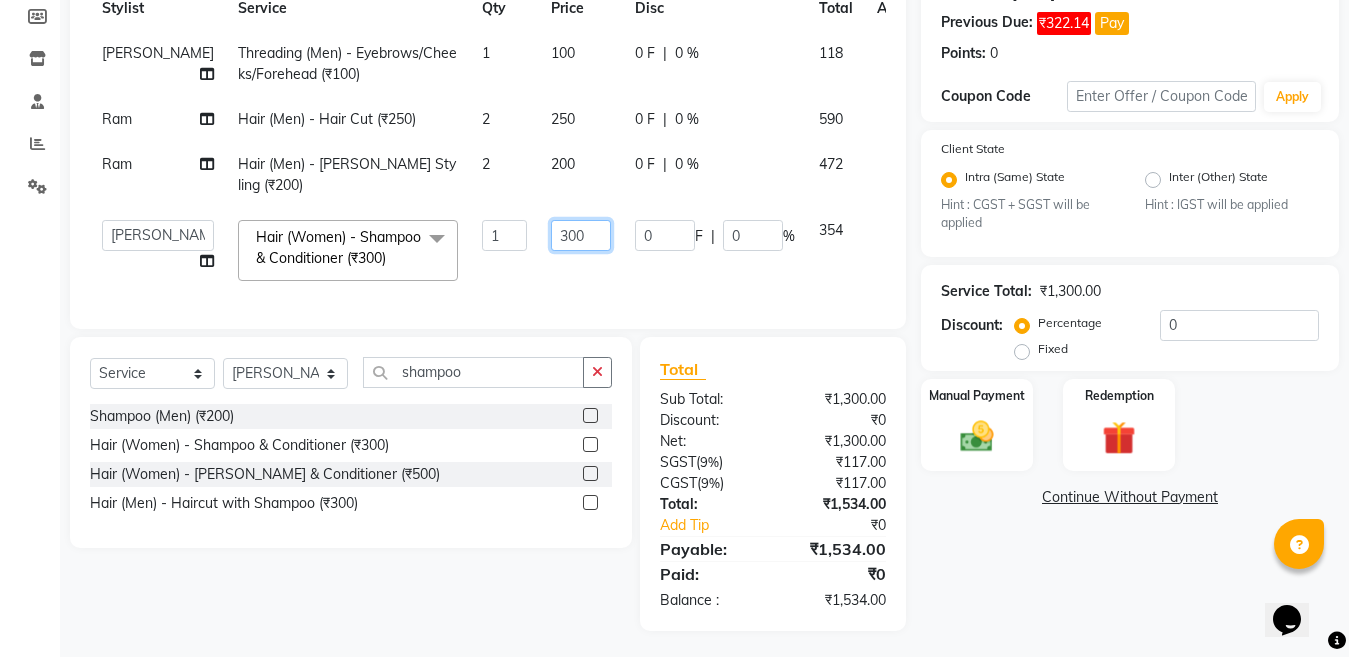 click on "300" 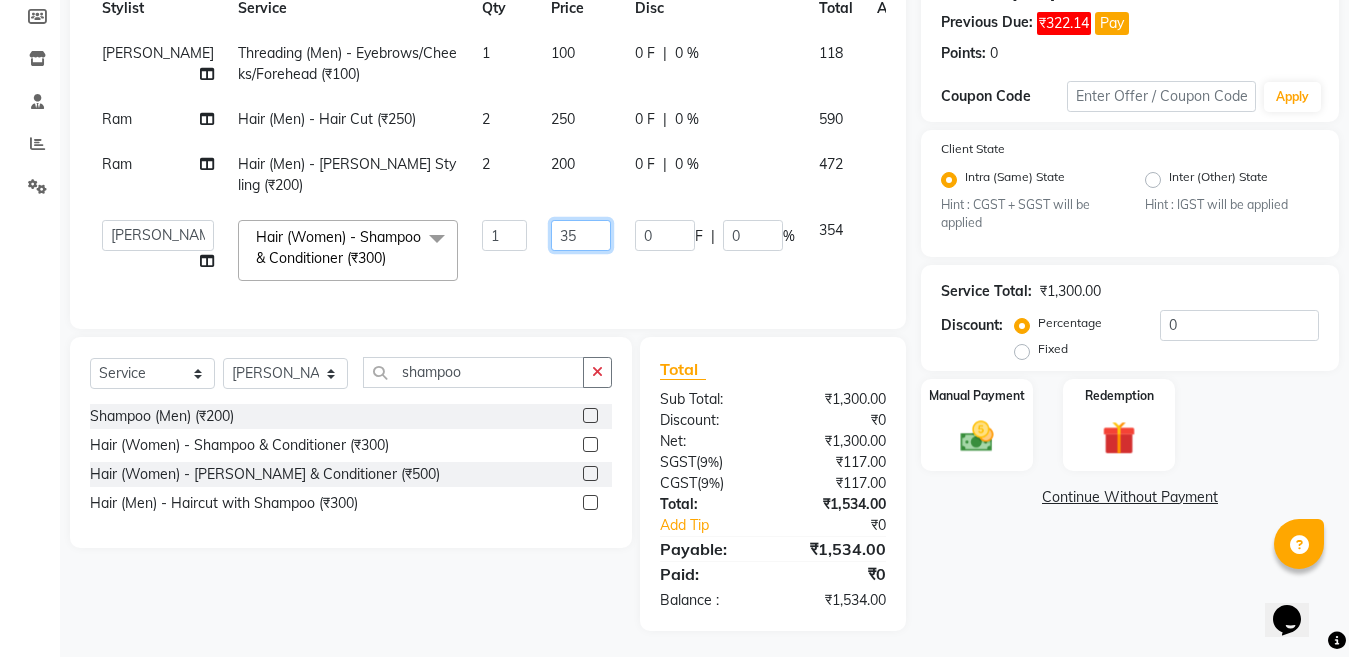 type on "350" 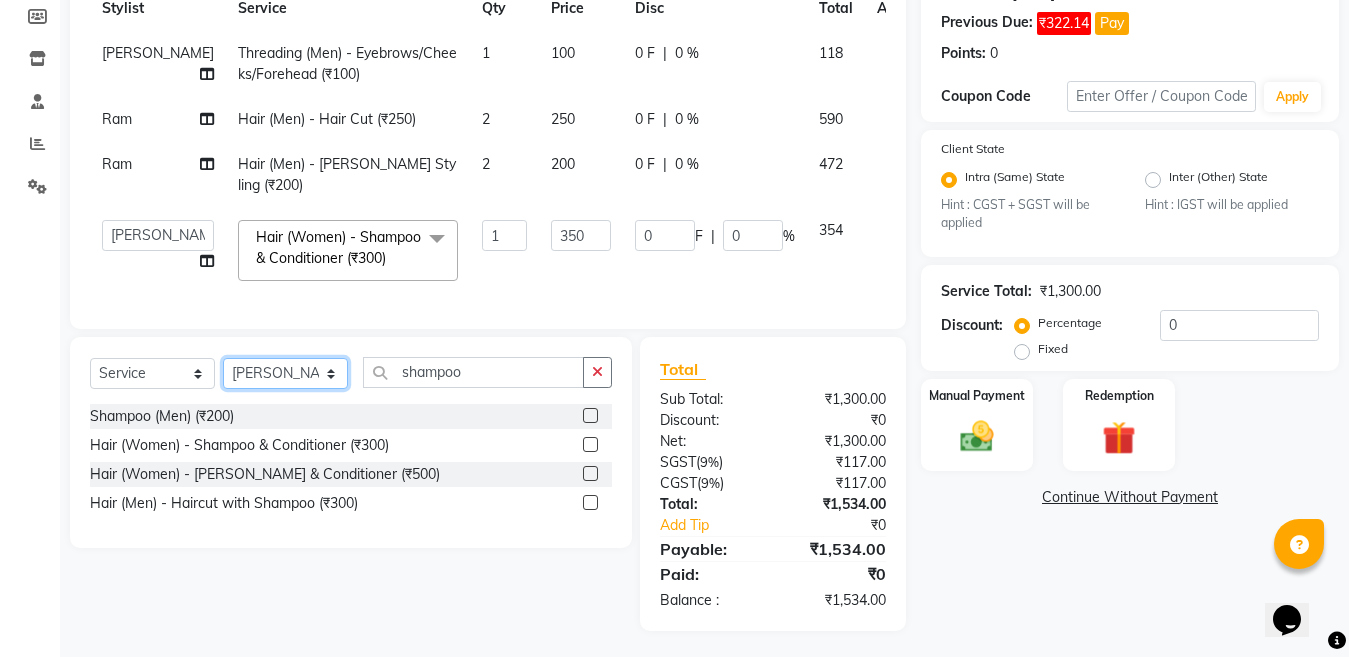click on "Client [PHONE_NUMBER] Date [DATE] Invoice Number V/2025 V/[PHONE_NUMBER] Services Stylist Service Qty Price Disc Total Action [PERSON_NAME] Threading (Men) - Eyebrows/Cheeks/Forehead (₹100) 1 100 0 F | 0 % 118 Ram Hair (Men) - Hair Cut (₹250) 2 250 0 F | 0 % 590 Ram Hair (Men) - [PERSON_NAME] Styling (₹200) 2 200 0 F | 0 % 472  [PERSON_NAME]   Aalam Sheikh   [PERSON_NAME]   [PERSON_NAME]   Gaurav   [PERSON_NAME]   [PERSON_NAME]   [PERSON_NAME] maam   Lucky   Manager   [PERSON_NAME]   [PERSON_NAME]   [PERSON_NAME] ( [PERSON_NAME])   [PERSON_NAME]   [PERSON_NAME] [PERSON_NAME]   [PERSON_NAME]  Hair (Women) - Shampoo & Conditioner (₹300)  x Facial (Women) - Fruit Facial (₹1200) Facial (Women) - Vedic Line(Papaya) Facial (₹1800) Facial (Women) - Vedic Line(Neem Brahmi) (₹2000) Facial (Women) - Facial Vedic Line(Gold) Facial (₹2400) Facial (Women) - Lotus(Hydra-Pura) Facial (₹1800) Facial (Women) - Lotus(Insta Fair) Facial (₹2500) Facial (Women) - Lotus(Gold Sheen) Facial (₹2800) olaplex (₹2500) 1 350 0" 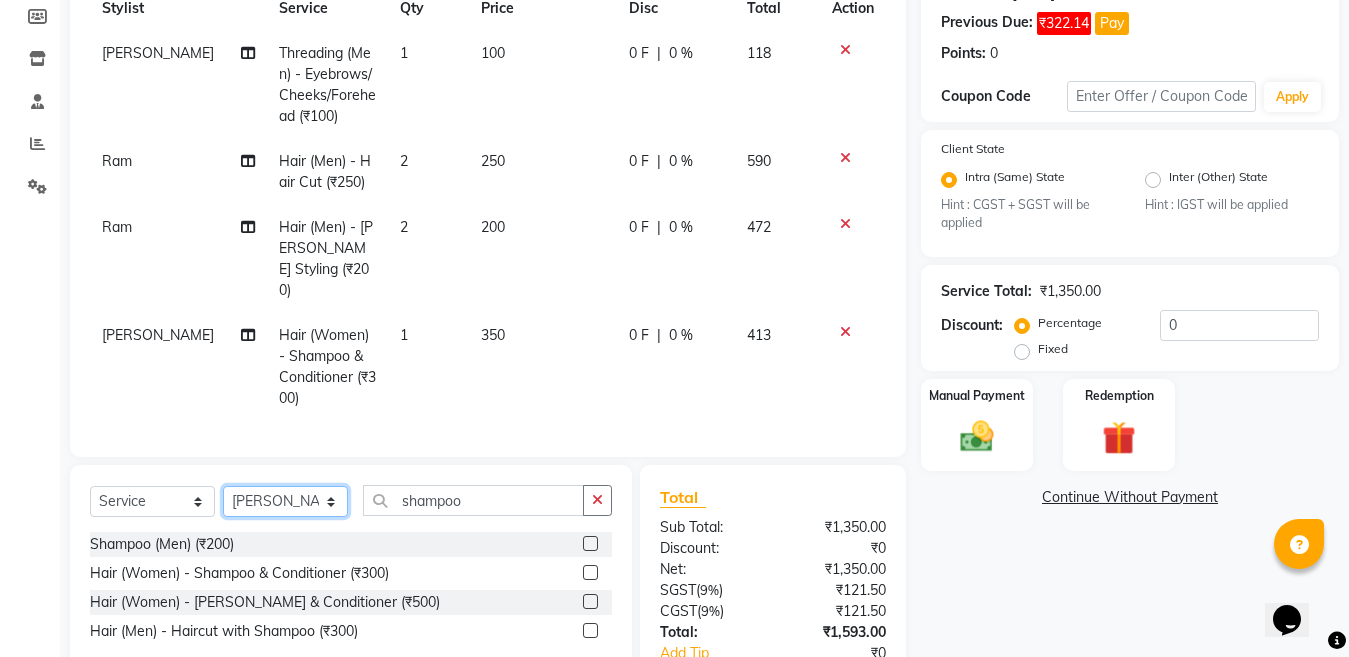 select on "59684" 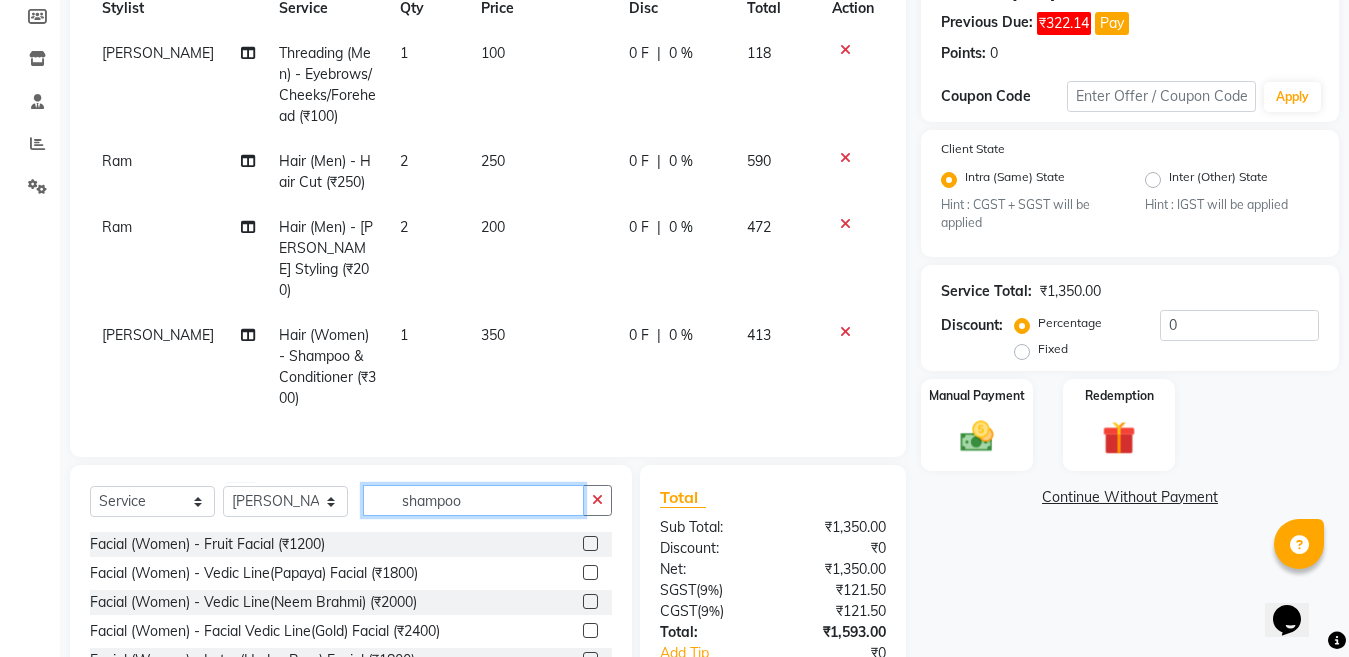click on "shampoo" 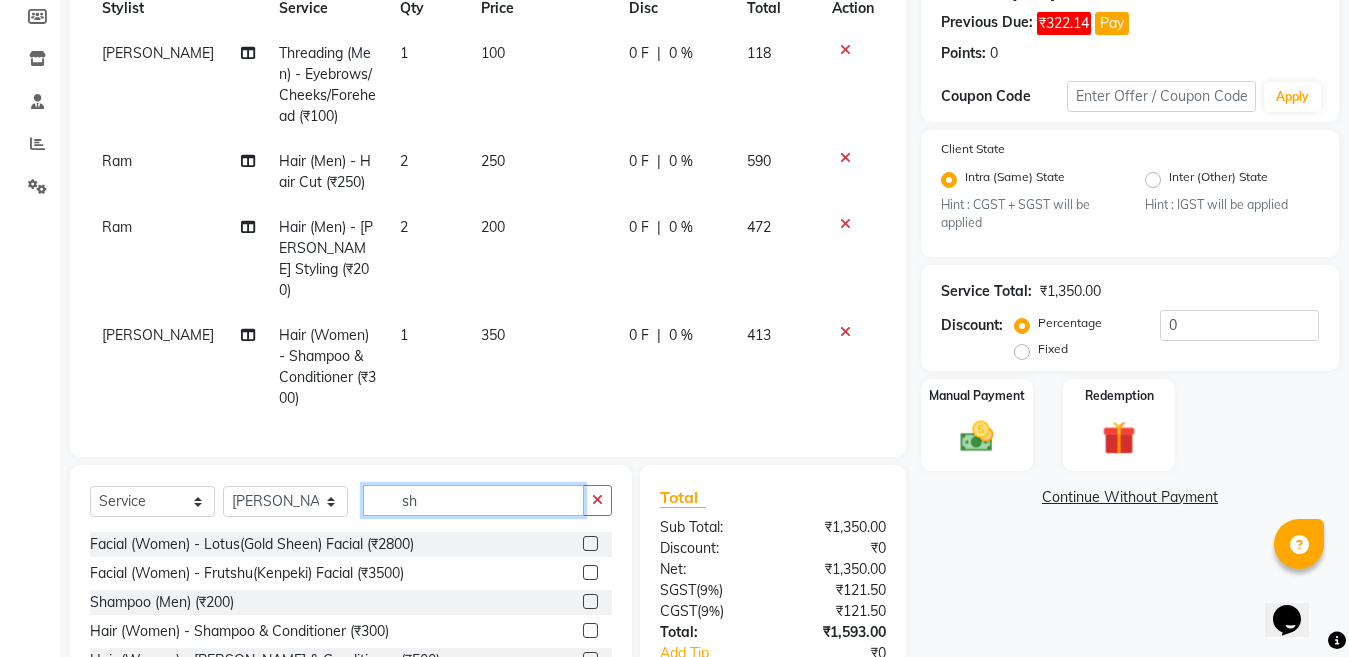 type on "s" 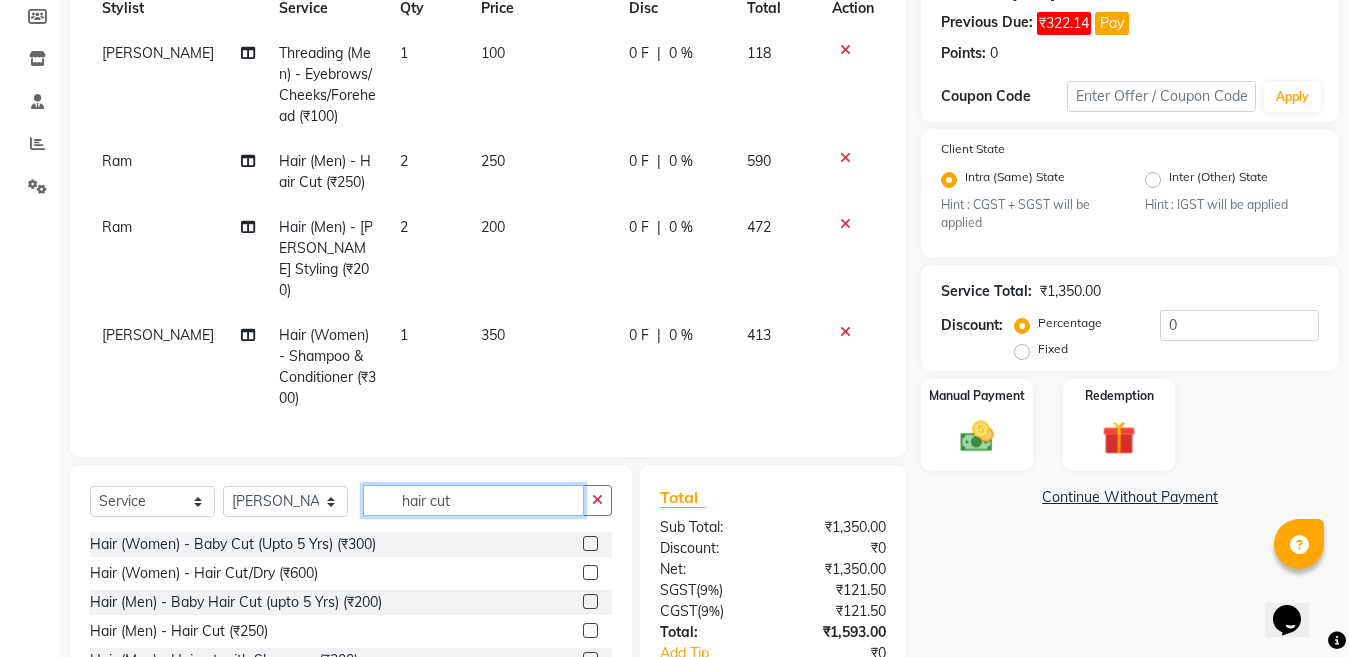 type on "hair cut" 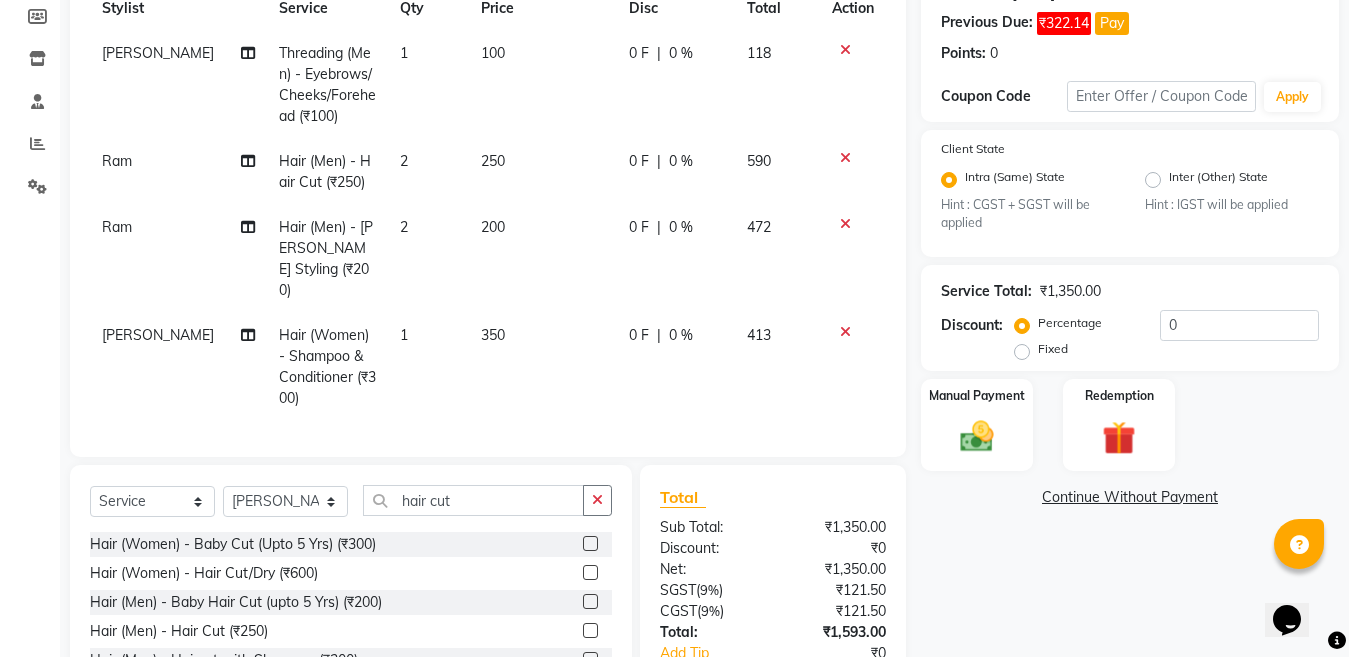click 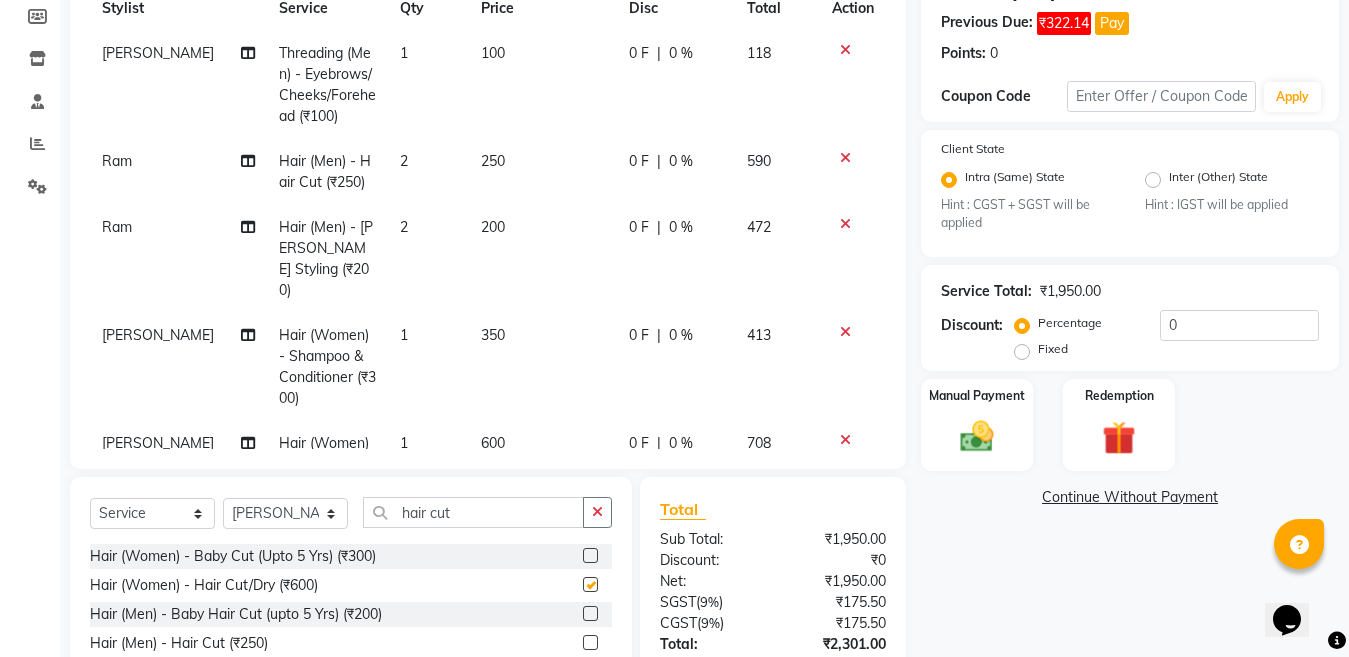 checkbox on "false" 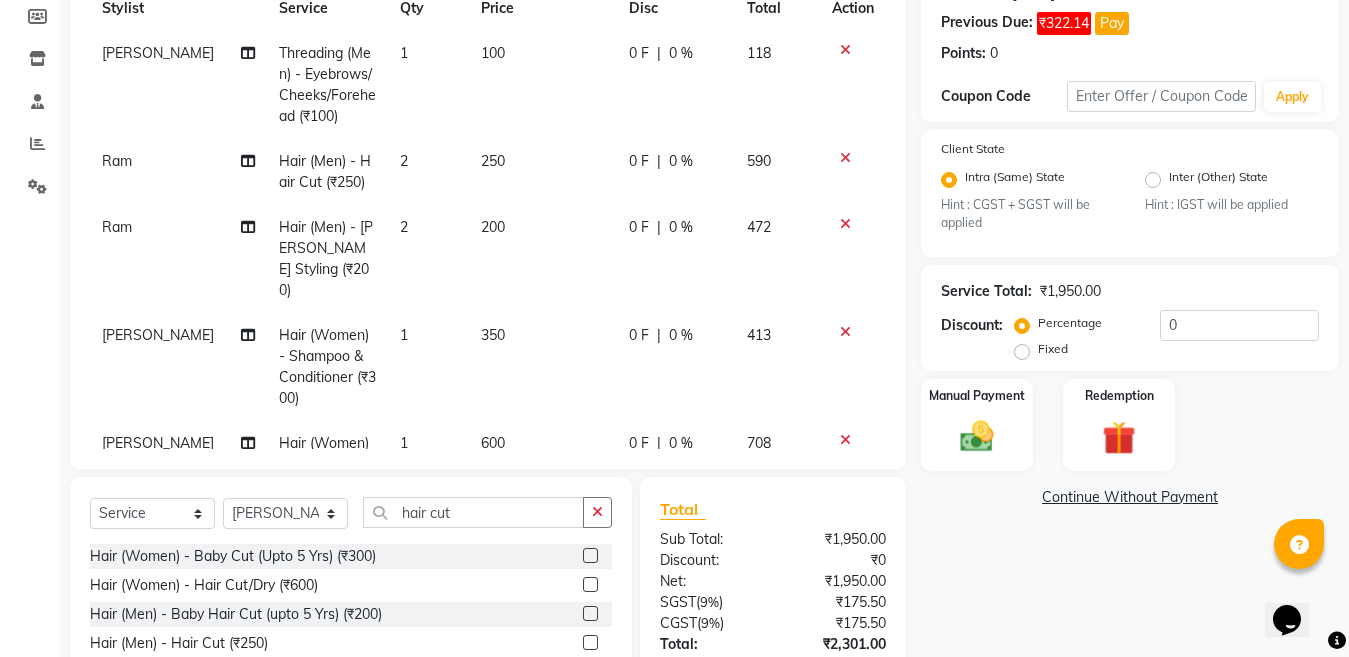 scroll, scrollTop: 71, scrollLeft: 0, axis: vertical 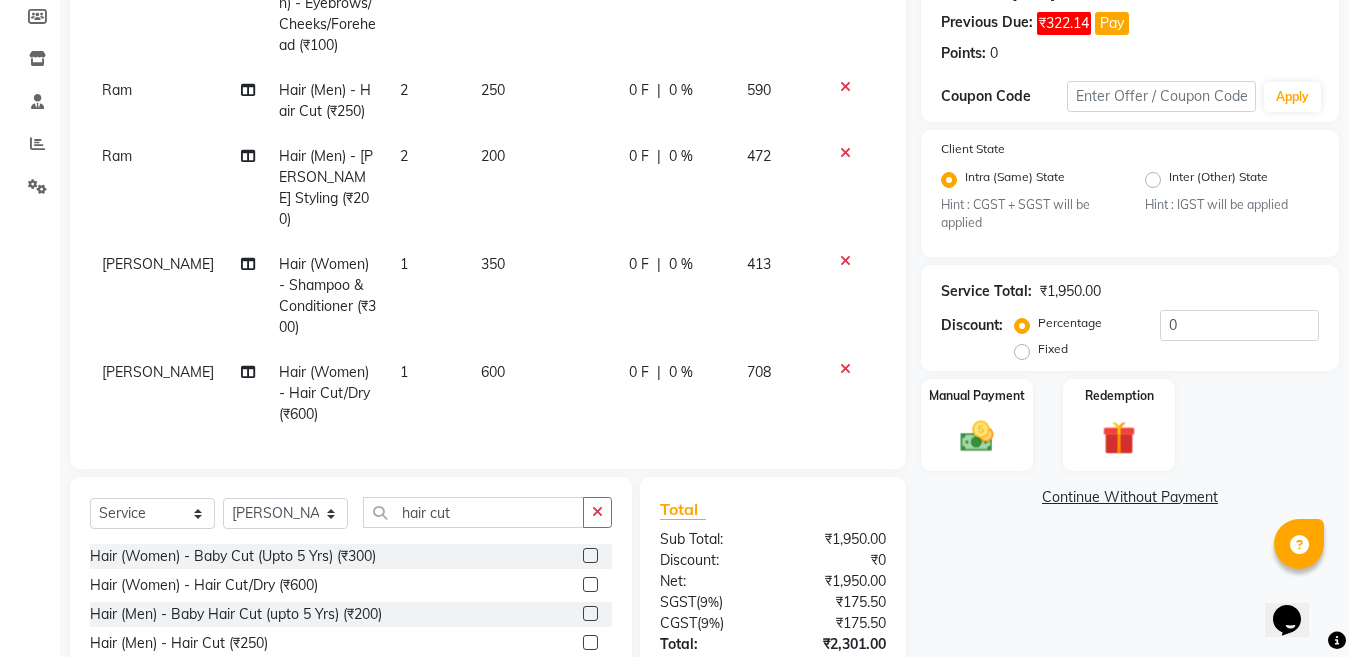click on "600" 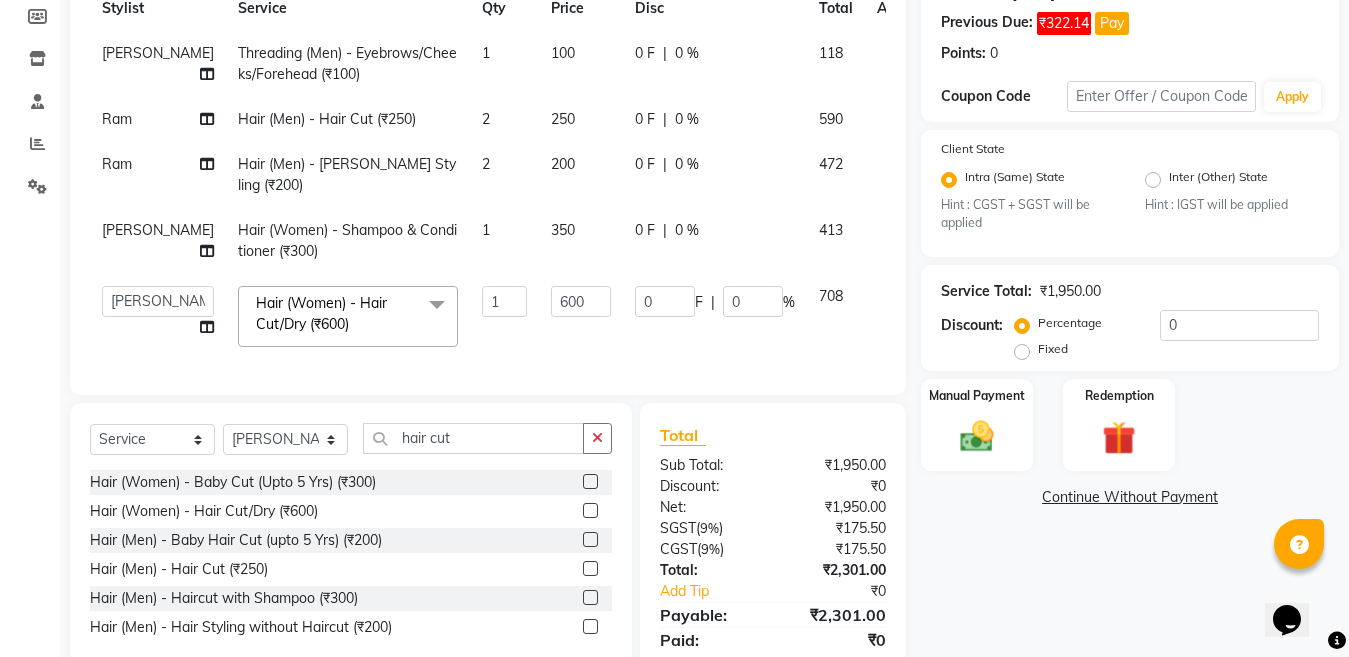 scroll, scrollTop: 0, scrollLeft: 0, axis: both 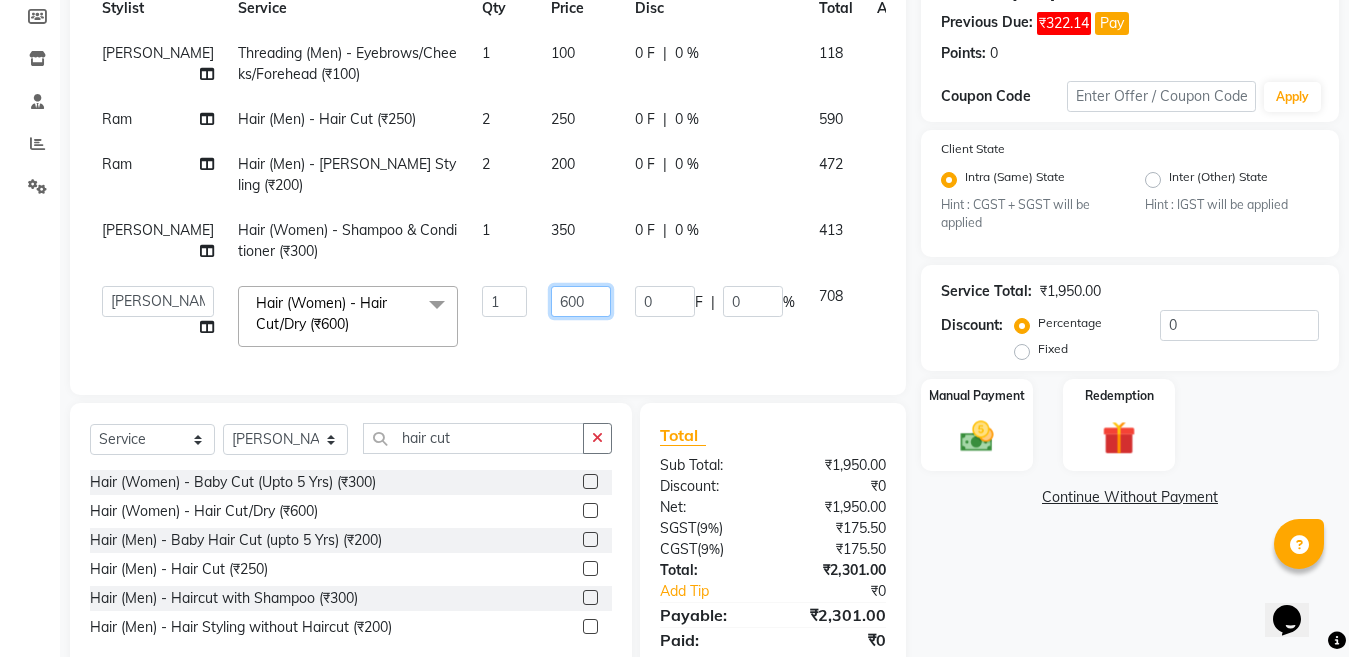 click on "600" 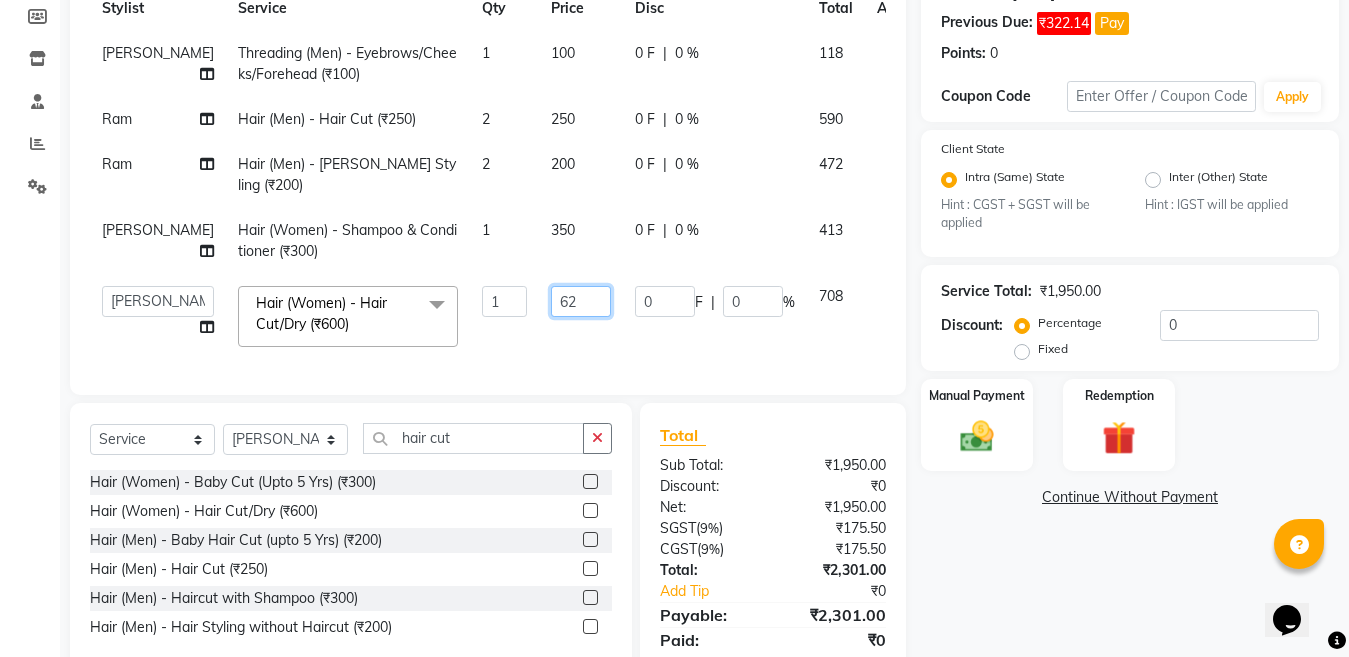 type on "620" 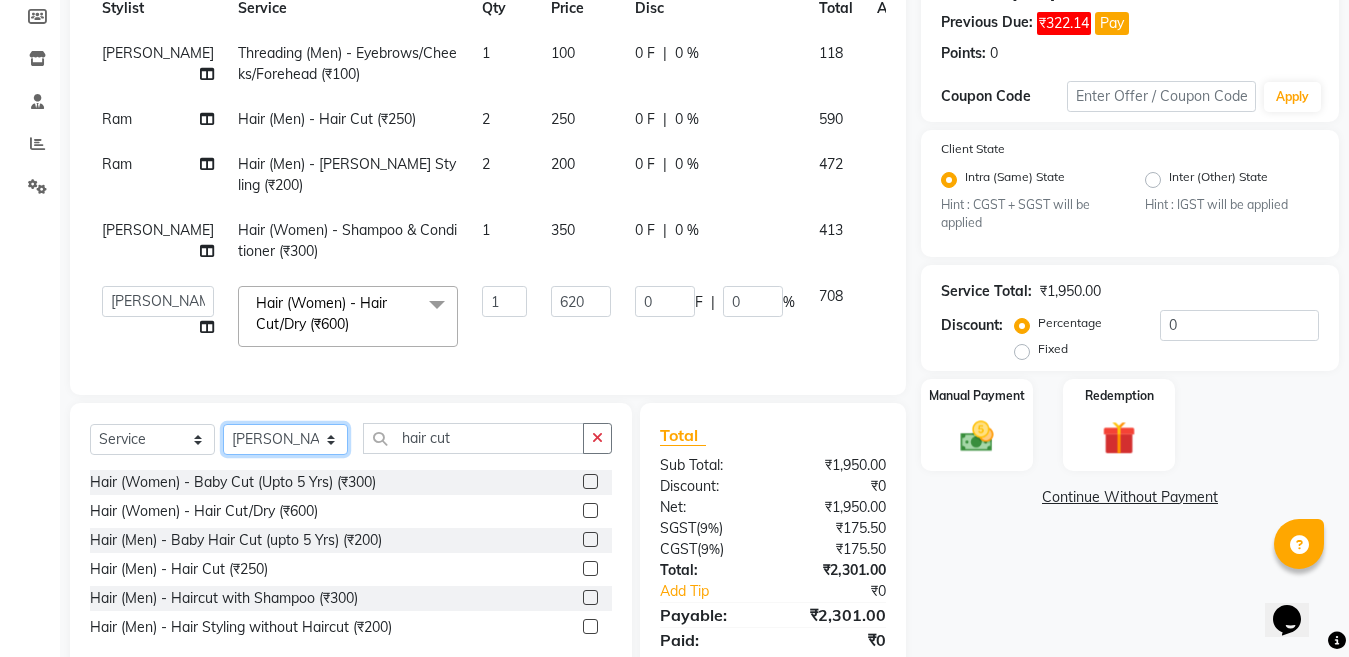 click on "Client [PHONE_NUMBER] Date [DATE] Invoice Number V/2025 V/[PHONE_NUMBER] Services Stylist Service Qty Price Disc Total Action [PERSON_NAME] Threading (Men) - Eyebrows/Cheeks/Forehead (₹100) 1 100 0 F | 0 % 118 Ram Hair (Men) - Hair Cut (₹250) 2 250 0 F | 0 % 590 Ram Hair (Men) - [PERSON_NAME] Styling (₹200) 2 200 0 F | 0 % 472 [PERSON_NAME] (Women) - Shampoo & Conditioner (₹300) 1 350 0 F | 0 % 413  [PERSON_NAME]   Aalam Sheikh   [PERSON_NAME]   [PERSON_NAME]   Gaurav   [PERSON_NAME]   [PERSON_NAME]   [PERSON_NAME] maam   Lucky   Manager   [PERSON_NAME]   [PERSON_NAME] ( [PERSON_NAME])   [PERSON_NAME]   [PERSON_NAME] [PERSON_NAME]   [PERSON_NAME]  Hair (Women) - Hair Cut/Dry (₹600)  x Facial (Women) - Fruit Facial (₹1200) Facial (Women) - Vedic Line(Papaya) Facial (₹1800) Facial (Women) - Vedic Line(Neem Brahmi) (₹2000) Facial (Women) - Facial Vedic Line(Gold) Facial (₹2400) Facial (Women) - Lotus(Hydra-Pura) Facial (₹1800) Facial (Women) - Lotus(Insta Fair) Facial (₹2500) 1 620 0 F |" 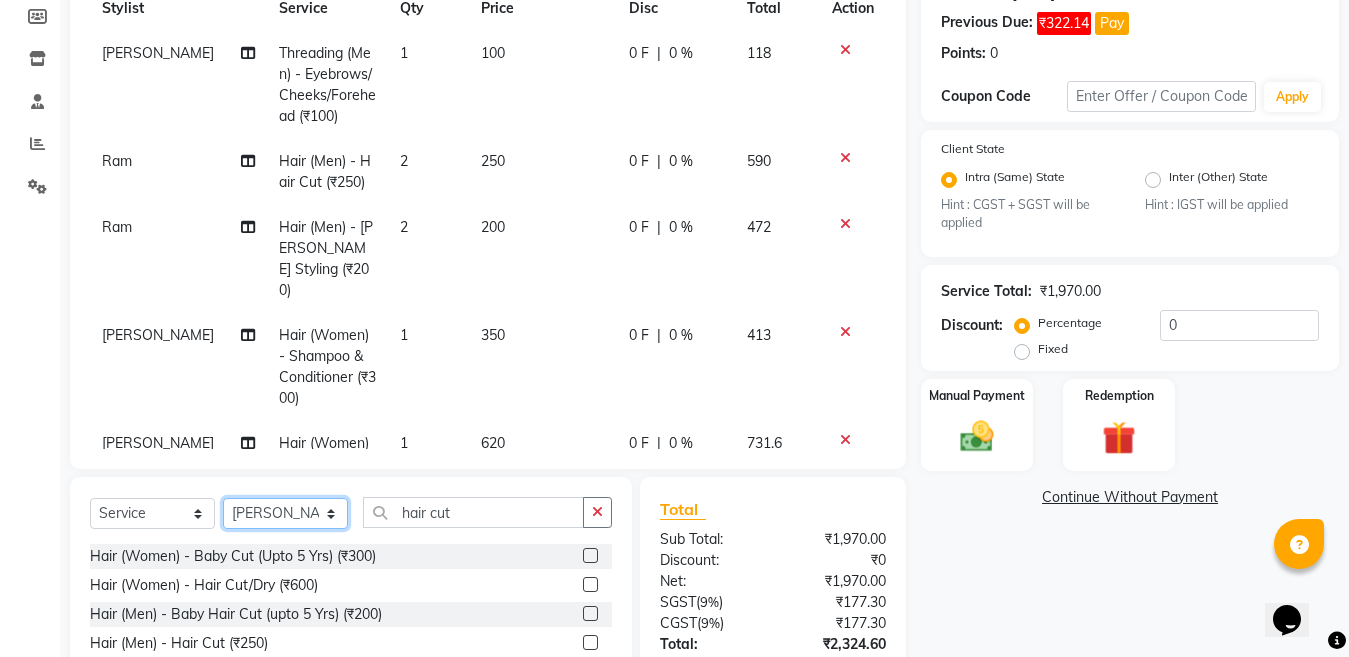 select on "83641" 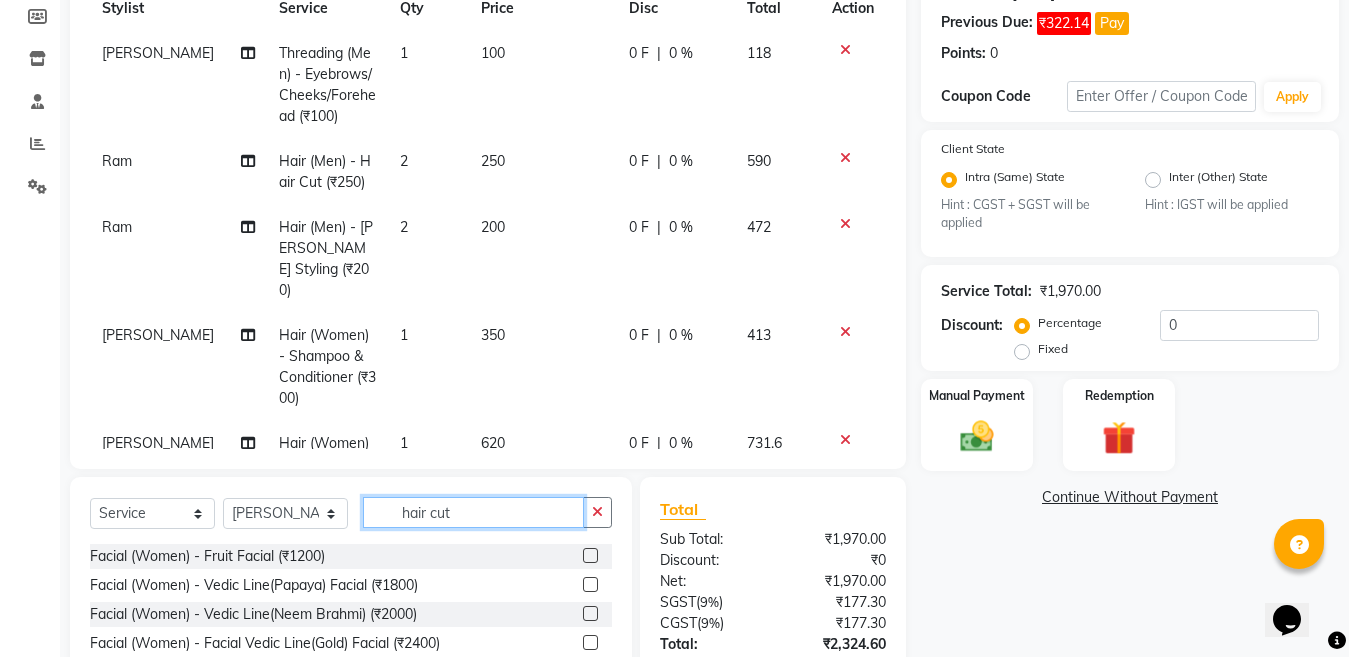 click on "hair cut" 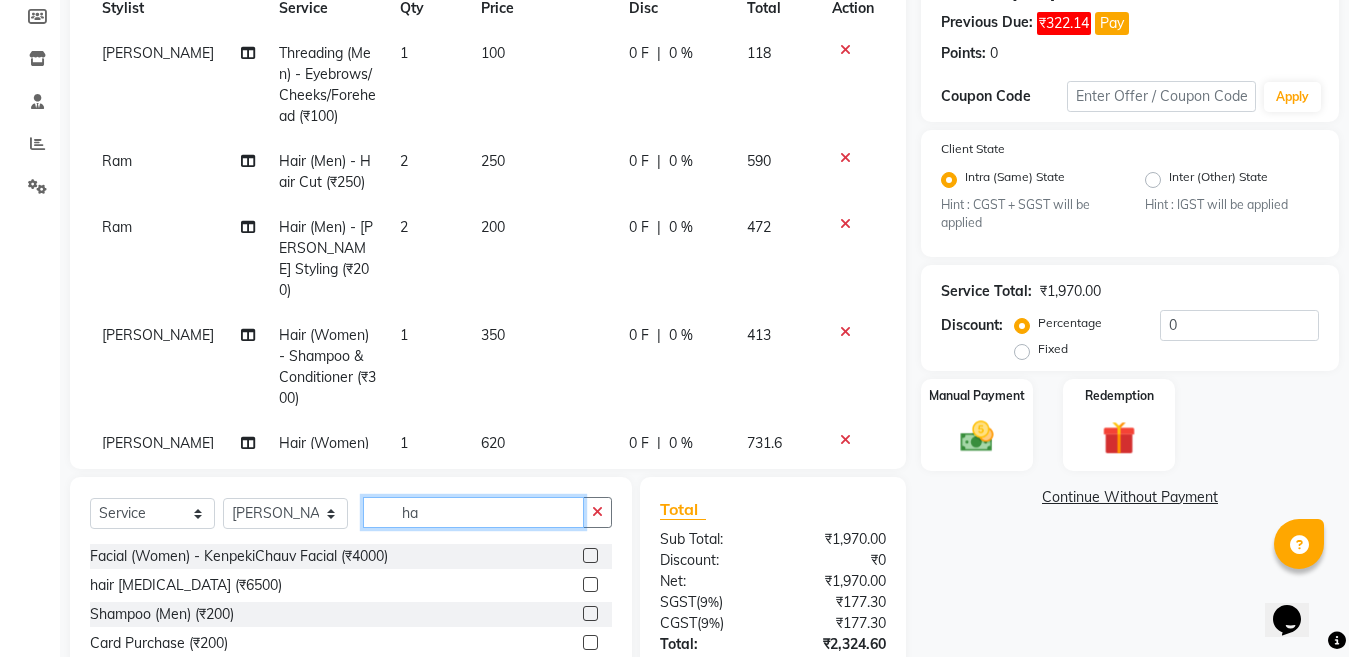 type on "h" 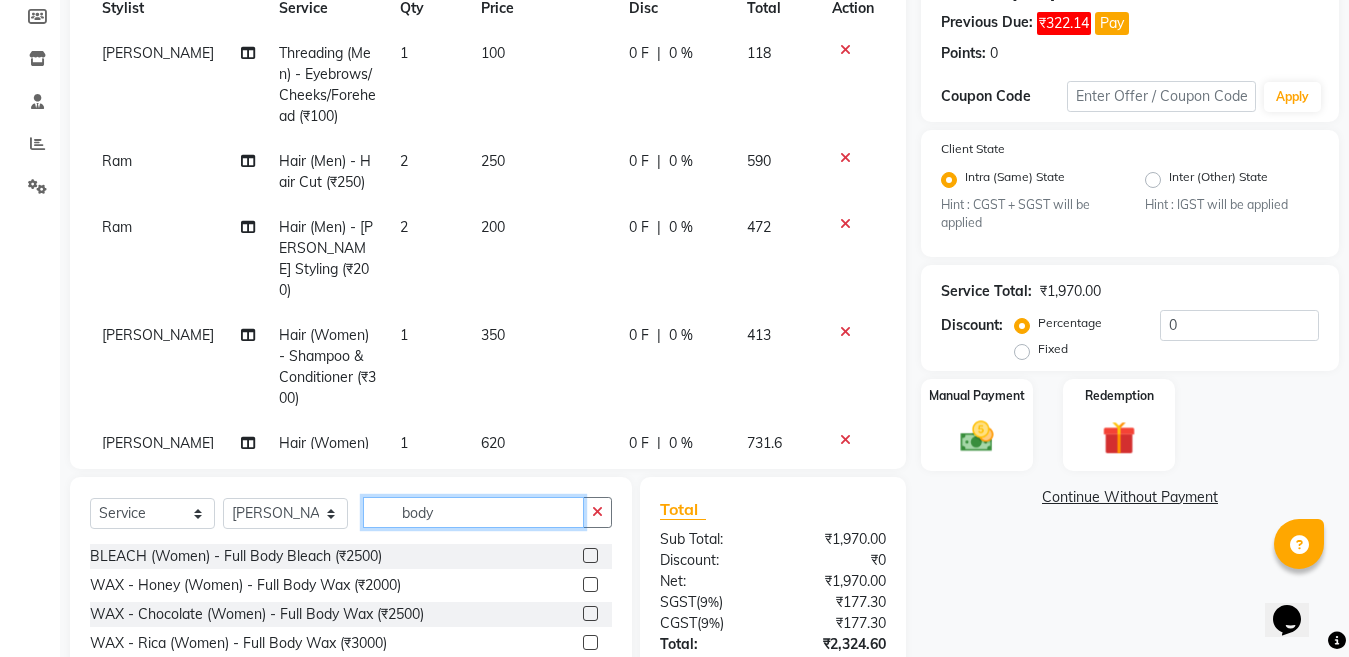 scroll, scrollTop: 444, scrollLeft: 0, axis: vertical 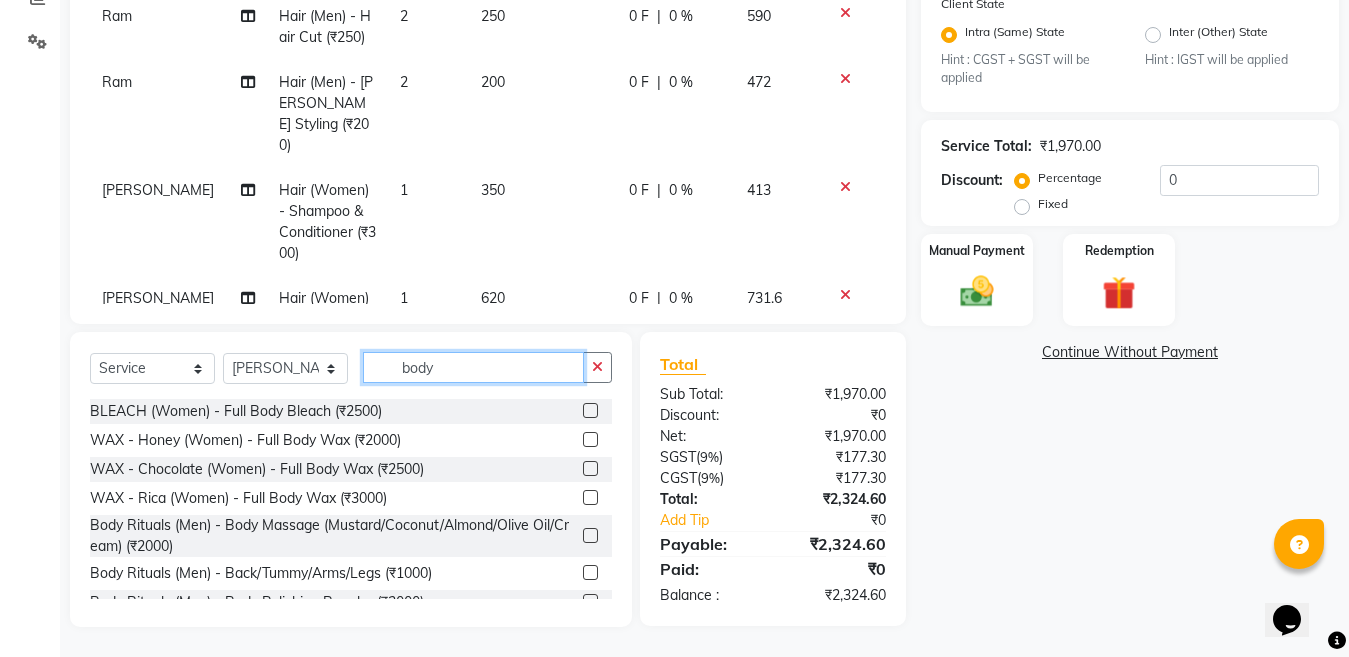 type on "body" 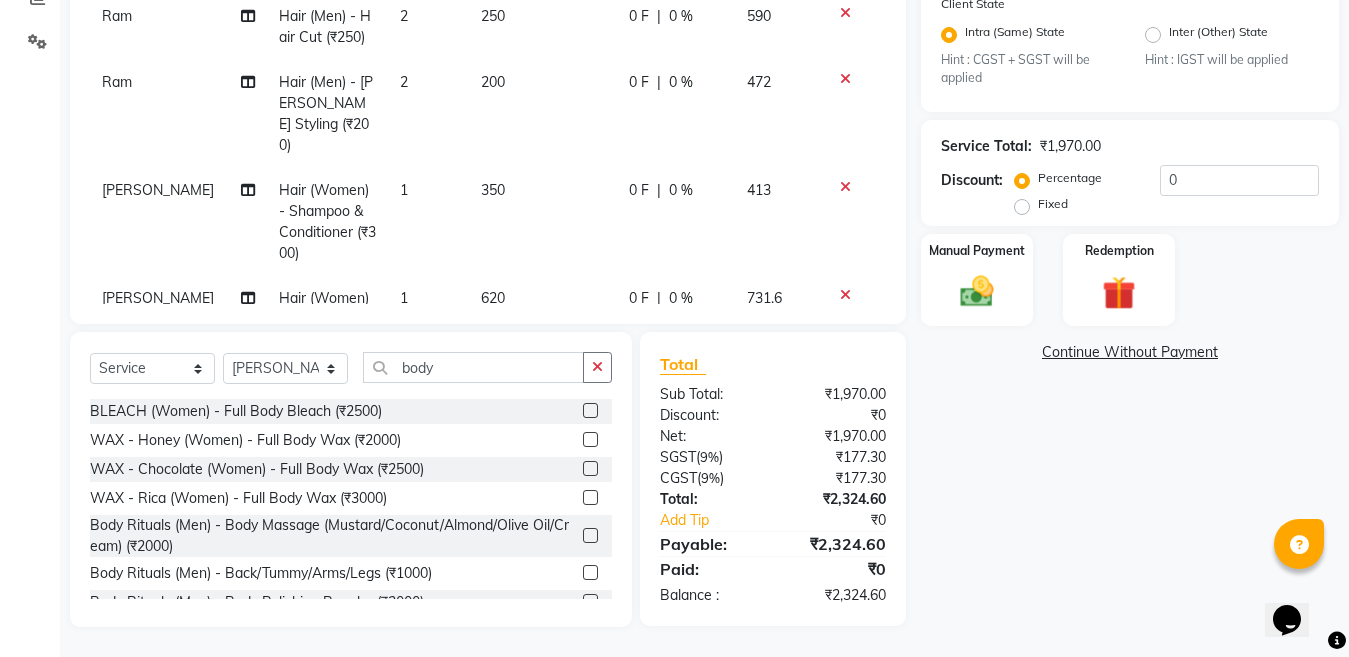 click 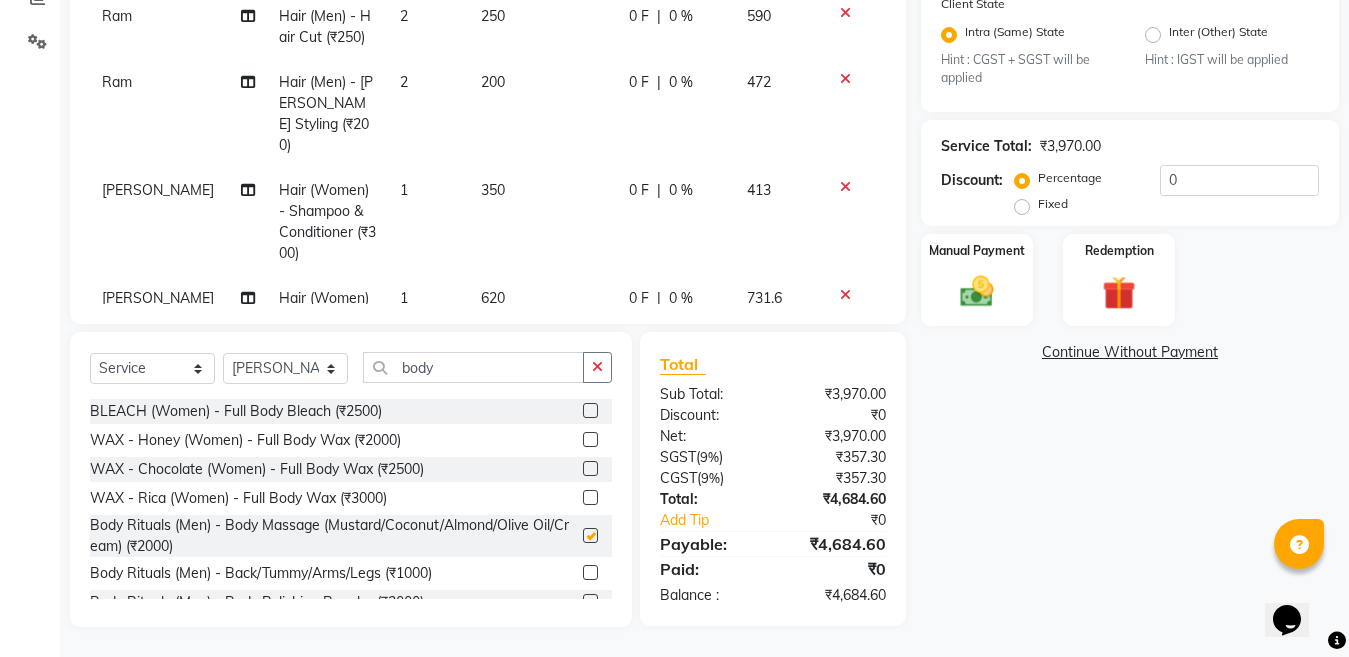 checkbox on "false" 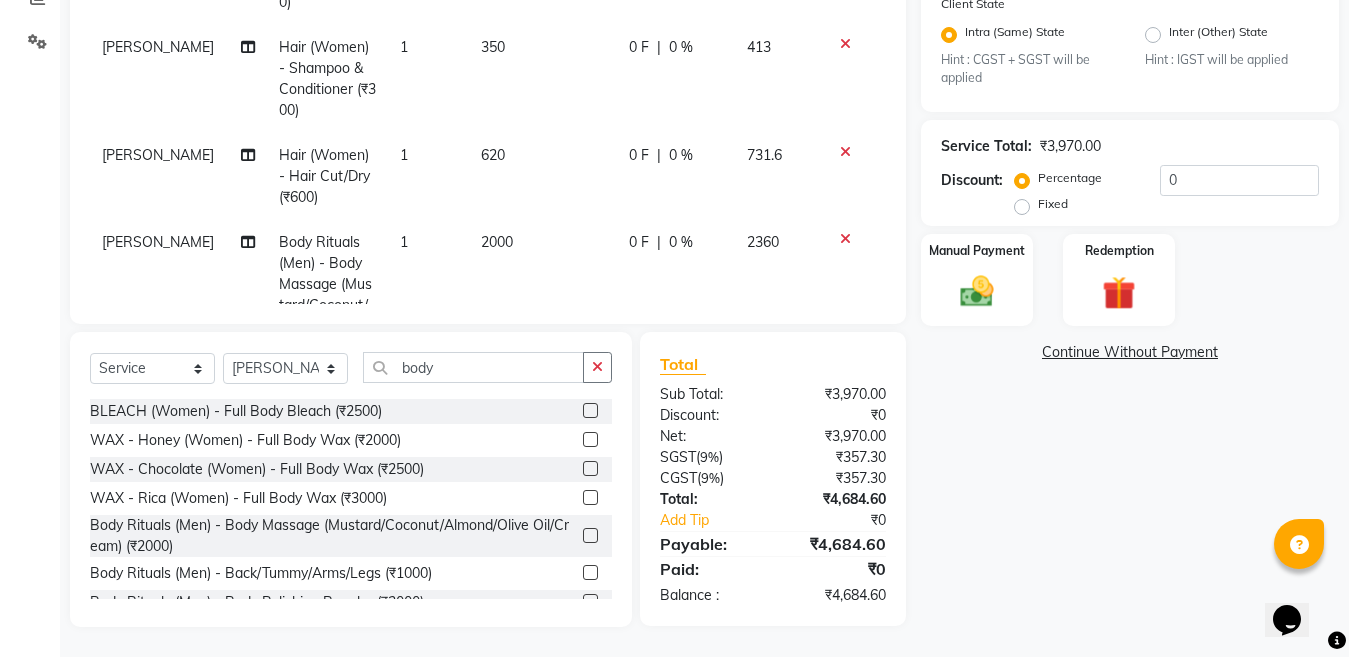 scroll, scrollTop: 242, scrollLeft: 0, axis: vertical 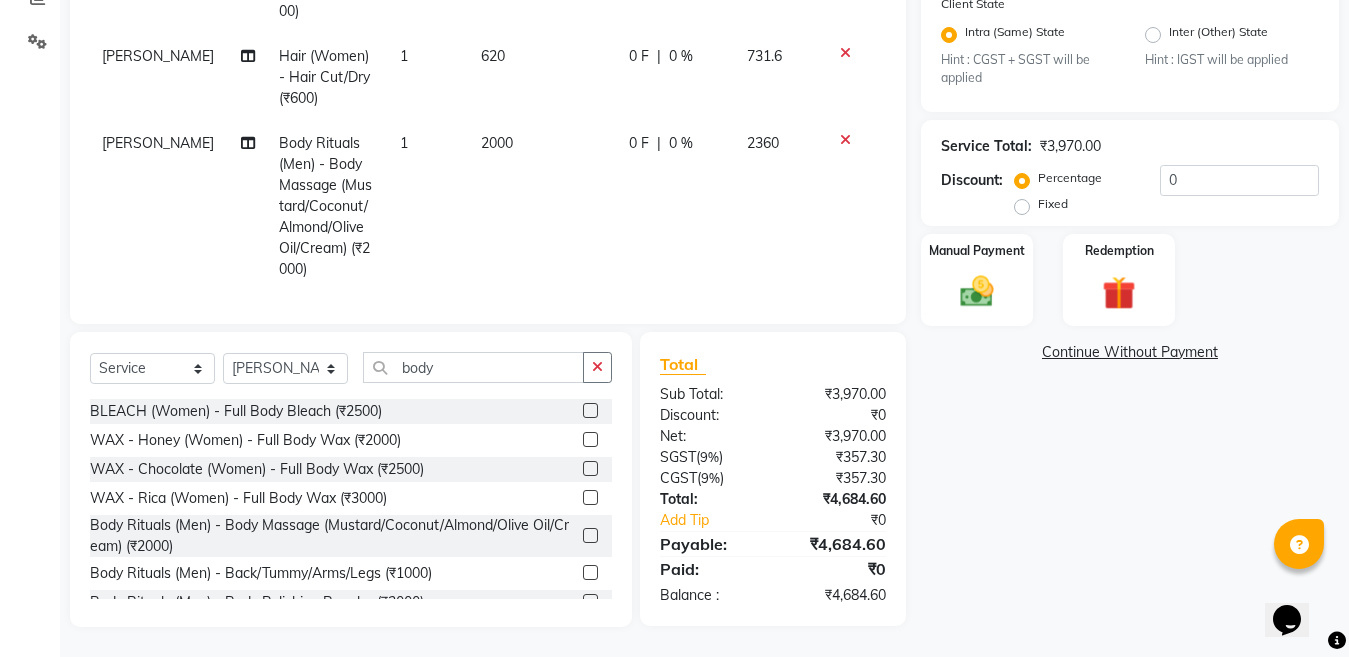 click on "2000" 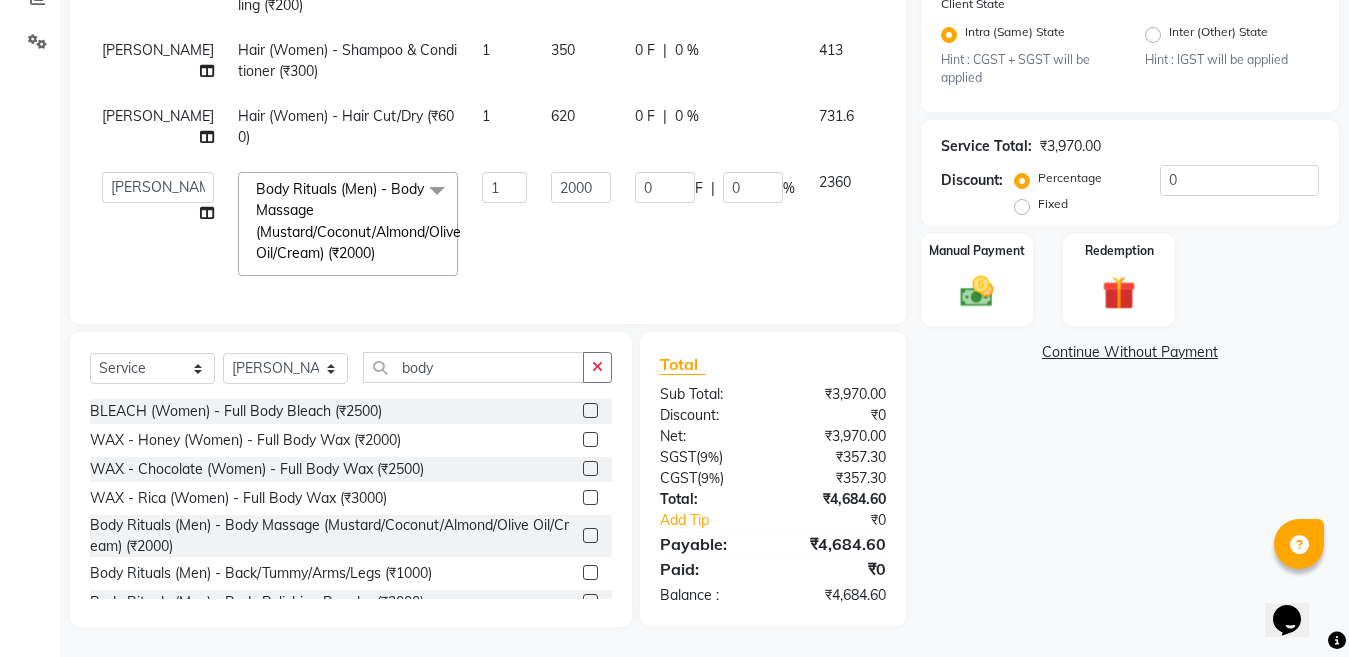 scroll, scrollTop: 31, scrollLeft: 0, axis: vertical 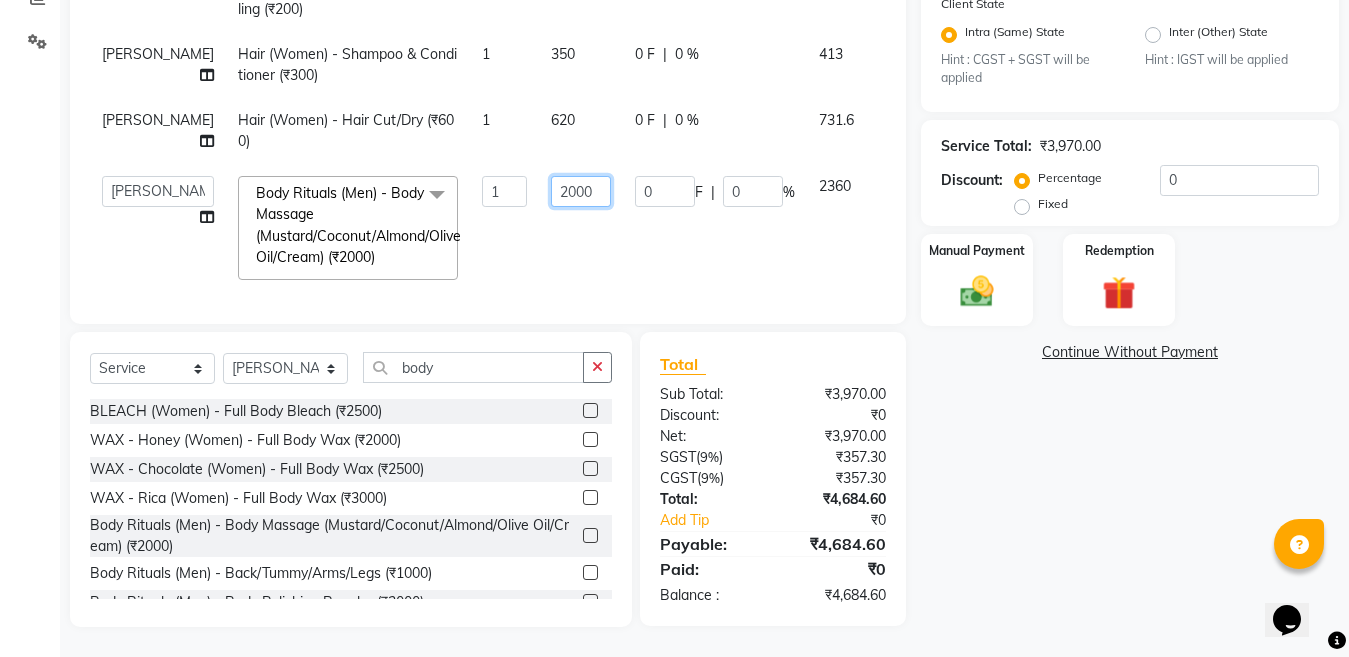 click on "2000" 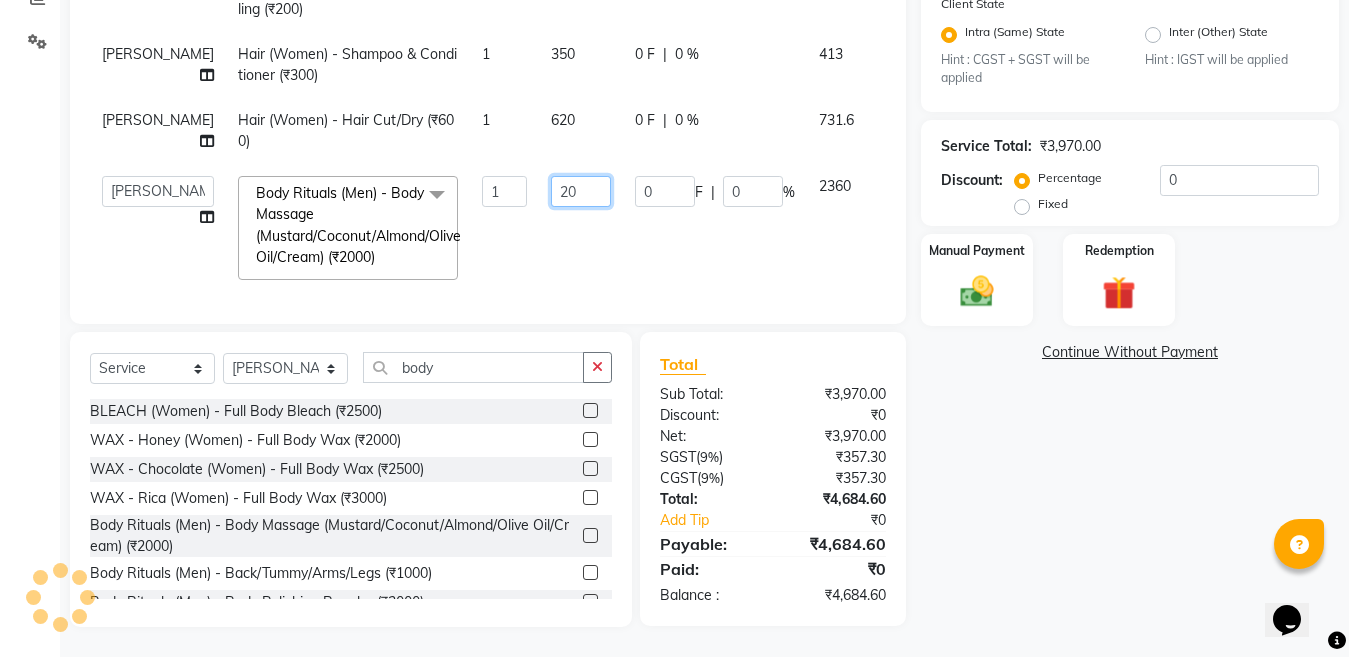 type on "2" 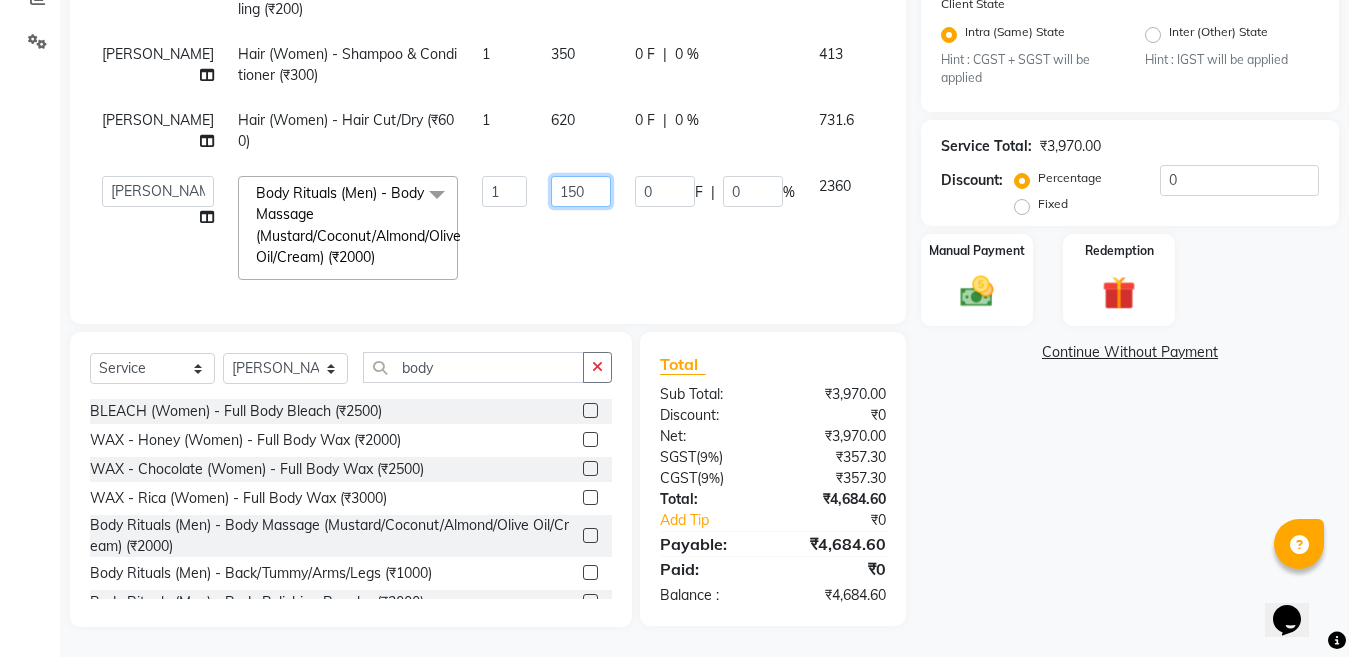 type on "1500" 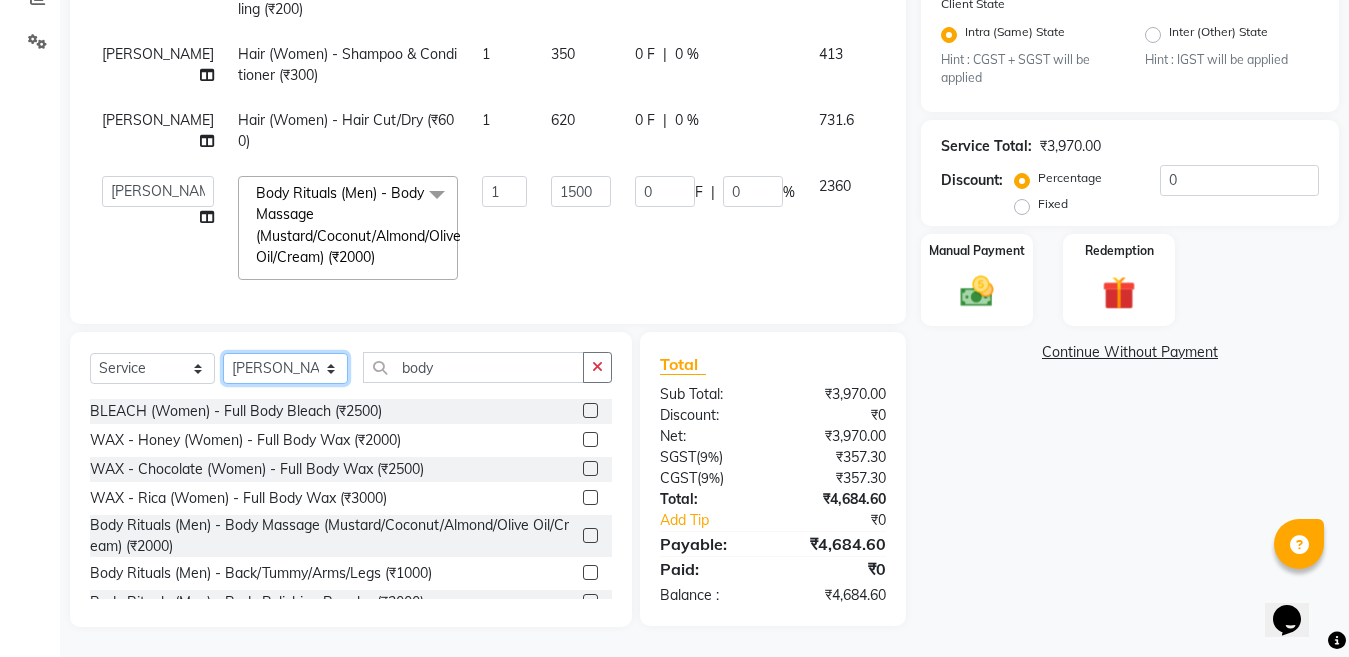 click on "Select Stylist [PERSON_NAME] Aalam Sheikh [PERSON_NAME] [PERSON_NAME] Gaurav [PERSON_NAME] [PERSON_NAME] [PERSON_NAME] maam Lucky Manager [PERSON_NAME] [PERSON_NAME] Ram [PERSON_NAME] Shilpa ( sunita) [PERSON_NAME] [PERSON_NAME] [PERSON_NAME] [PERSON_NAME]" 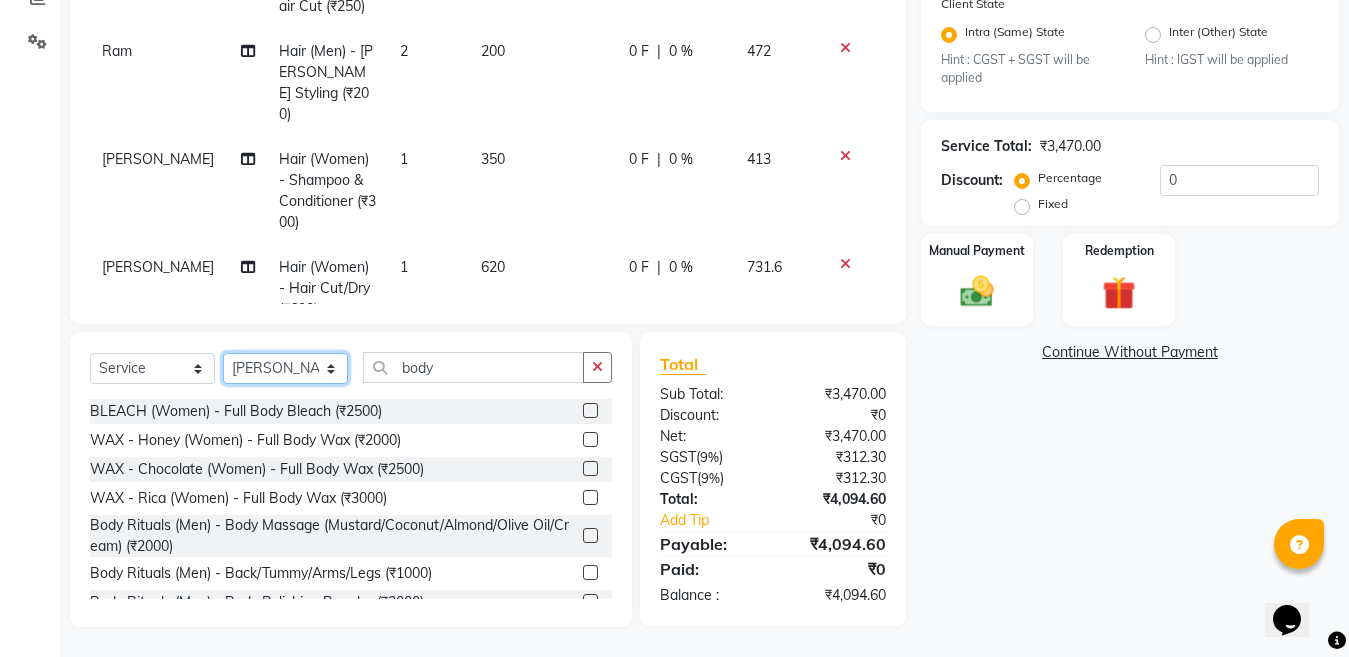 select on "70289" 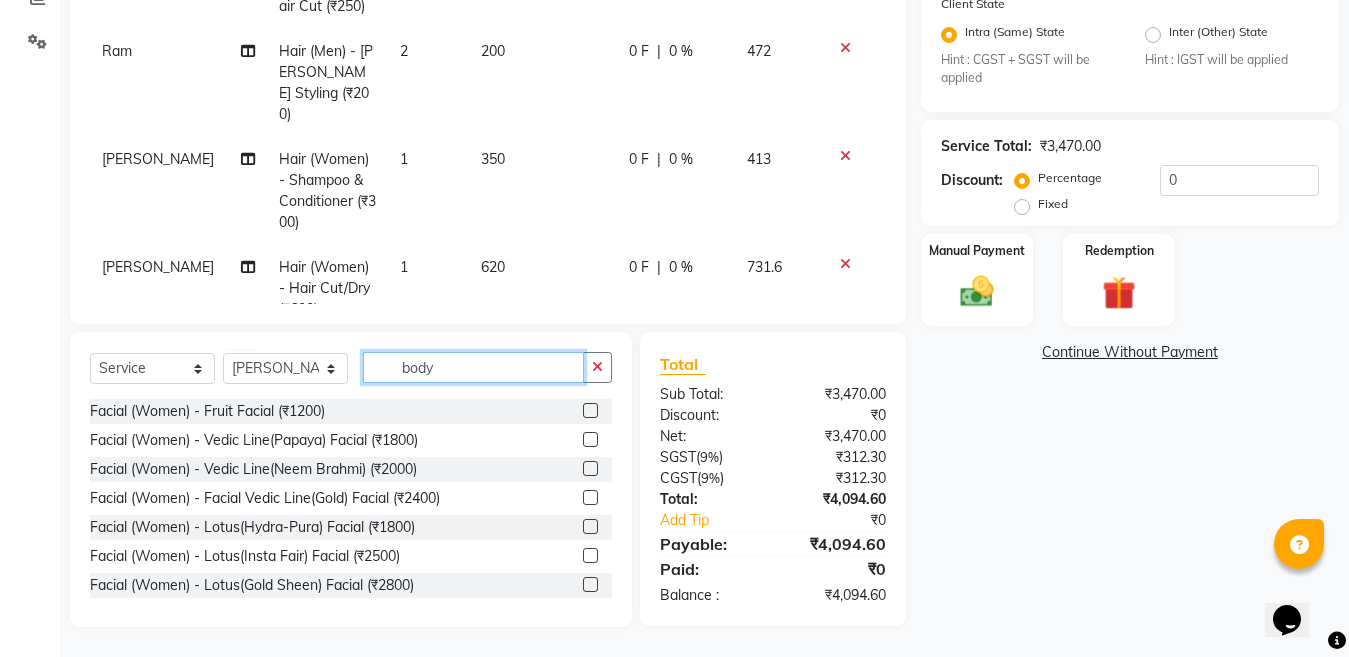 click on "body" 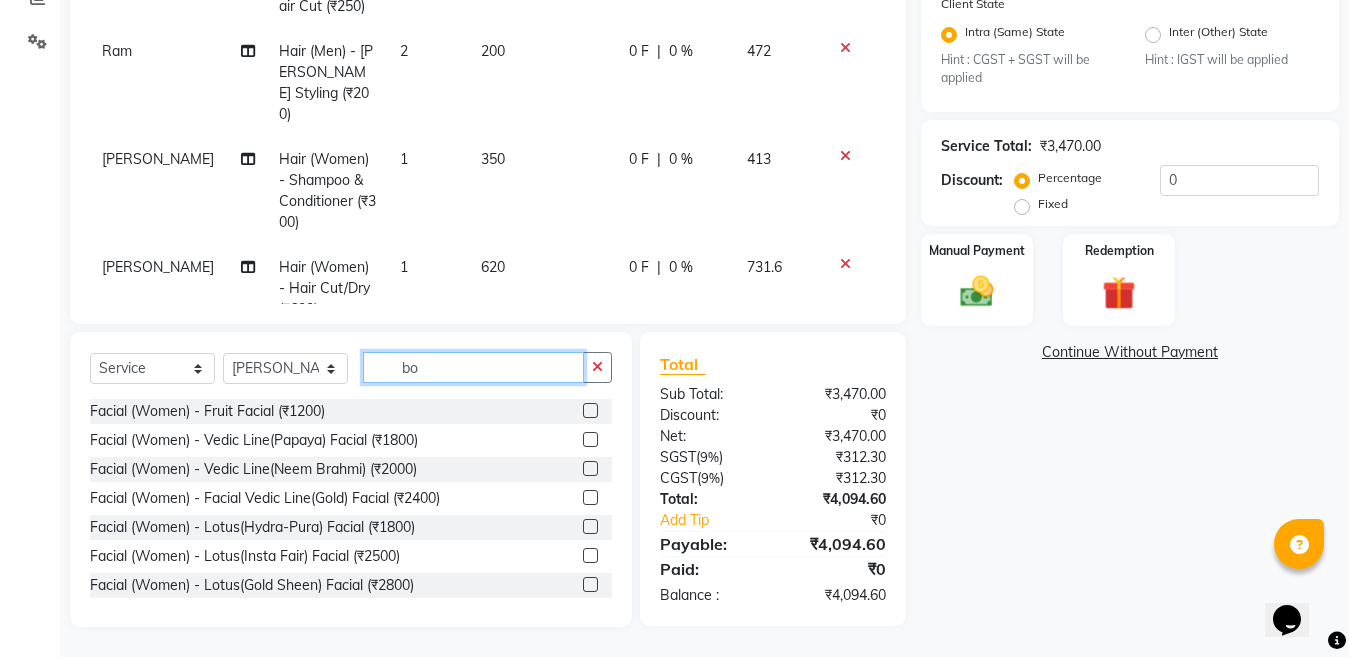 type on "b" 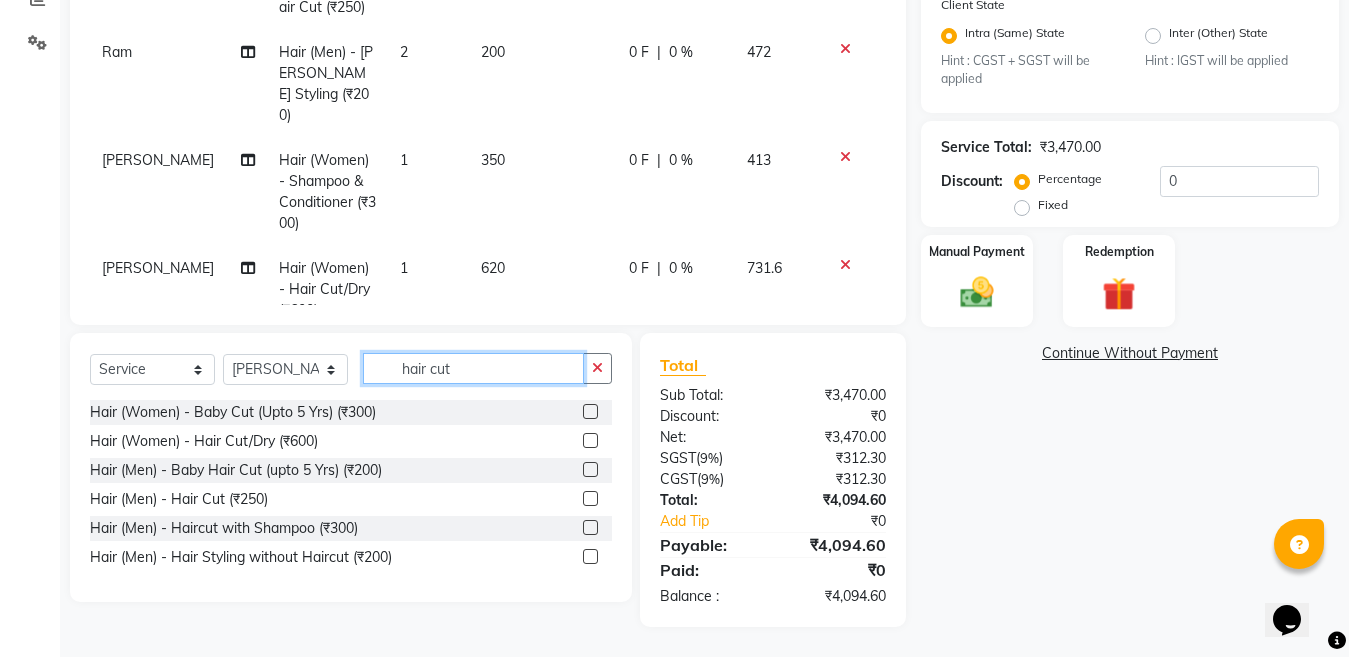 scroll, scrollTop: 443, scrollLeft: 0, axis: vertical 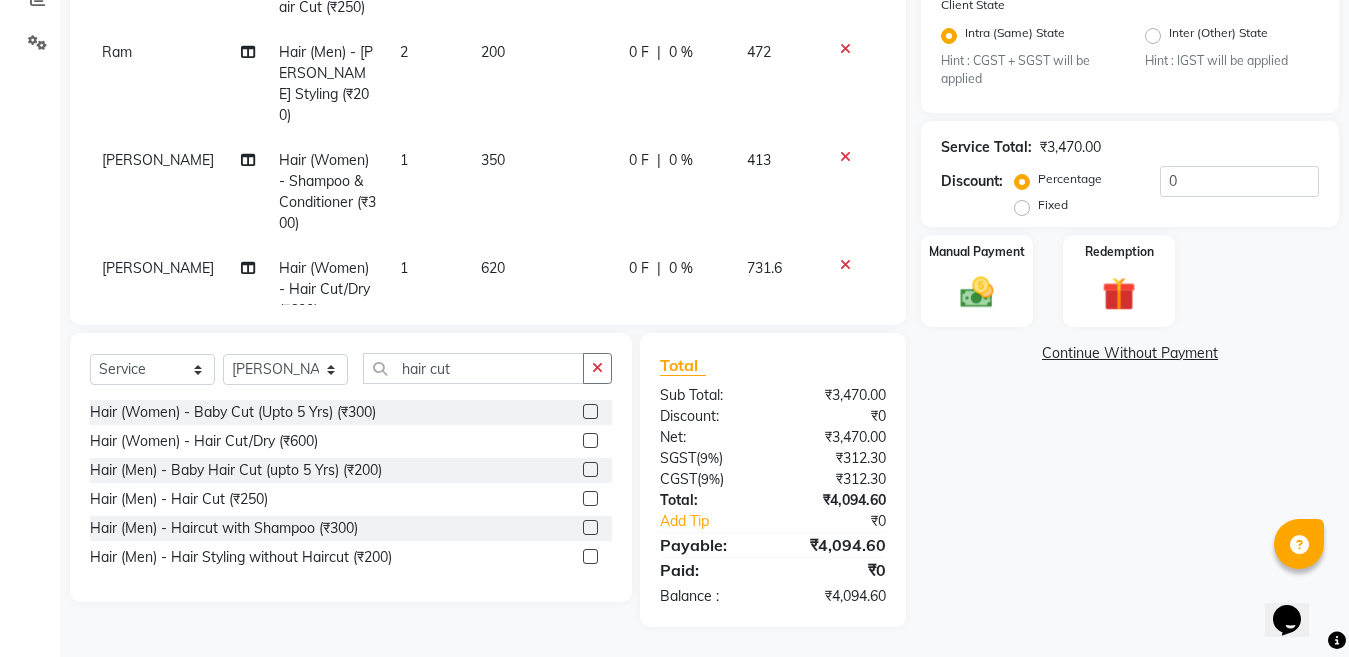 click 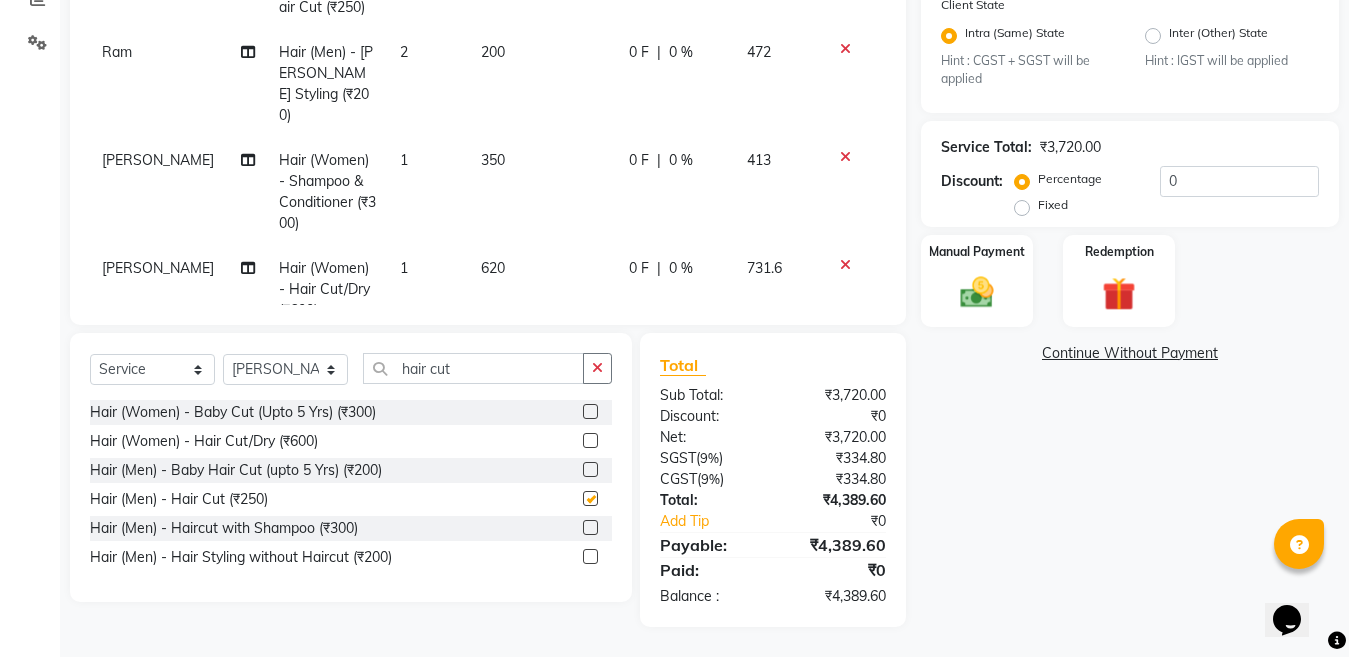 checkbox on "false" 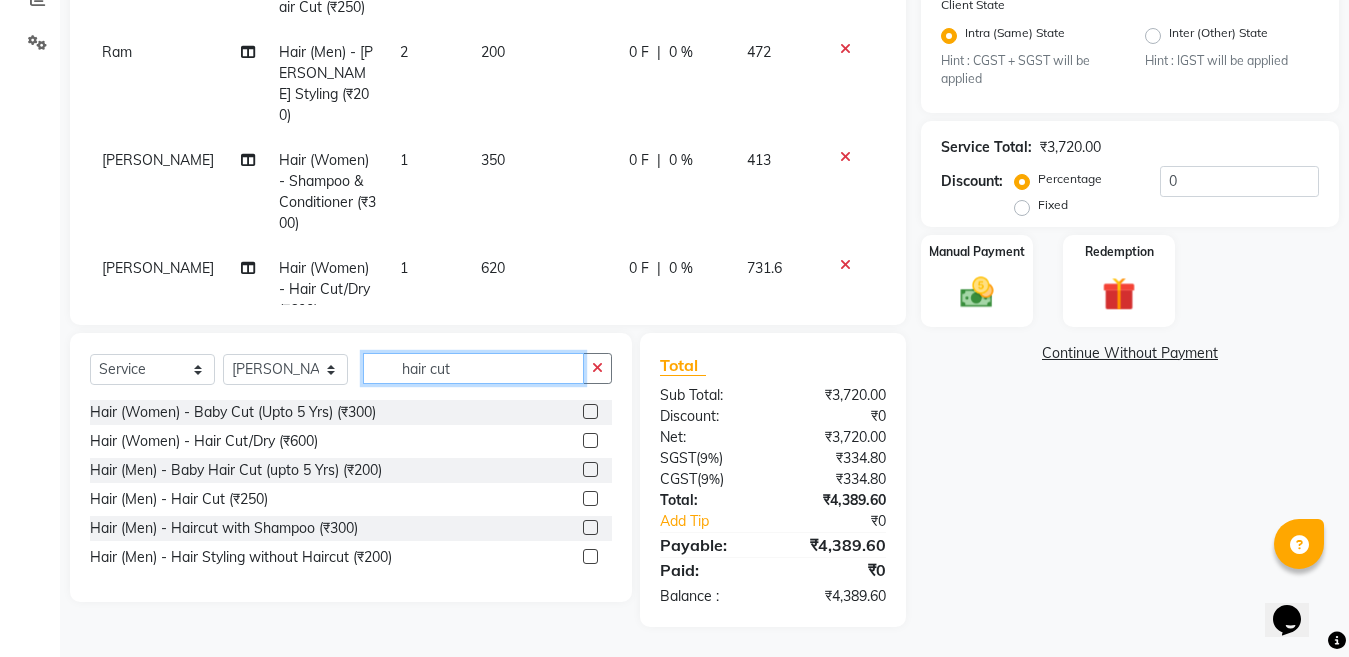 click on "hair cut" 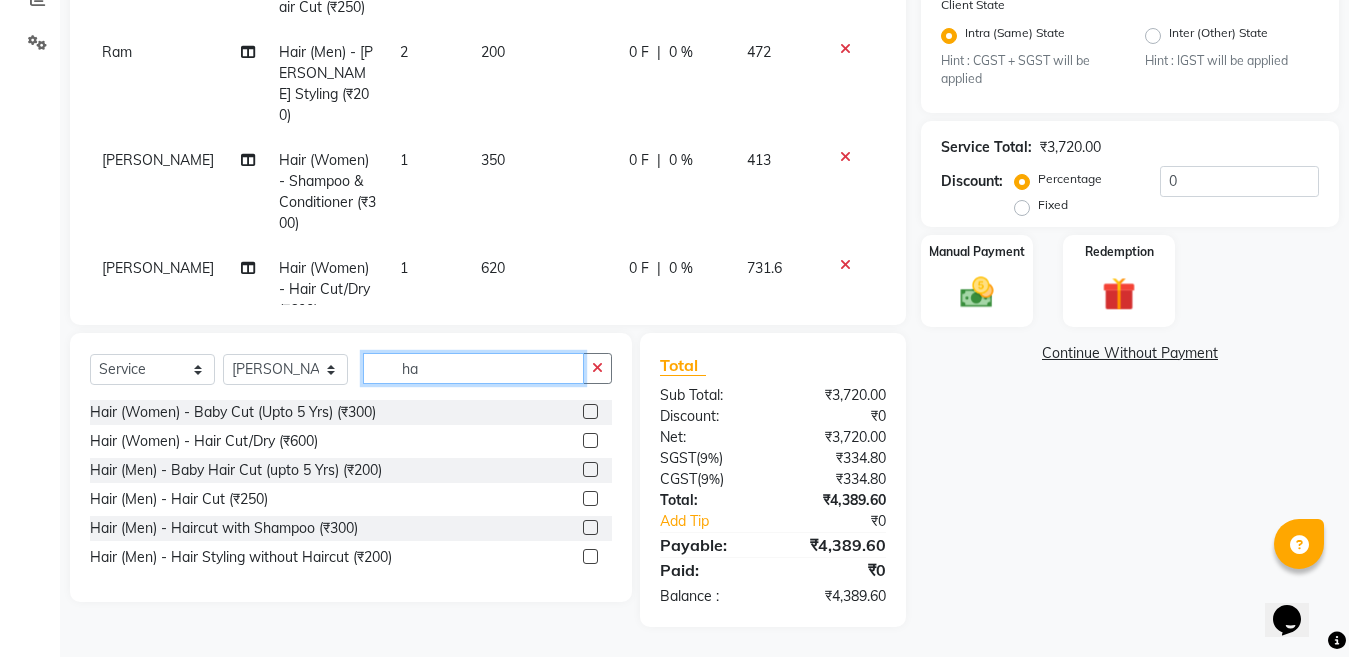 type on "h" 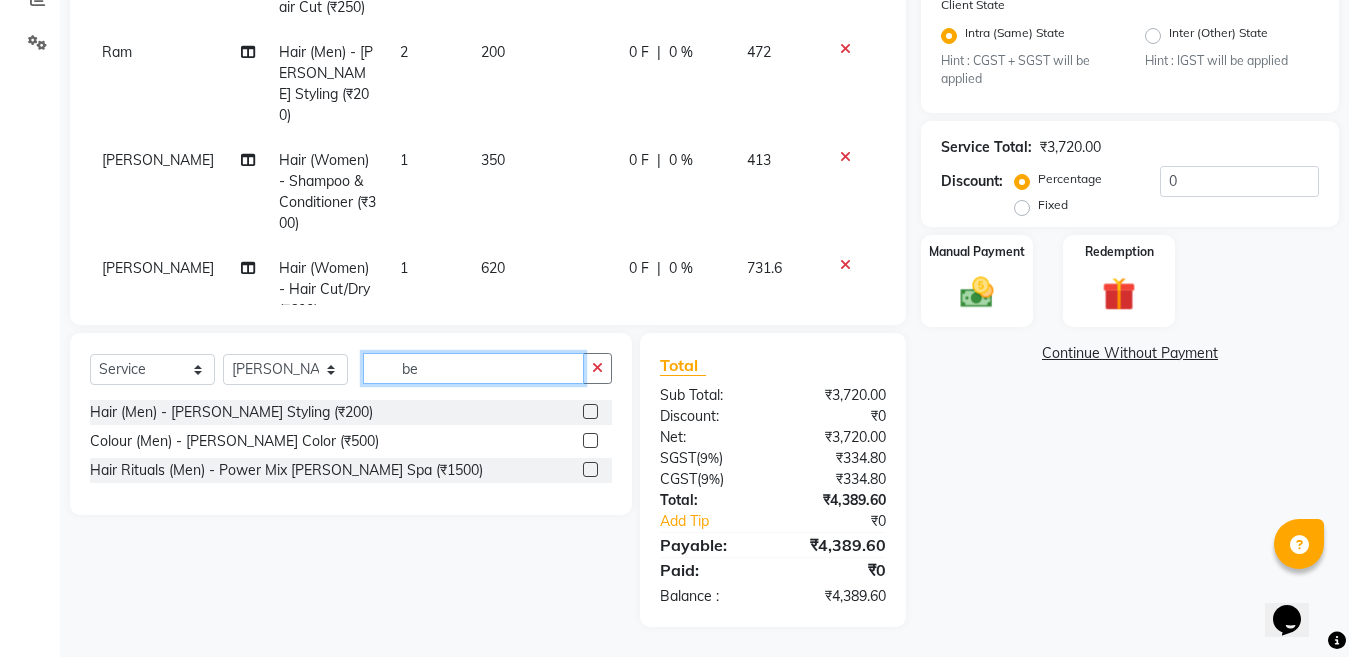 type on "be" 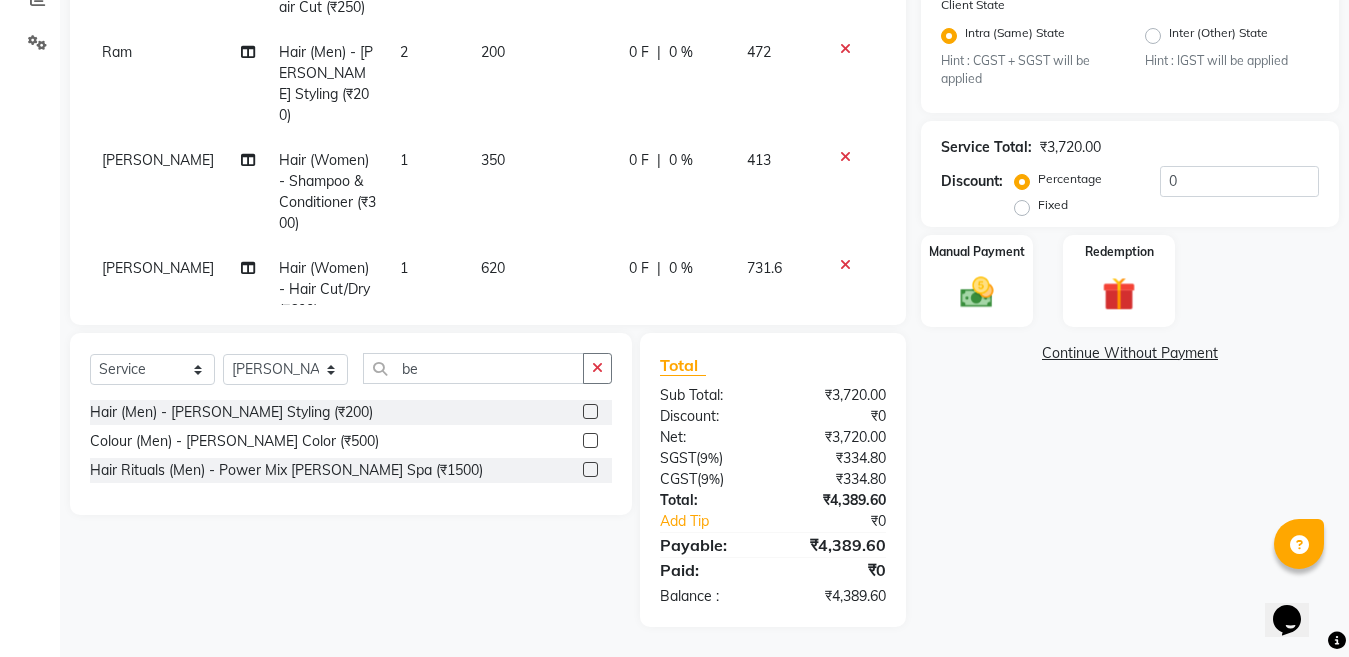 click 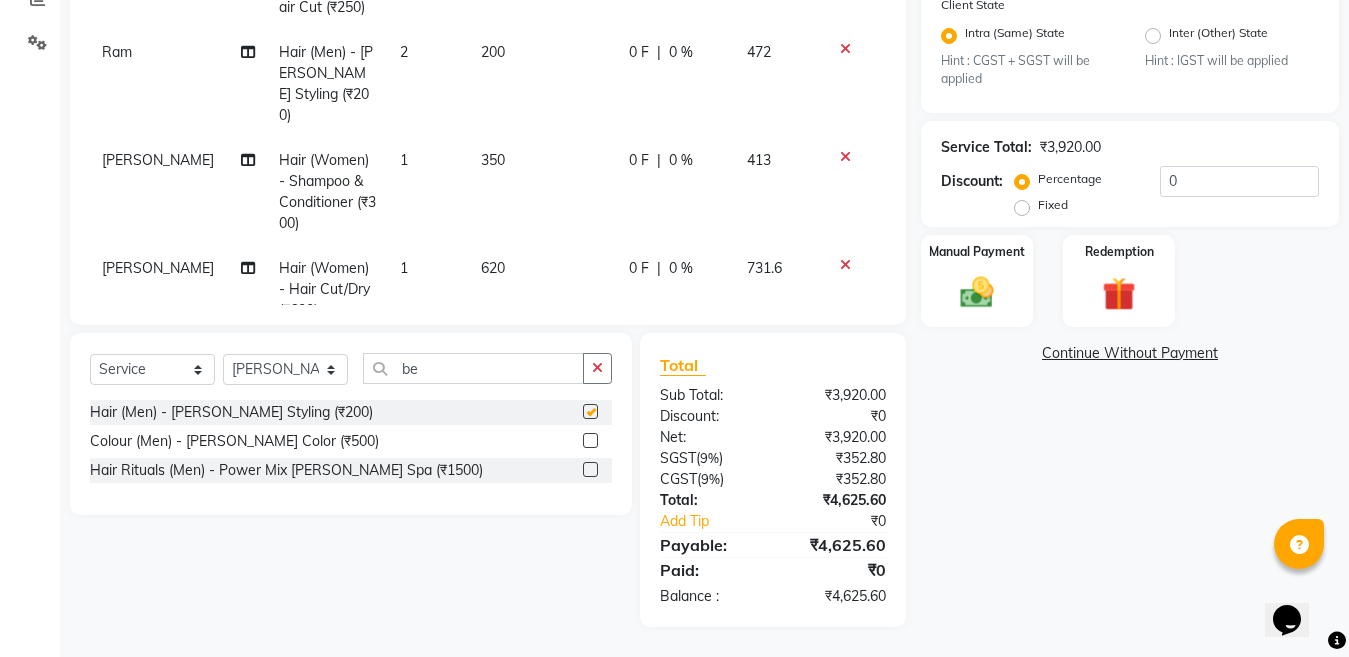 checkbox on "false" 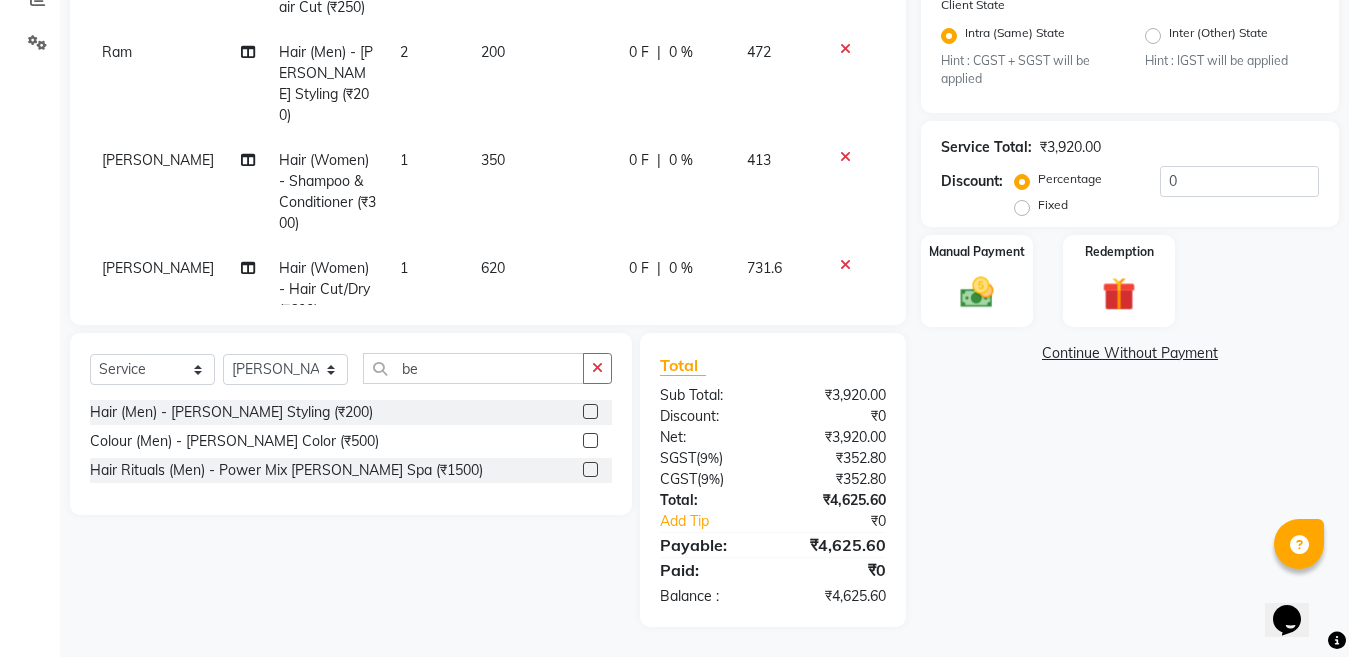 scroll, scrollTop: 395, scrollLeft: 0, axis: vertical 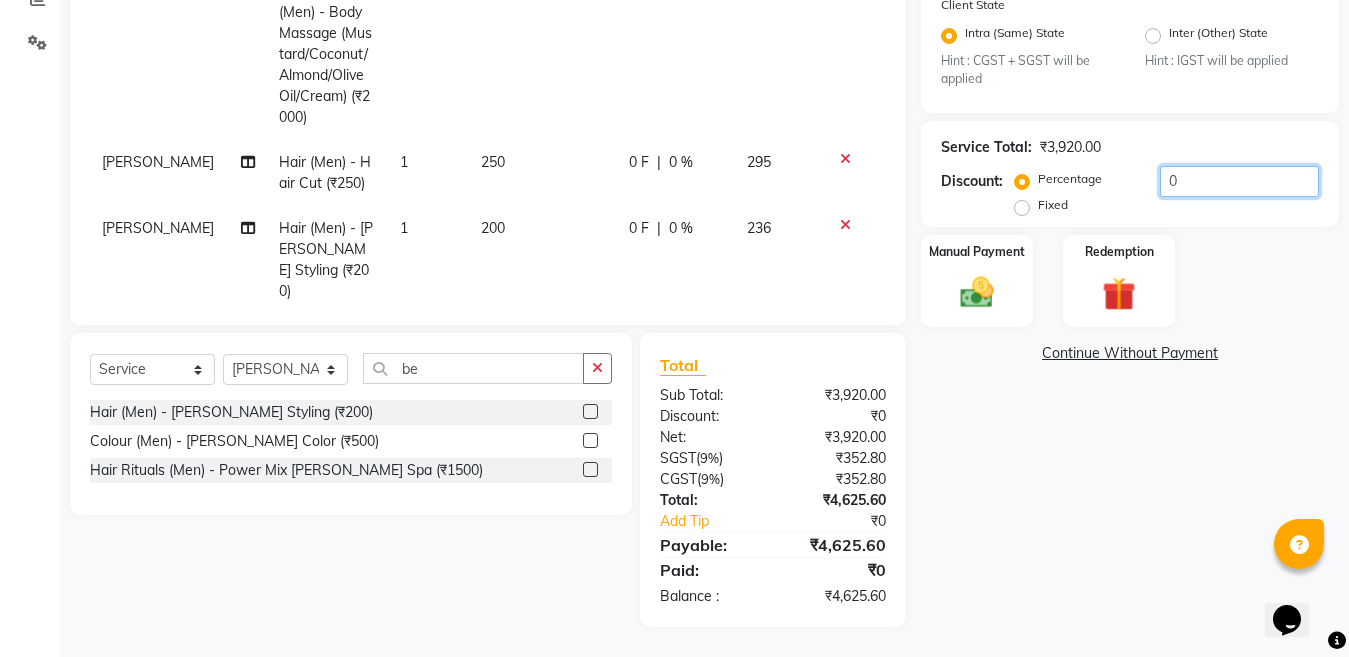click on "0" 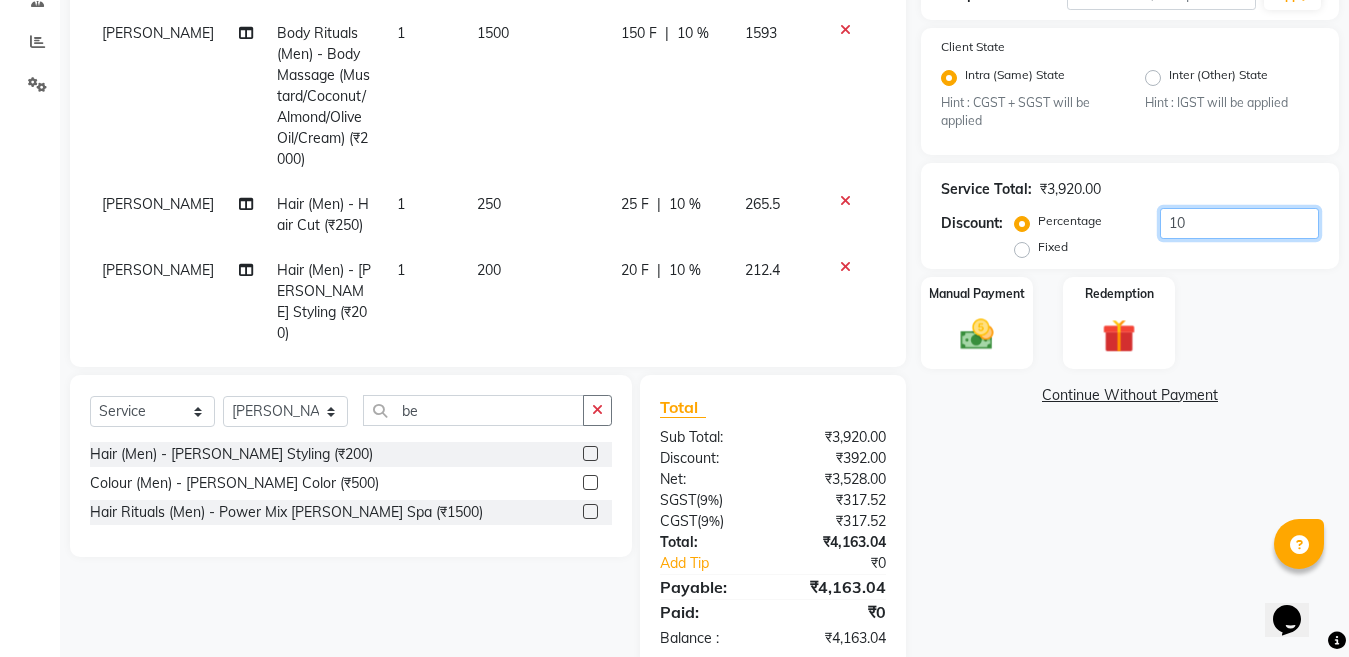 scroll, scrollTop: 443, scrollLeft: 0, axis: vertical 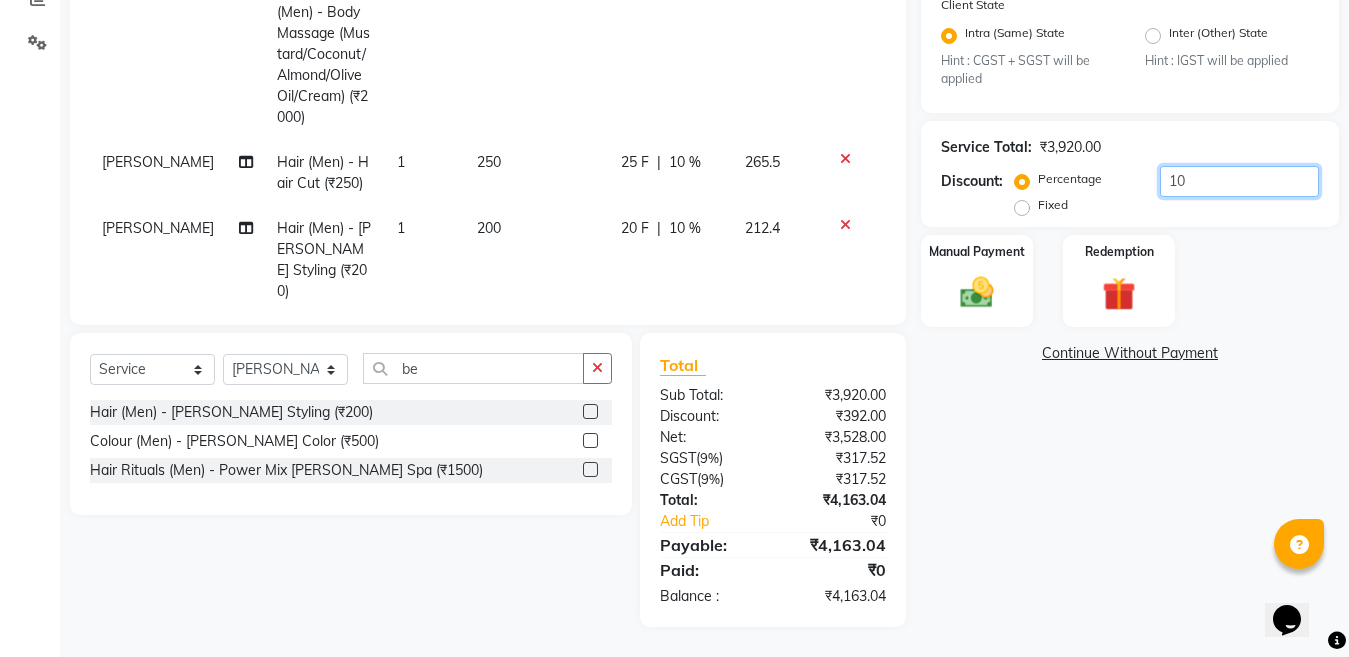 type on "1" 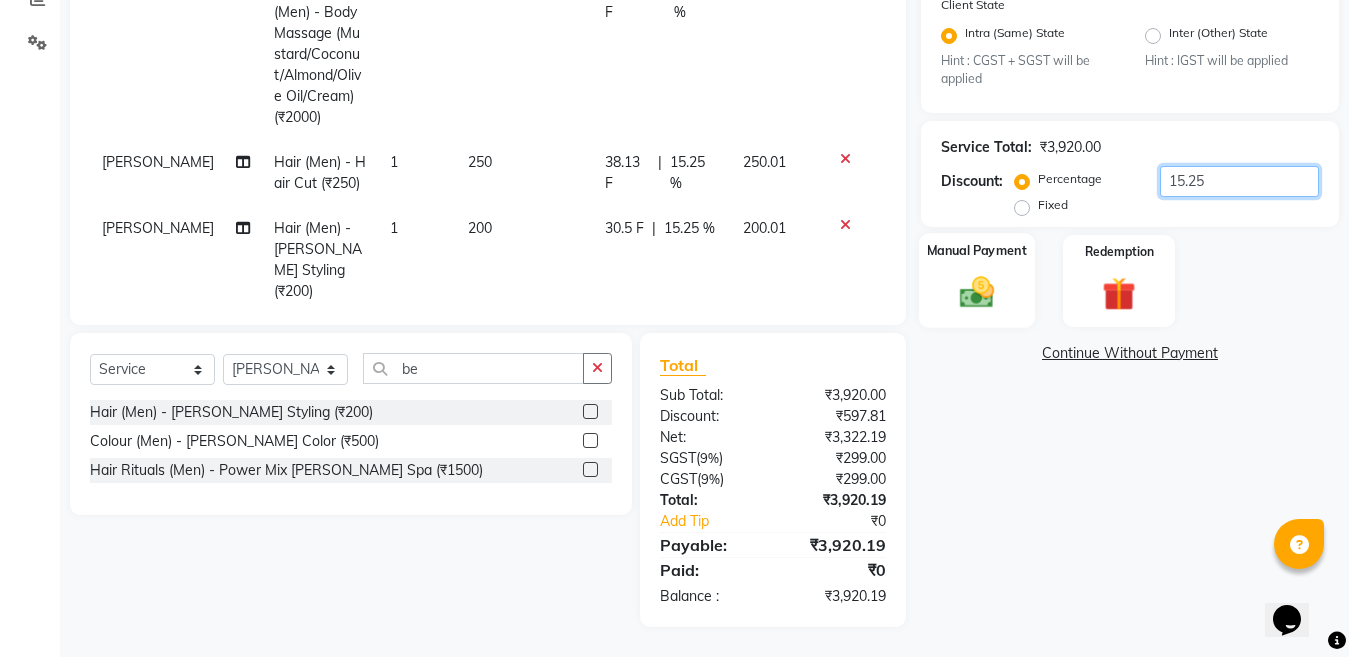 type on "15.25" 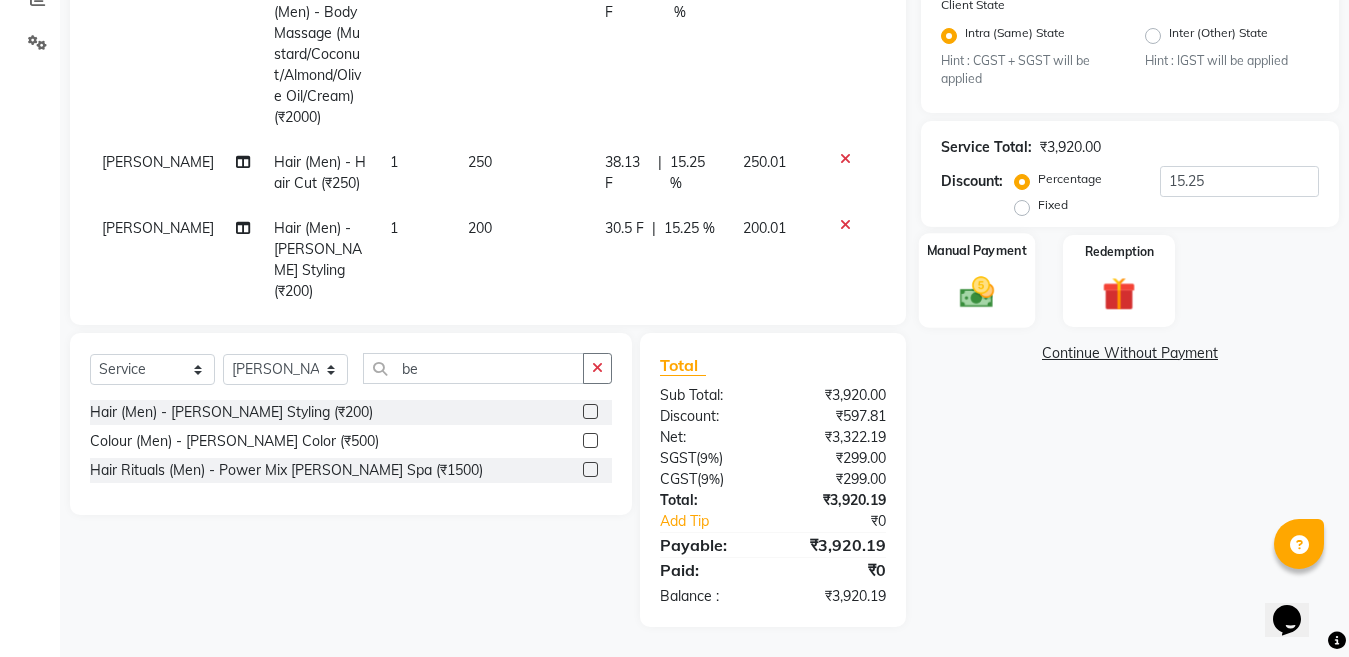 click 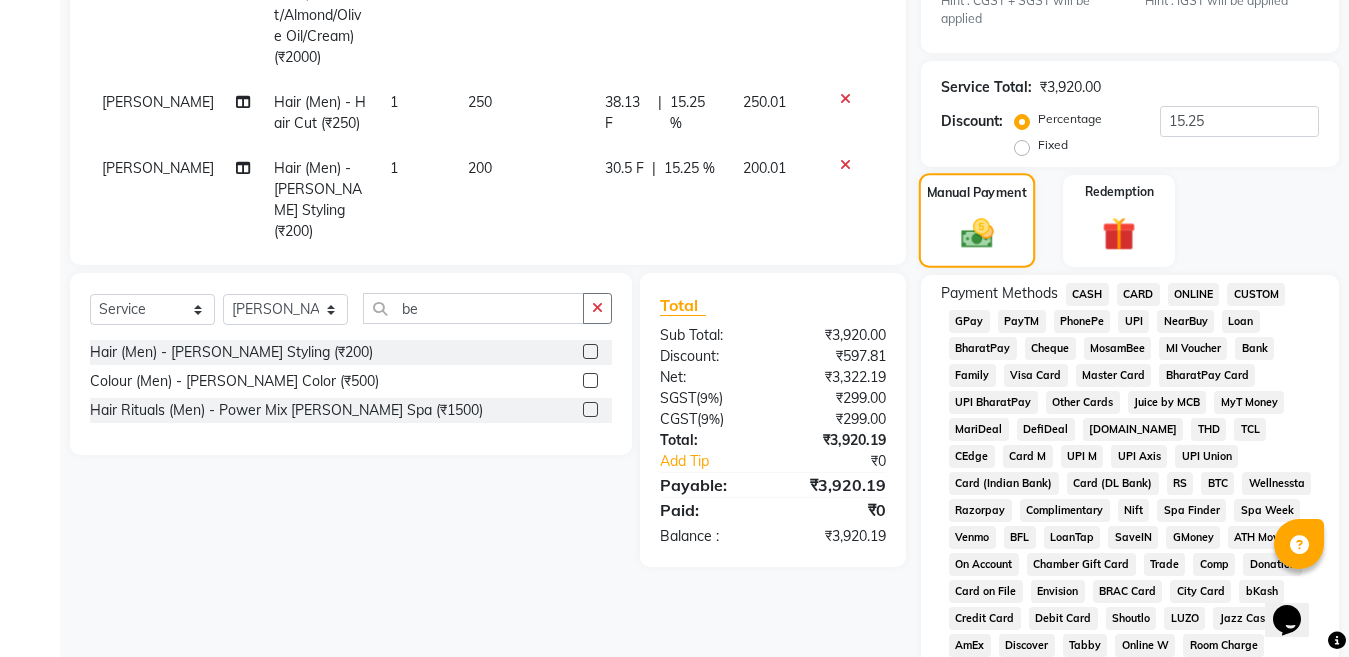 scroll, scrollTop: 543, scrollLeft: 0, axis: vertical 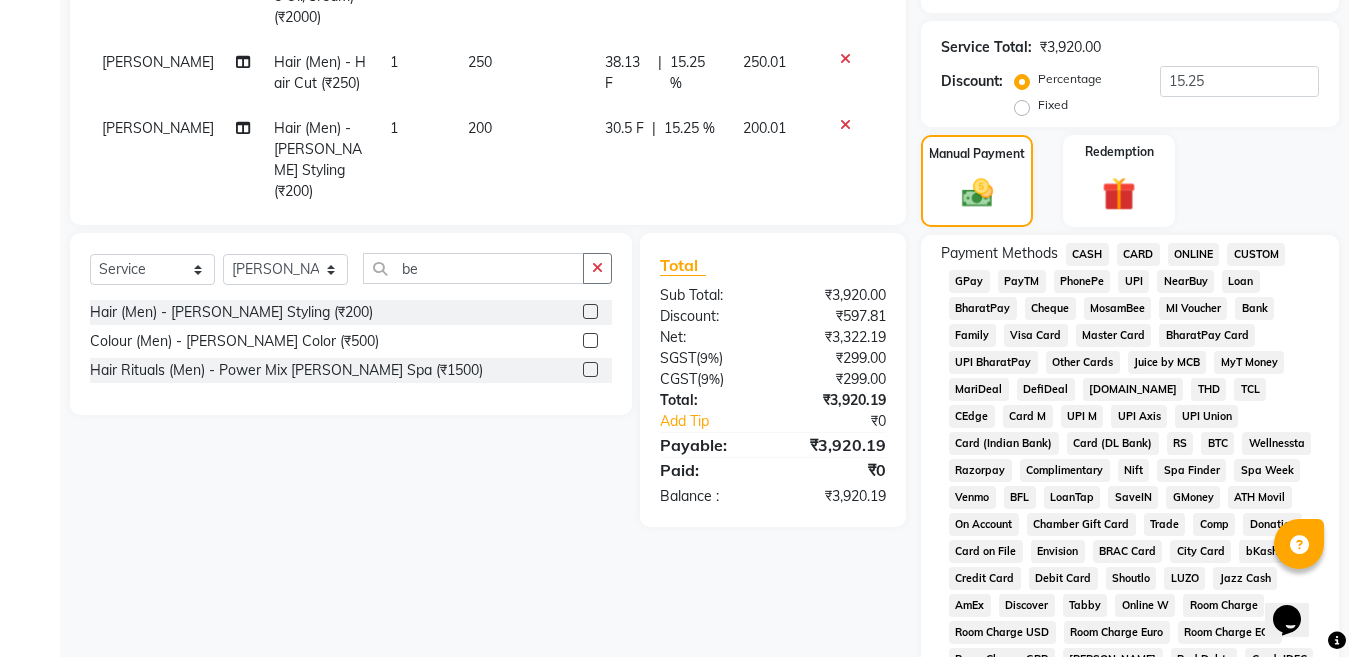 click on "ONLINE" 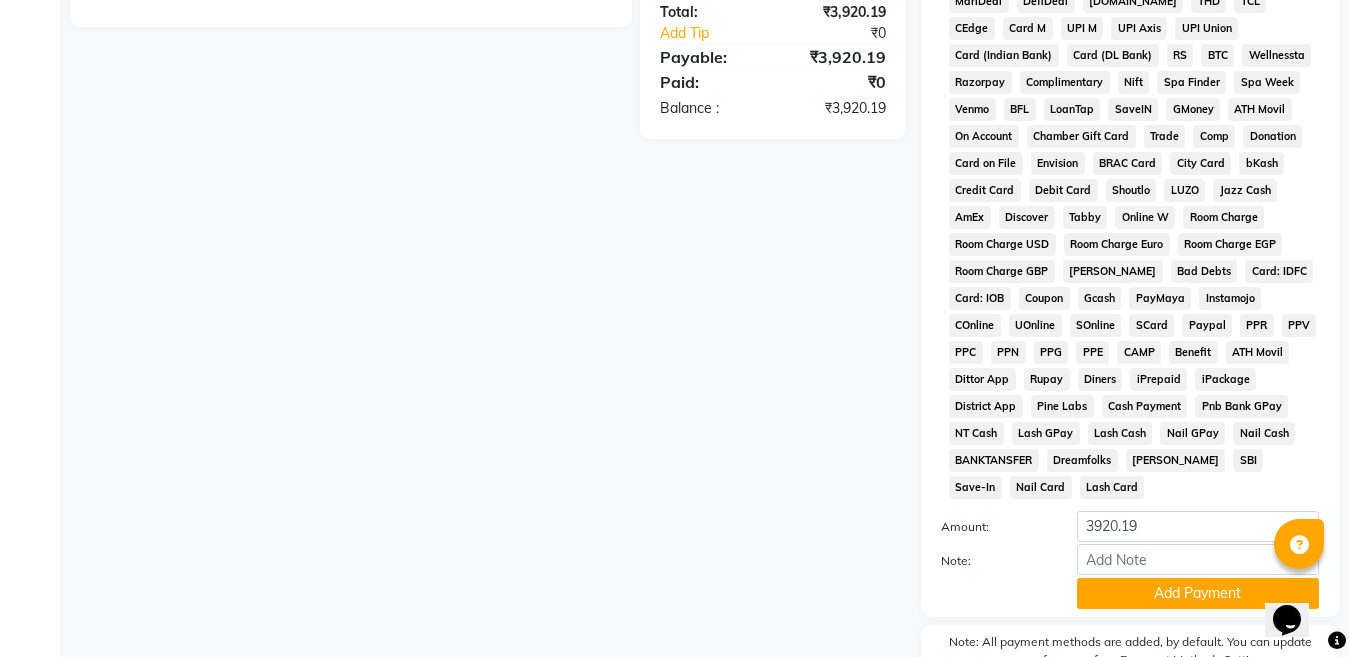 scroll, scrollTop: 1011, scrollLeft: 0, axis: vertical 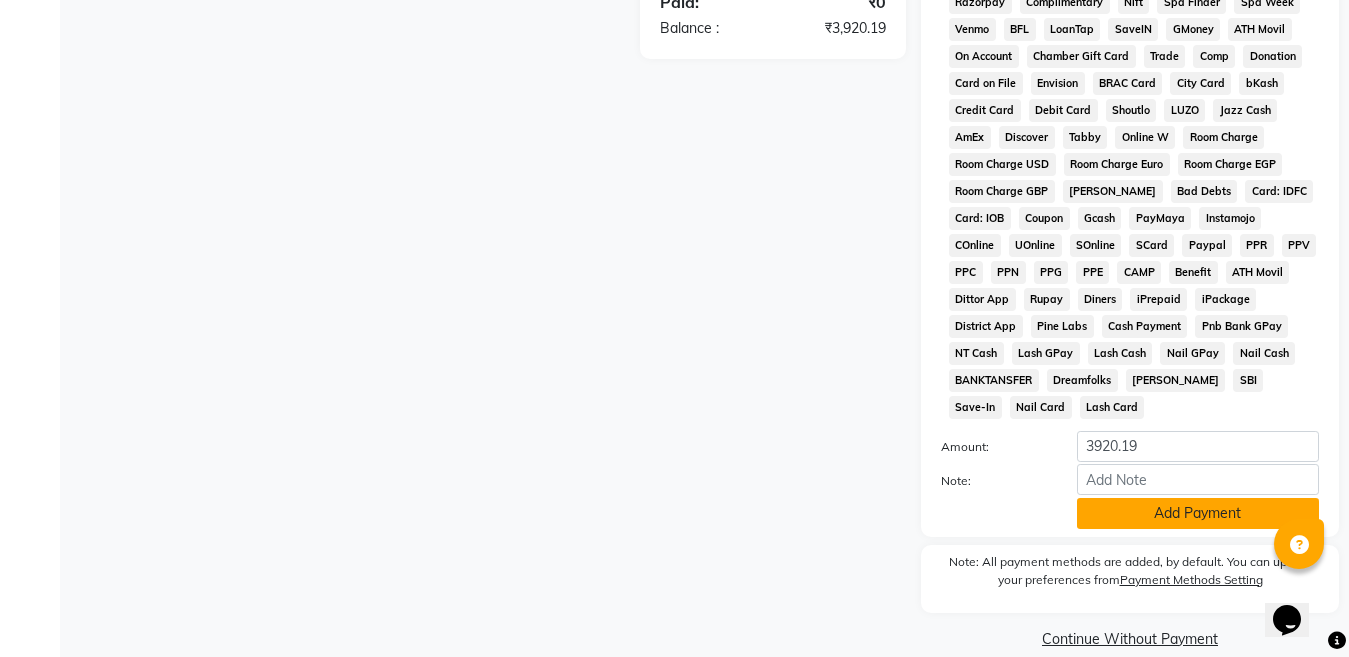 click on "Add Payment" 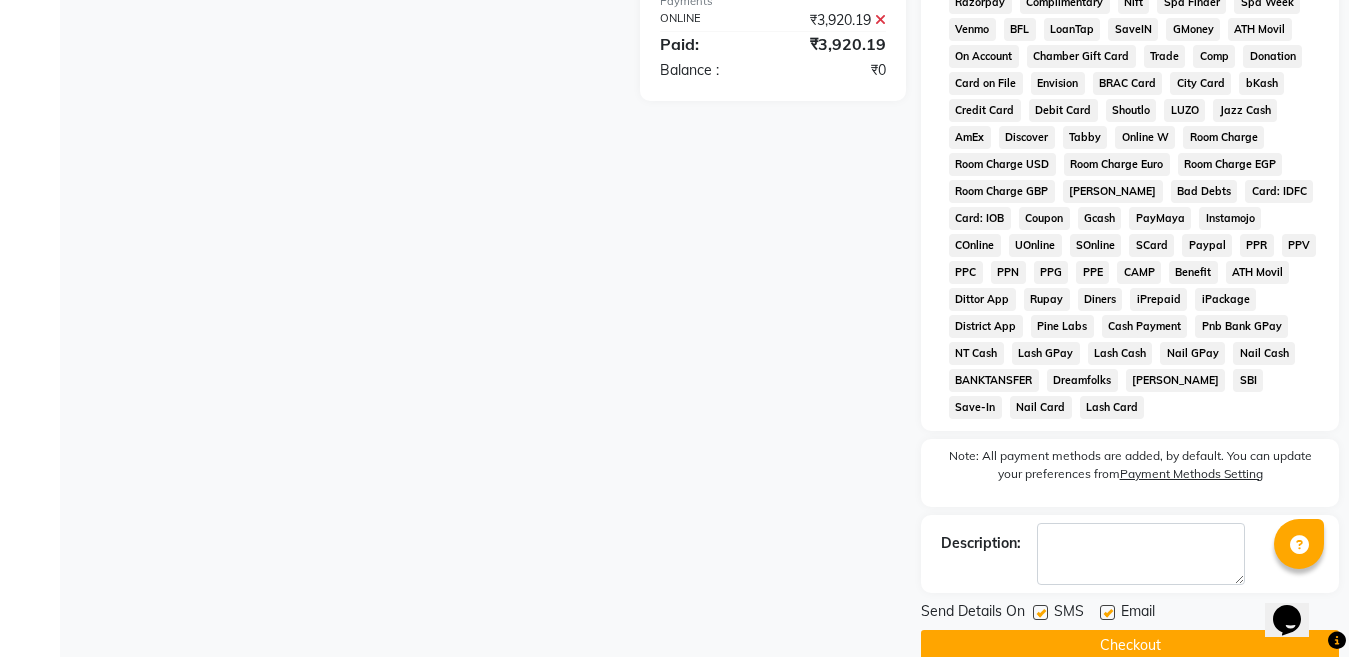 scroll, scrollTop: 1018, scrollLeft: 0, axis: vertical 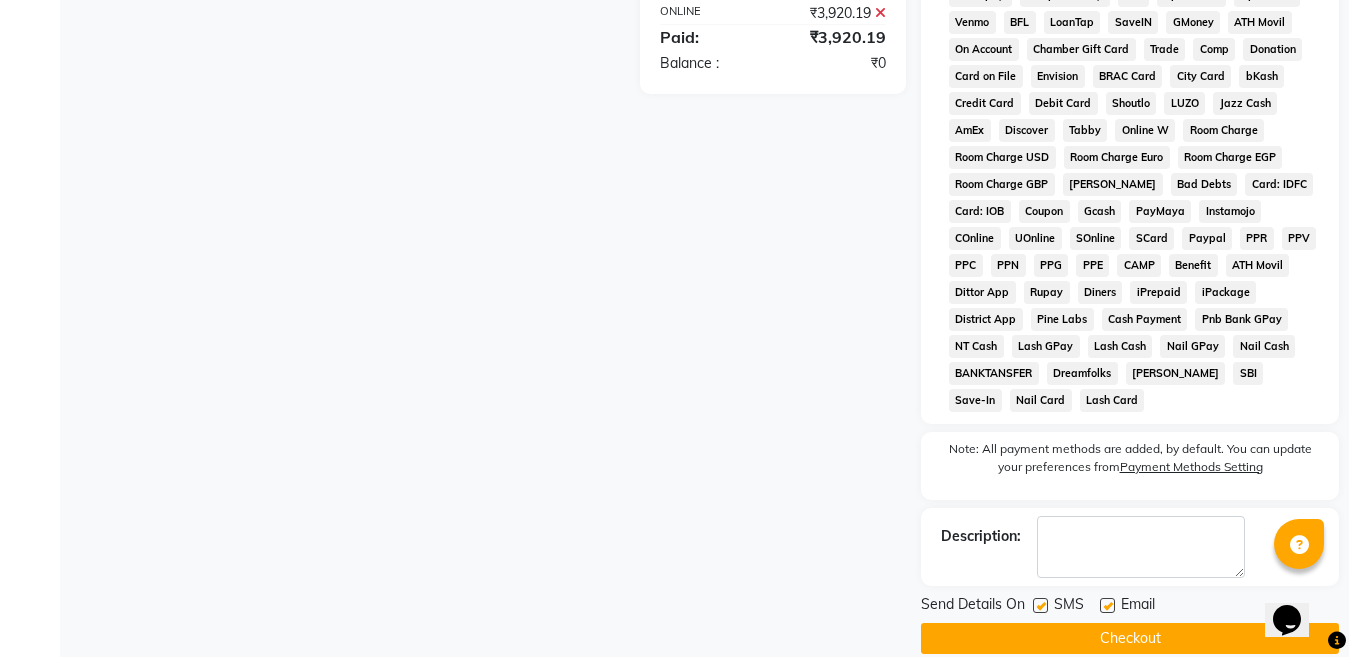 click on "Checkout" 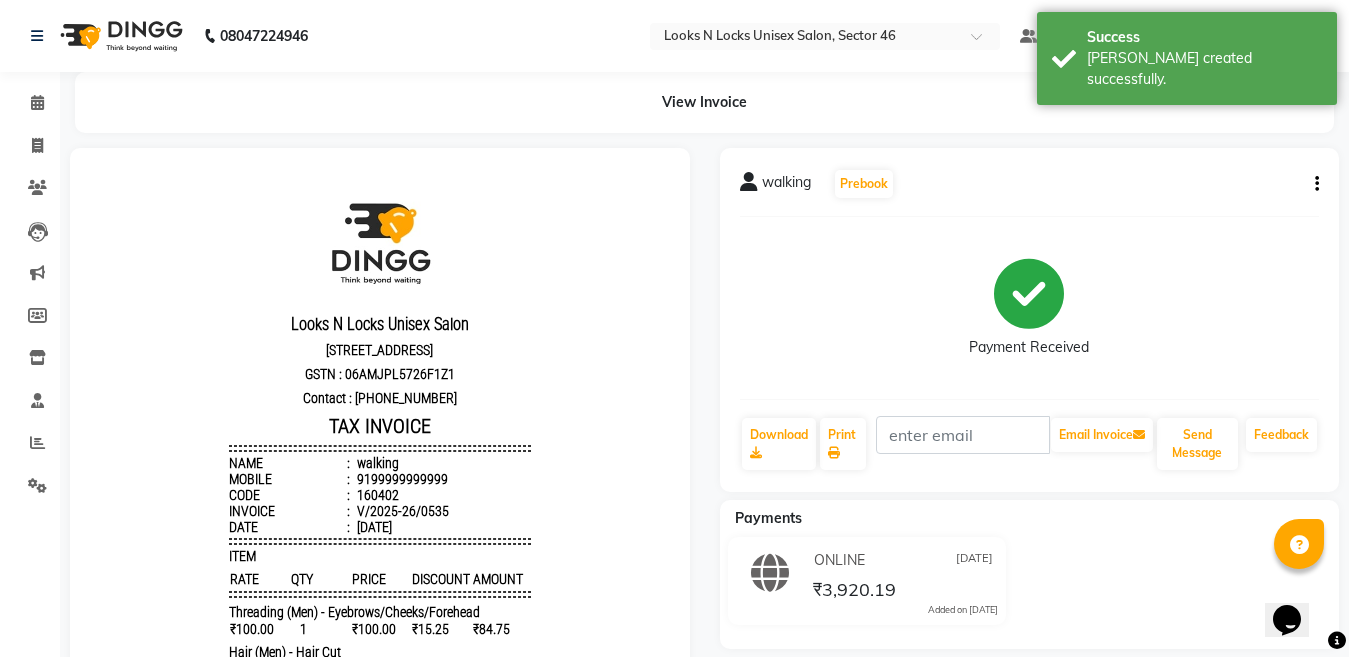 scroll, scrollTop: 0, scrollLeft: 0, axis: both 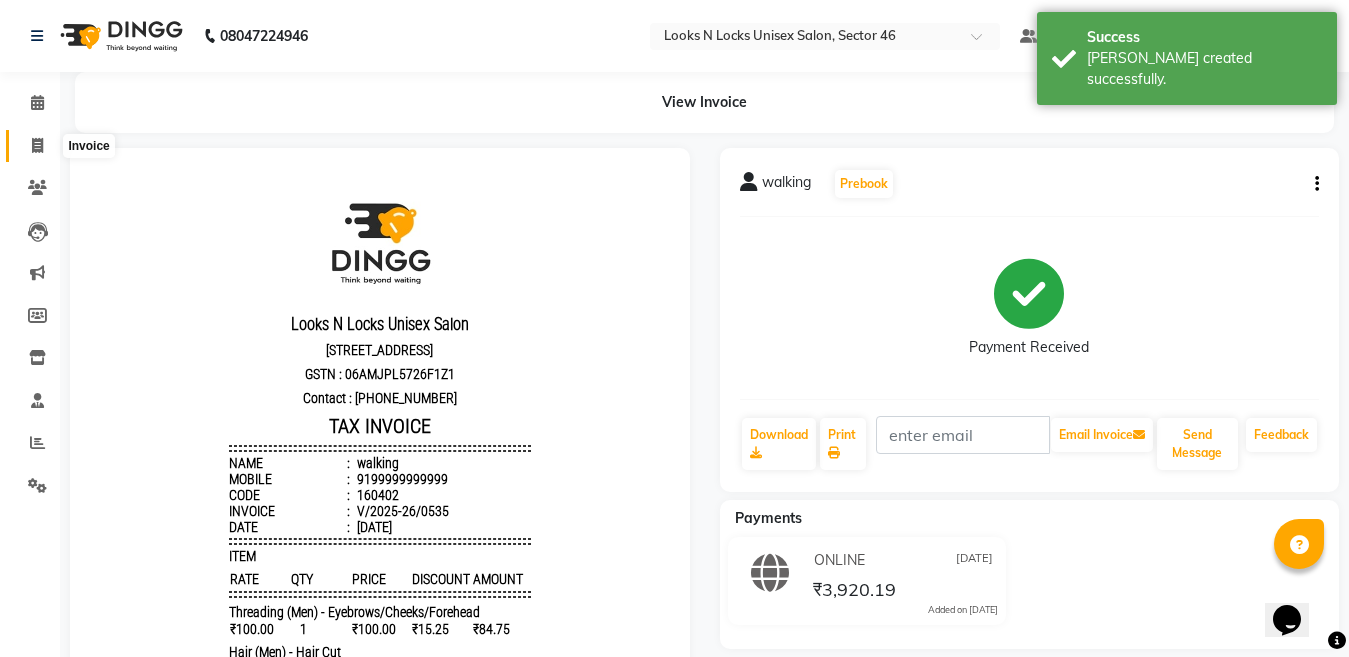 click 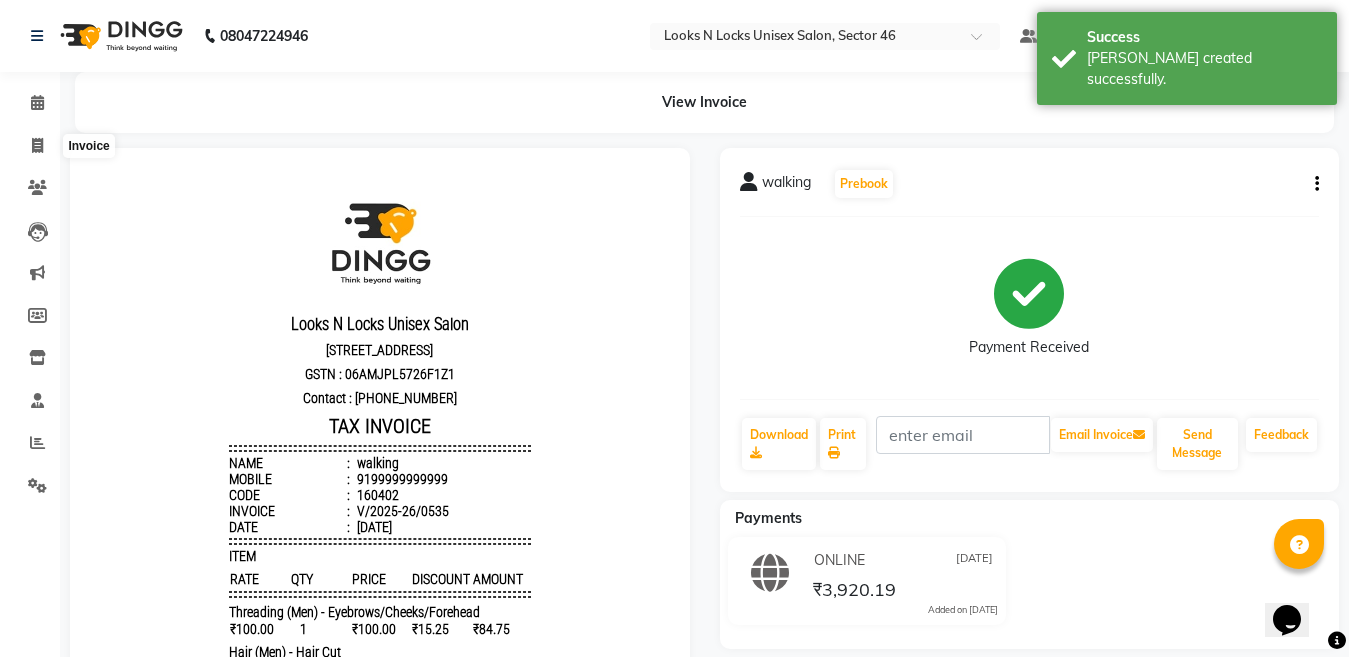select on "service" 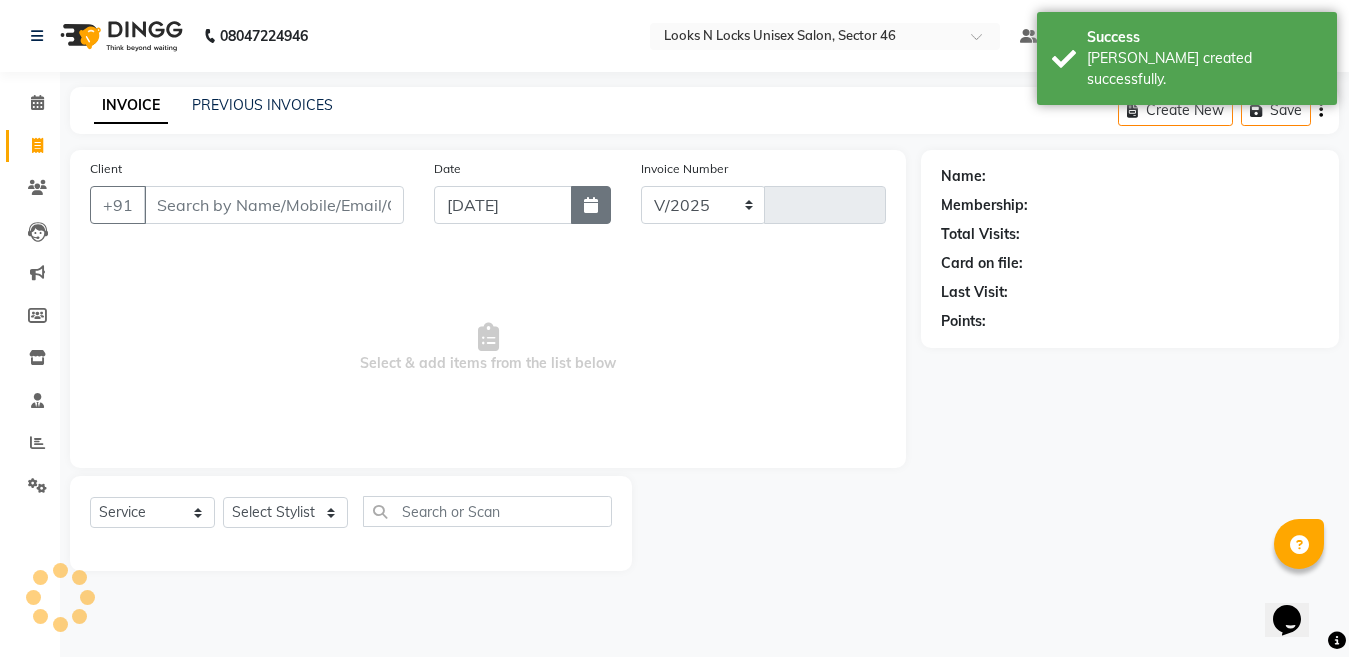 select on "3904" 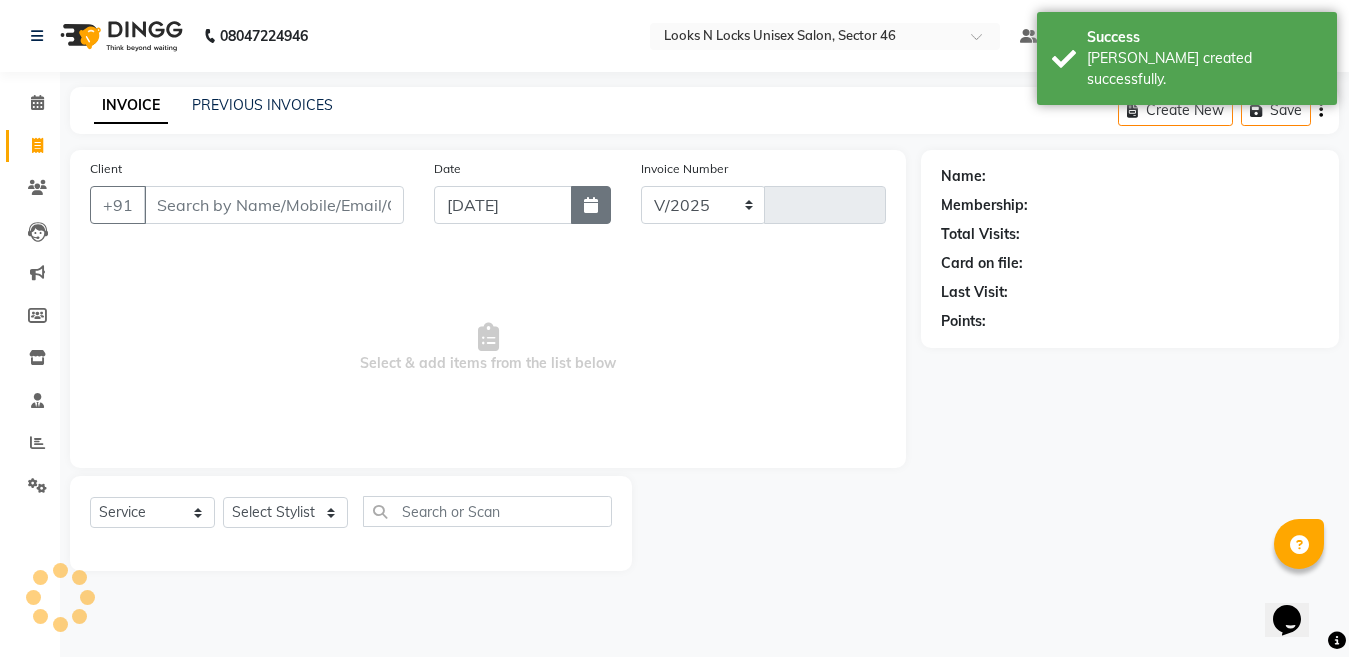 type on "0536" 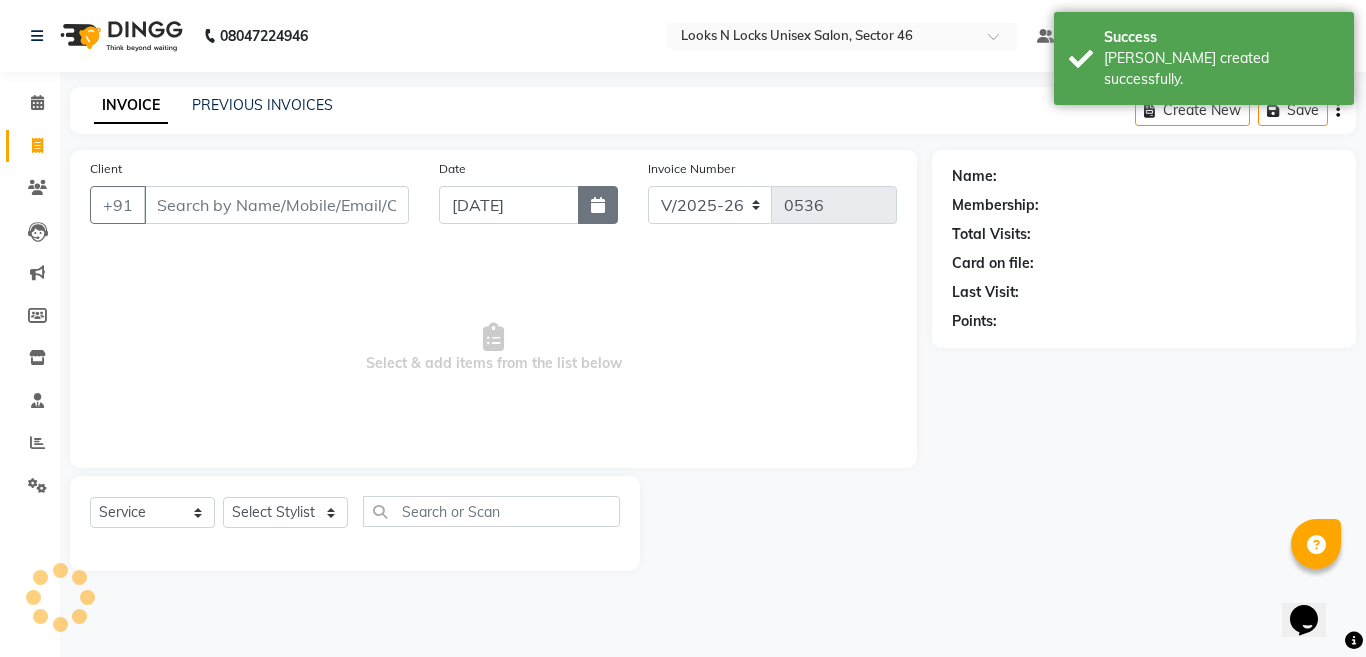 click 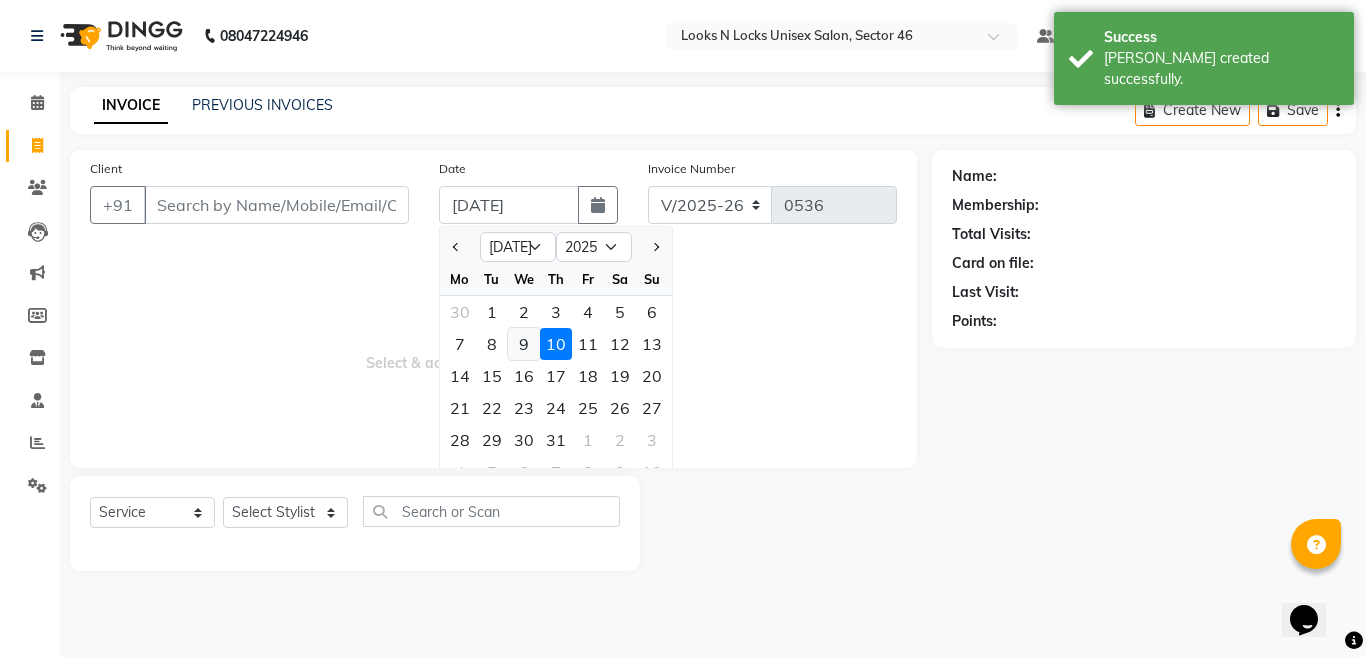 click on "9" 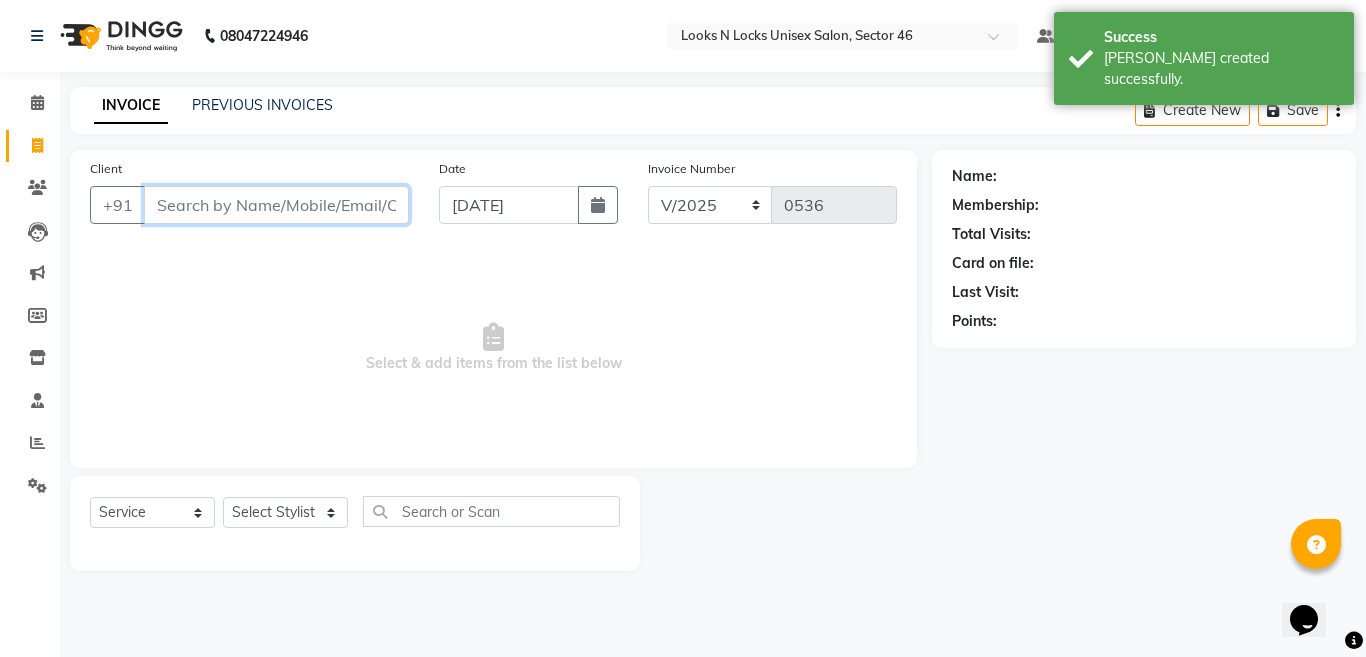 click on "Client" at bounding box center (276, 205) 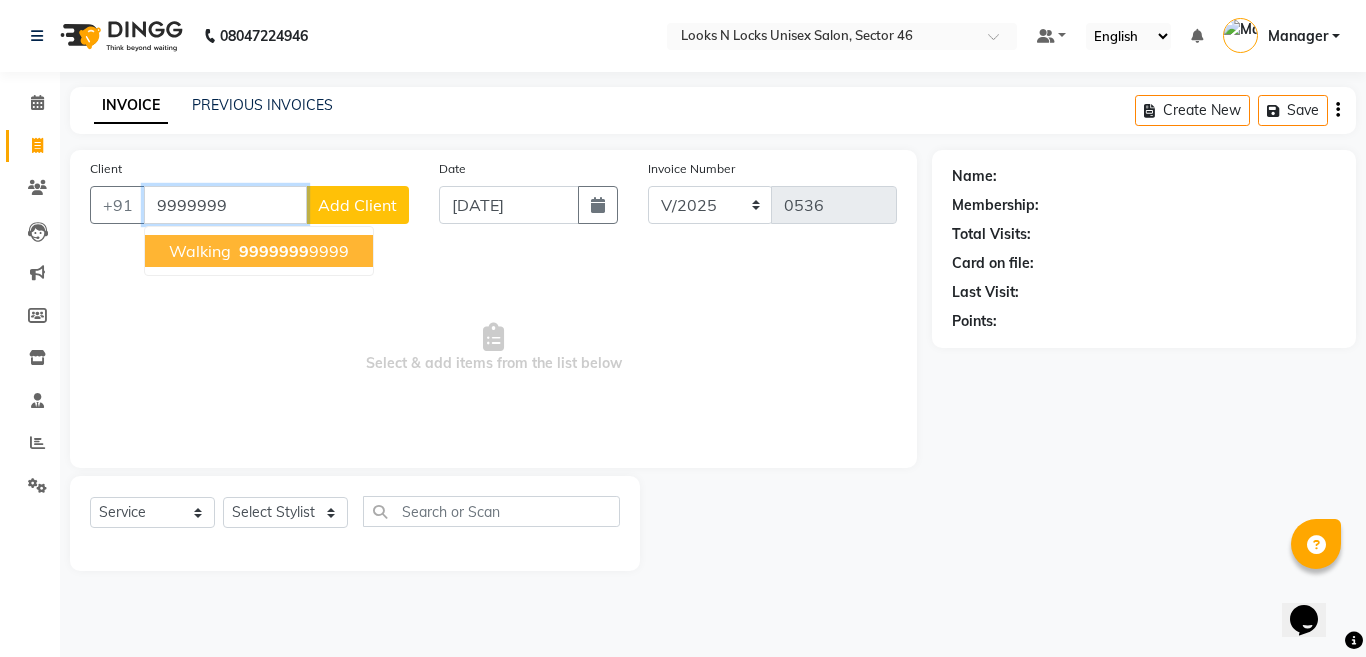 click on "9999999" at bounding box center [274, 251] 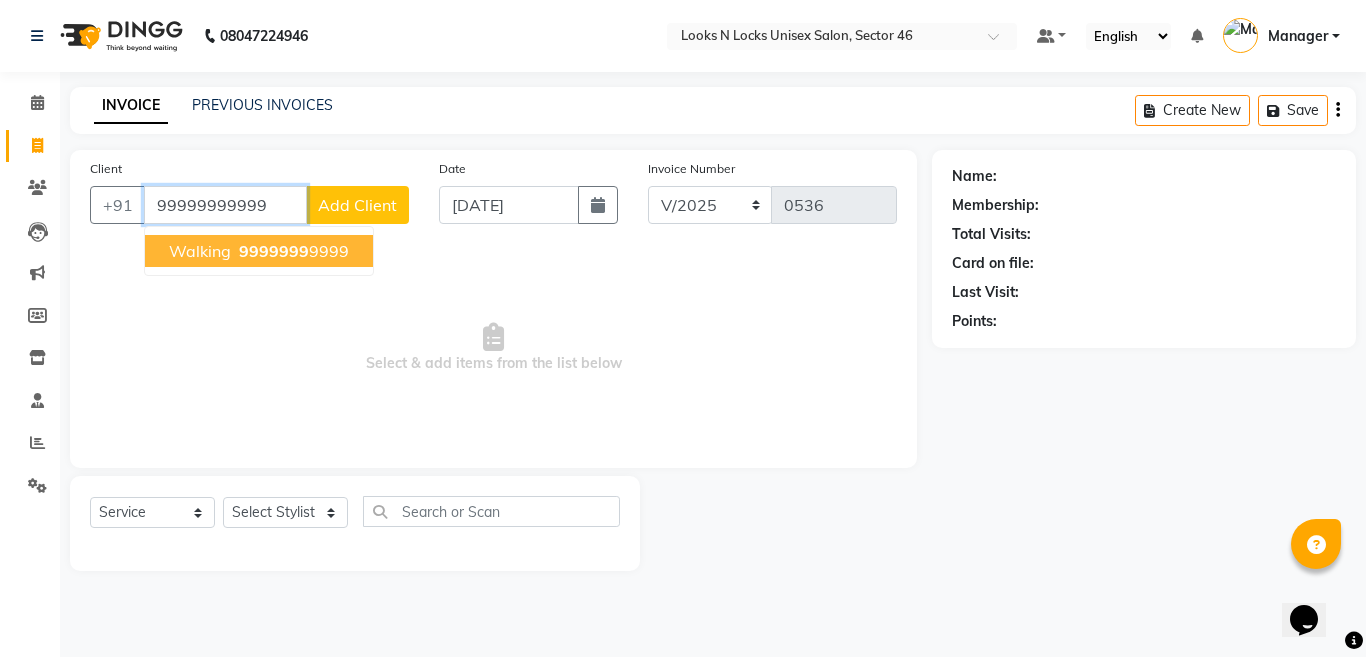 type on "99999999999" 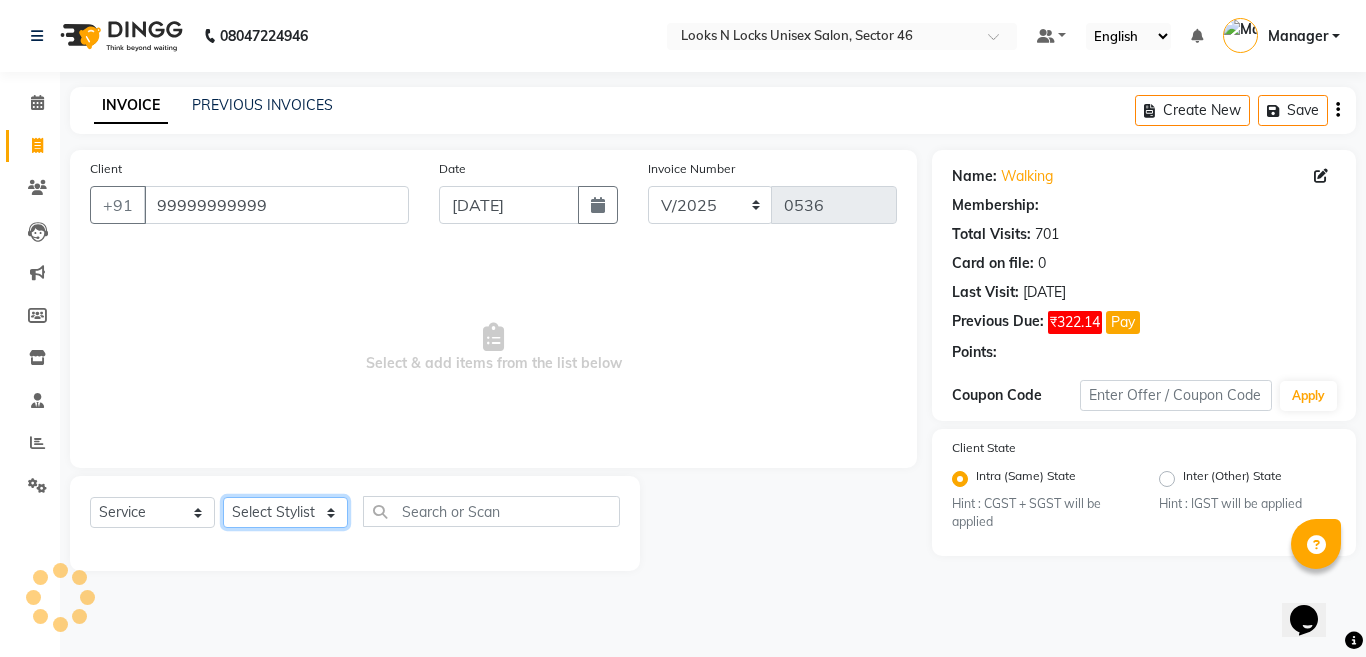 click on "Select Stylist [PERSON_NAME] Aalam Sheikh [PERSON_NAME] [PERSON_NAME] Gaurav [PERSON_NAME] [PERSON_NAME] [PERSON_NAME] maam Lucky Manager [PERSON_NAME] [PERSON_NAME] Ram [PERSON_NAME] Shilpa ( sunita) [PERSON_NAME] [PERSON_NAME] [PERSON_NAME] [PERSON_NAME]" 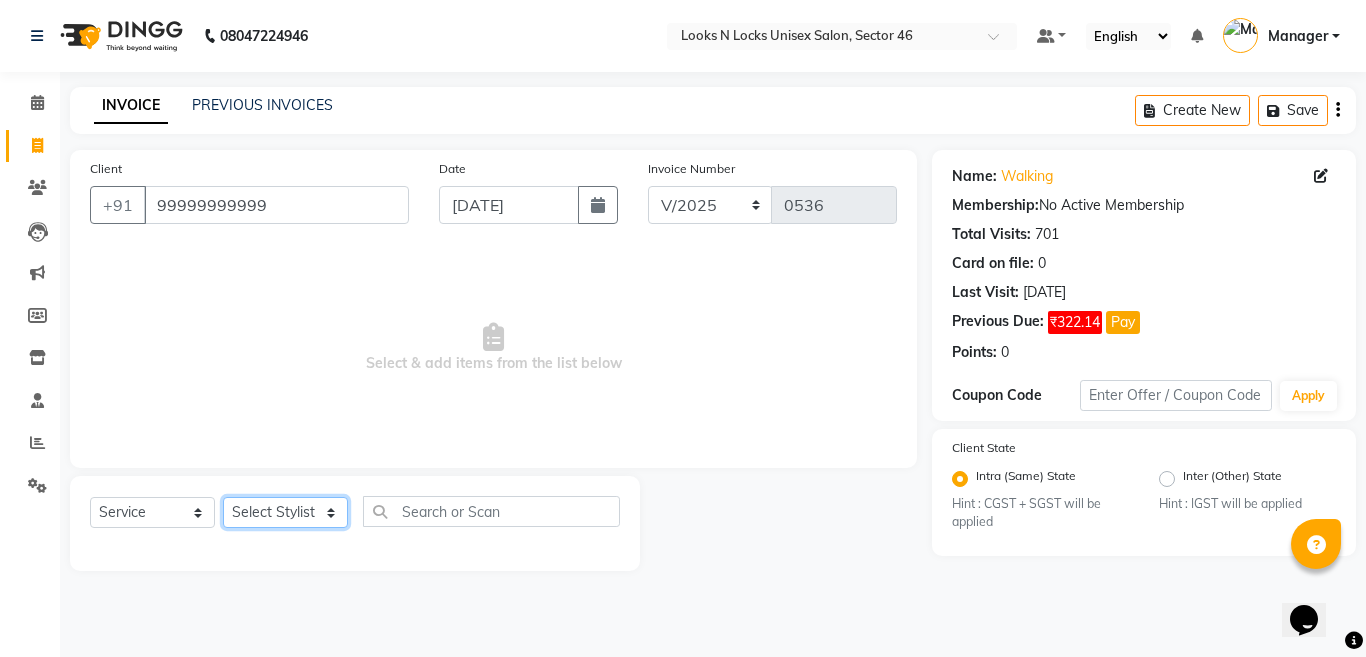 select on "27638" 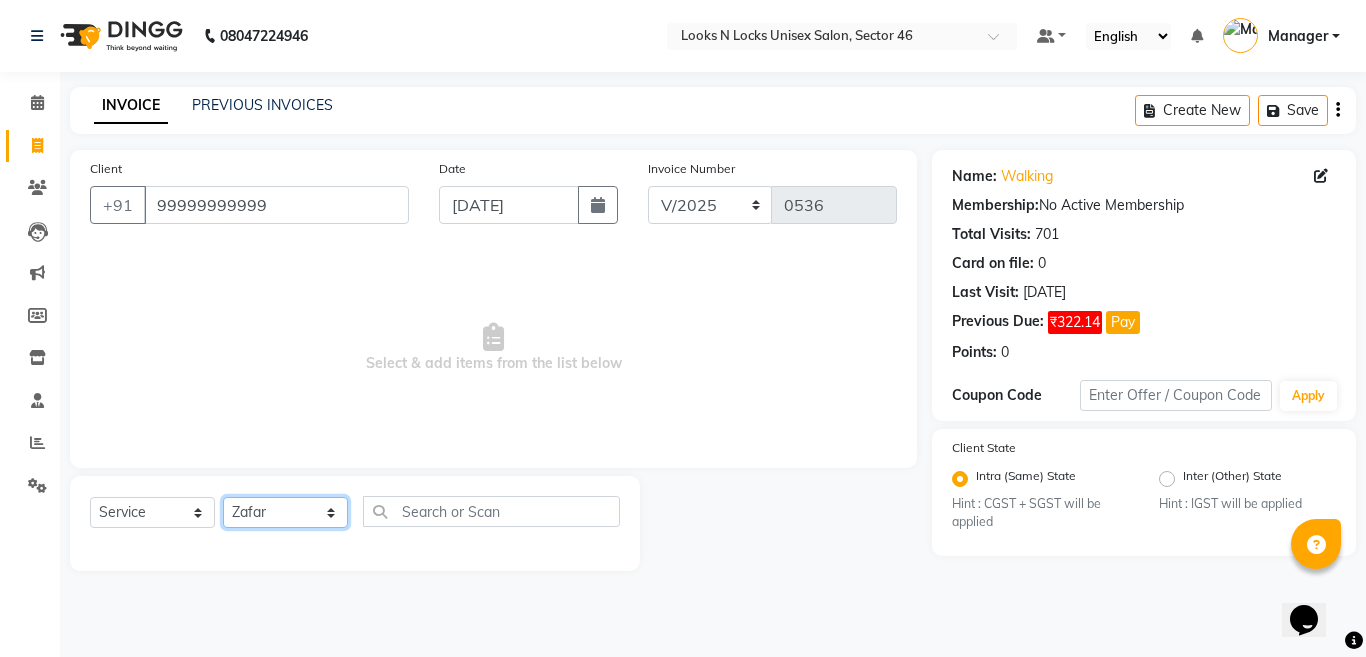 click on "Select Stylist [PERSON_NAME] Aalam Sheikh [PERSON_NAME] [PERSON_NAME] Gaurav [PERSON_NAME] [PERSON_NAME] [PERSON_NAME] maam Lucky Manager [PERSON_NAME] [PERSON_NAME] Ram [PERSON_NAME] Shilpa ( sunita) [PERSON_NAME] [PERSON_NAME] [PERSON_NAME] [PERSON_NAME]" 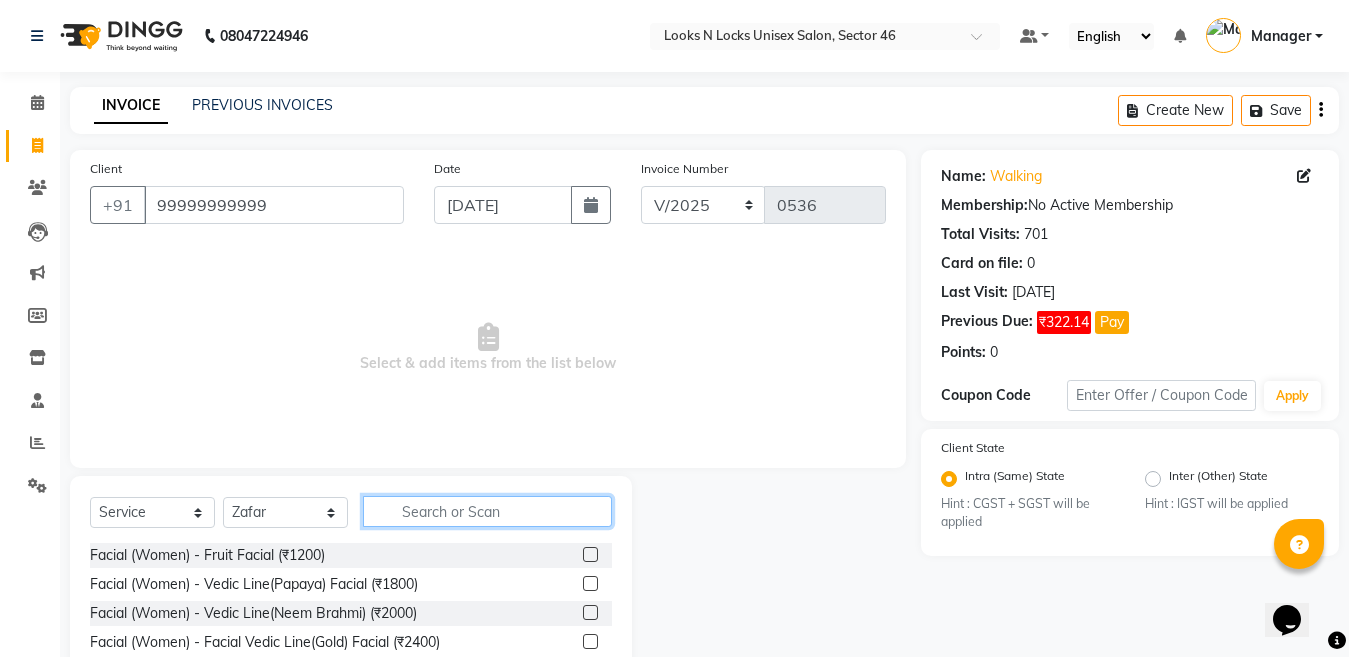 click 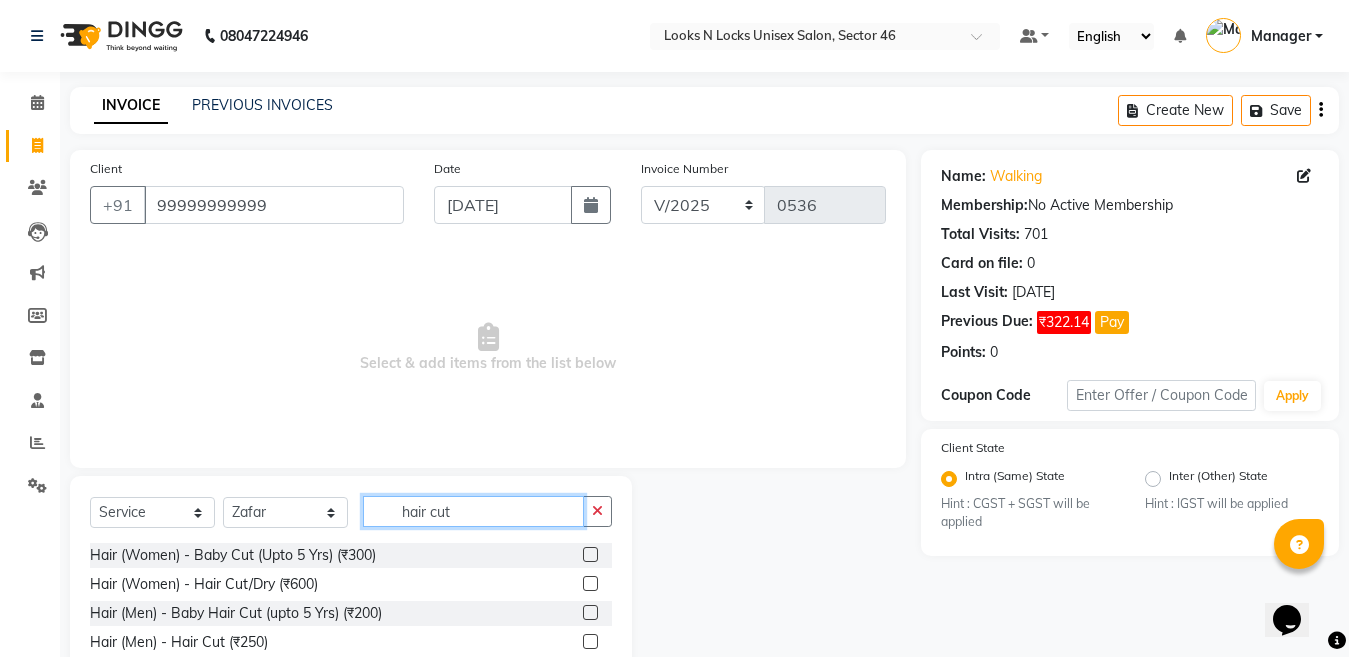 type on "hair cut" 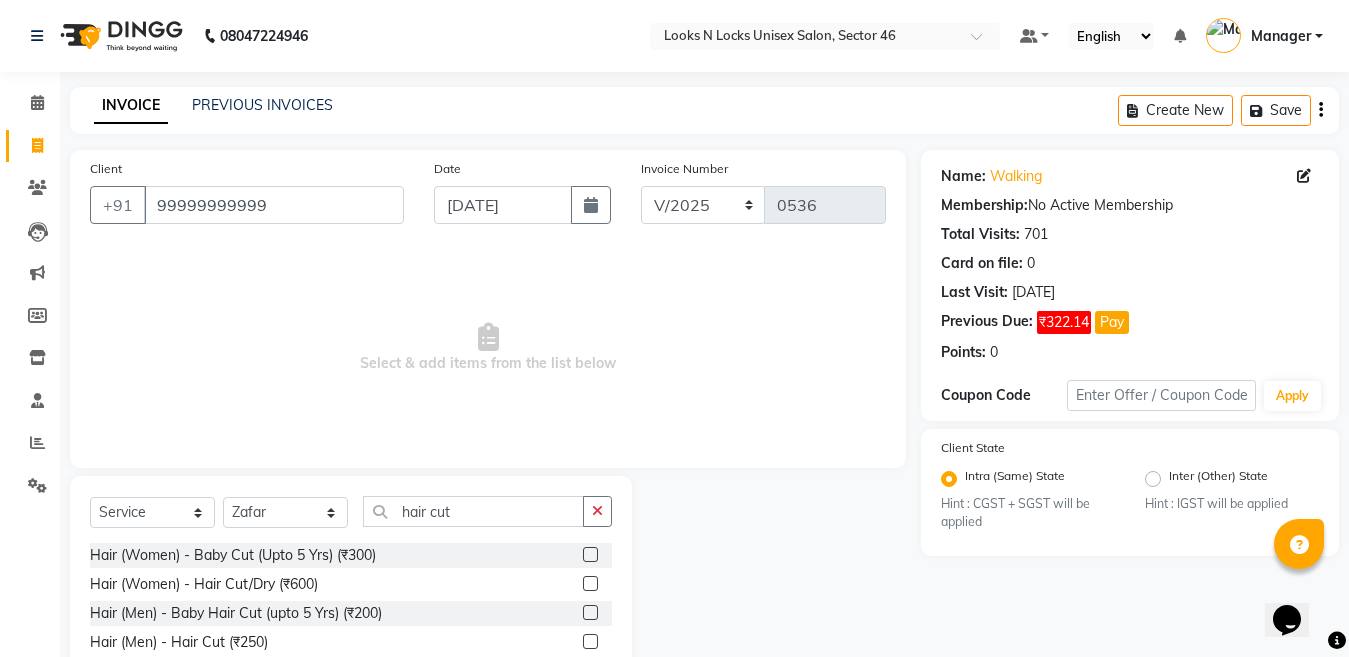 click 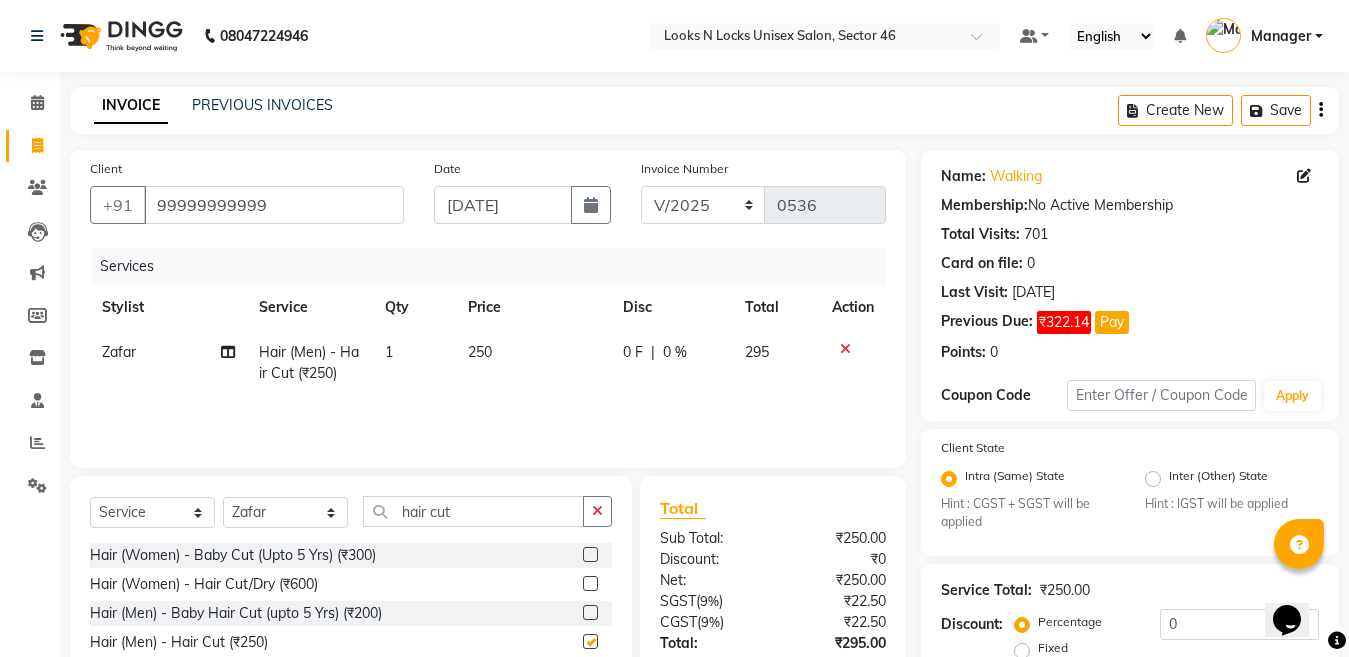 checkbox on "false" 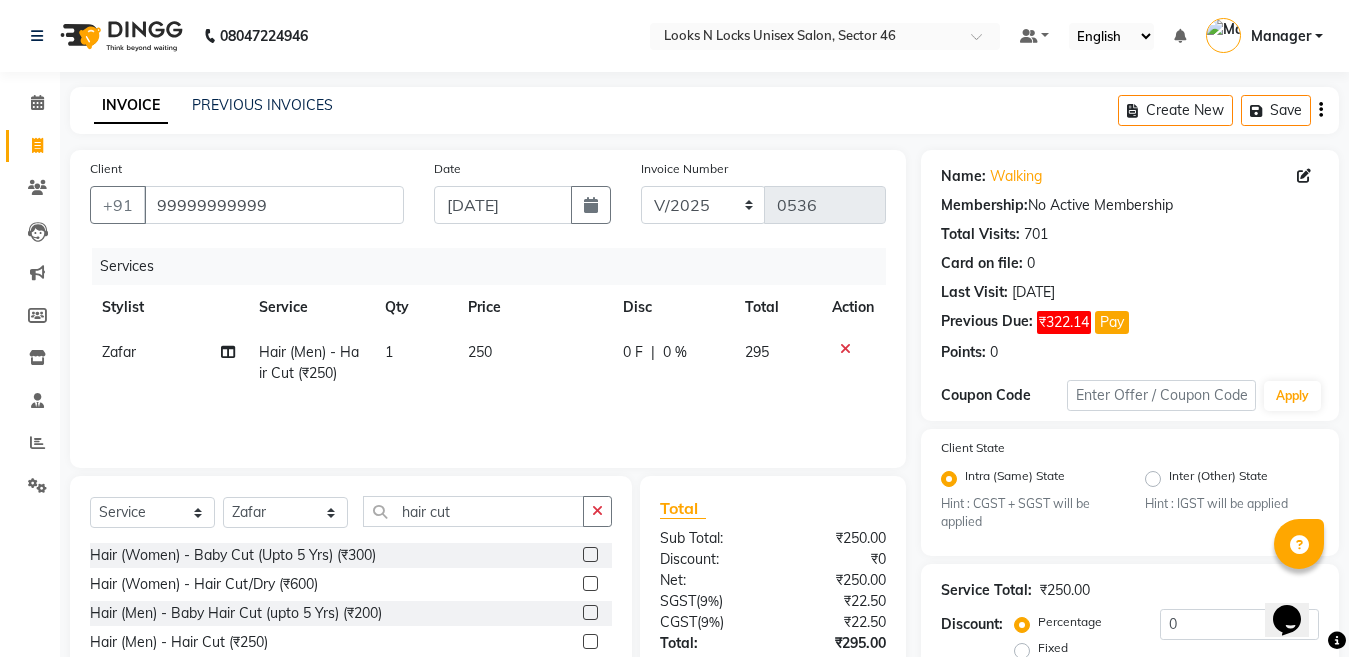 scroll, scrollTop: 184, scrollLeft: 0, axis: vertical 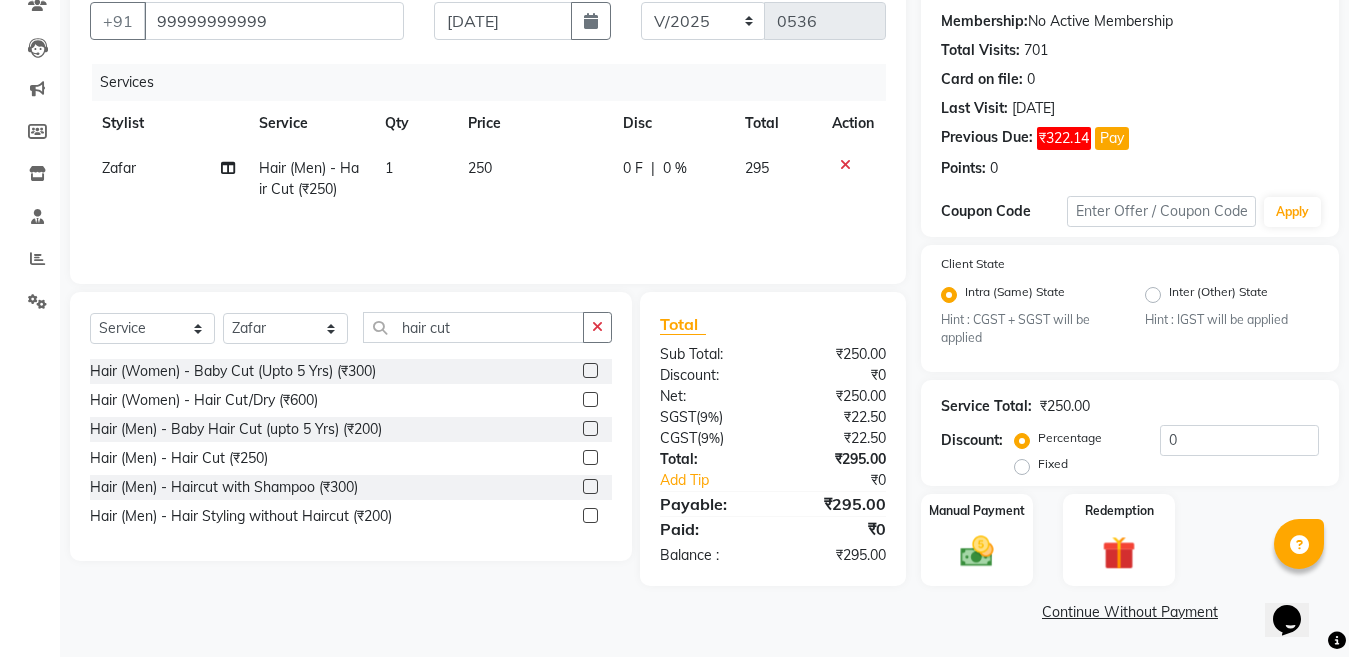 click on "Select  Service  Product  Membership  Package Voucher Prepaid Gift Card  Select Stylist [PERSON_NAME] Aalam Sheikh [PERSON_NAME] [PERSON_NAME] [PERSON_NAME] [PERSON_NAME] [PERSON_NAME] maam Lucky Manager [PERSON_NAME] [PERSON_NAME] ( [PERSON_NAME]) [PERSON_NAME] [PERSON_NAME] [PERSON_NAME] [PERSON_NAME] hair cut Hair (Women) - Baby Cut (Upto 5 Yrs) (₹300)  Hair (Women) - Hair Cut/Dry (₹600)  Hair (Men) - Baby Hair Cut (upto 5 Yrs) (₹200)  Hair (Men) - Hair Cut (₹250)  Hair (Men) - Haircut with Shampoo (₹300)  Hair (Men) - Hair Styling without Haircut (₹200)" 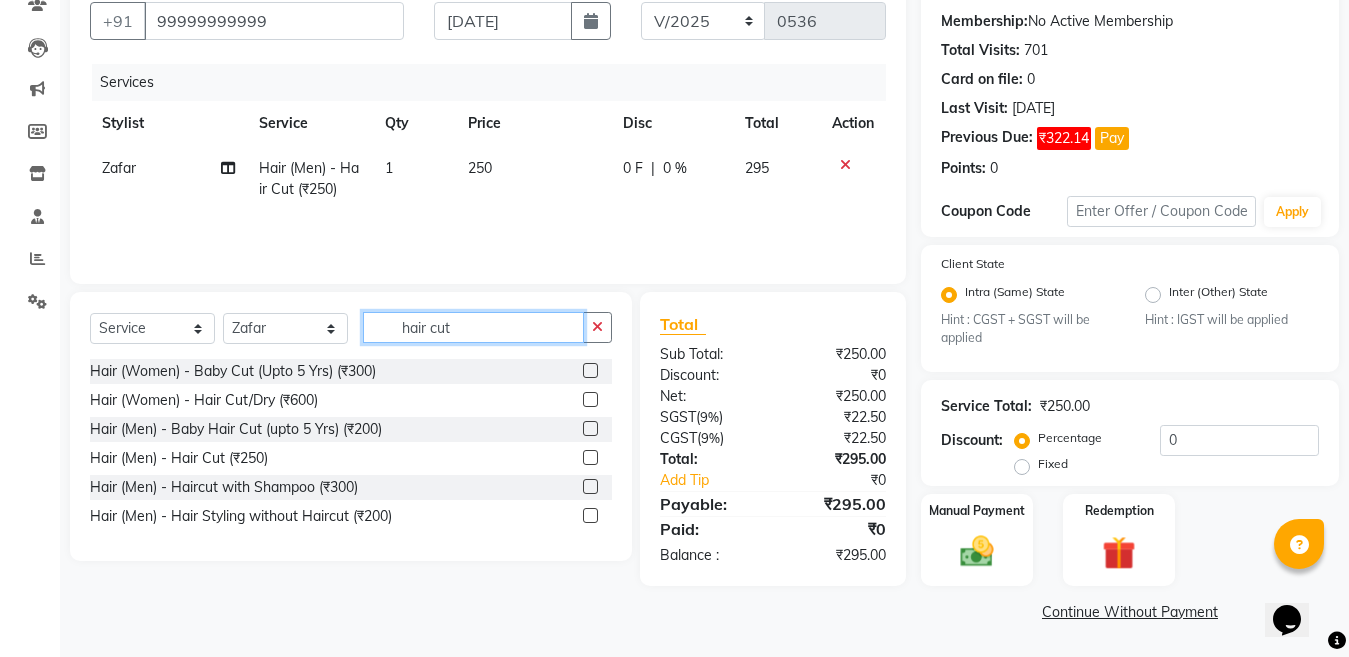 click on "hair cut" 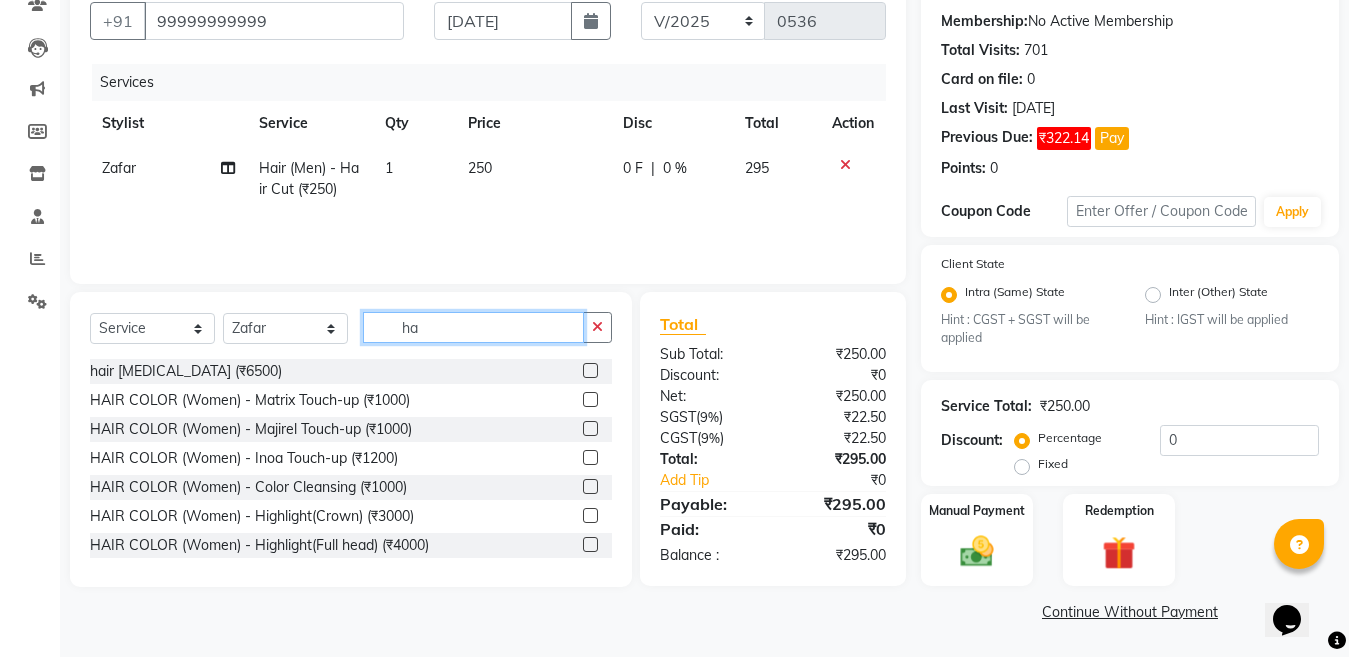 type on "h" 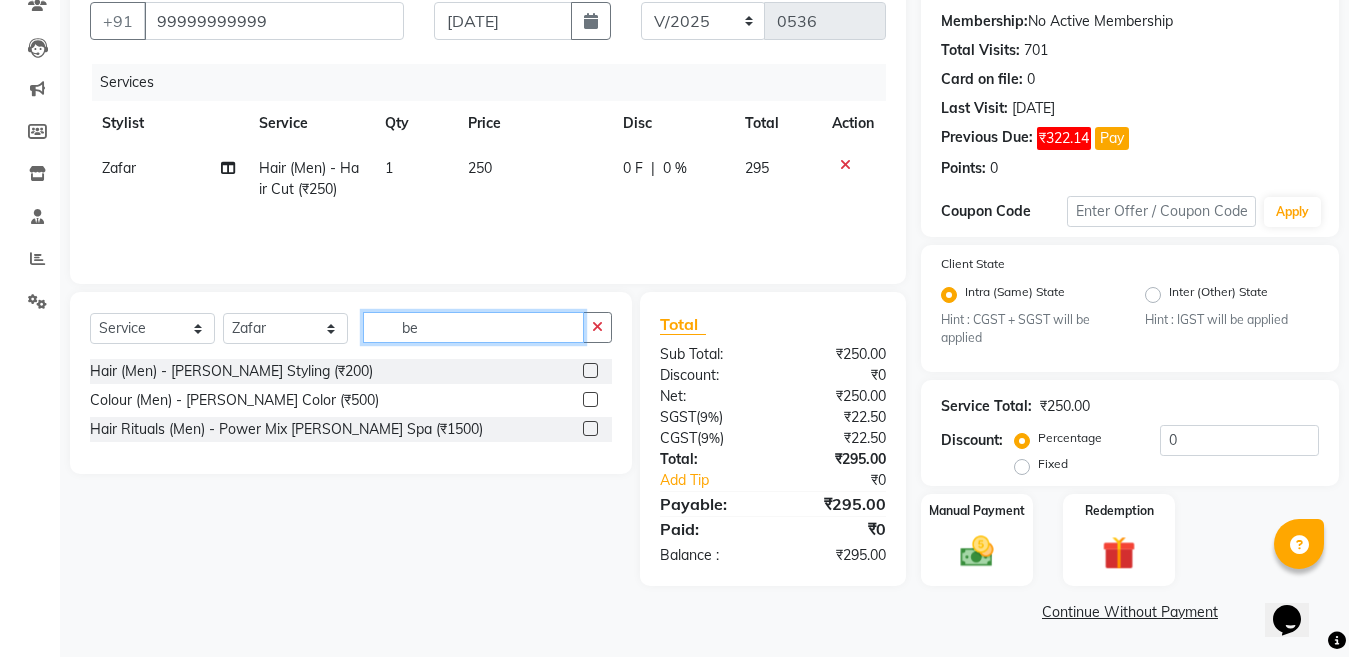 type on "be" 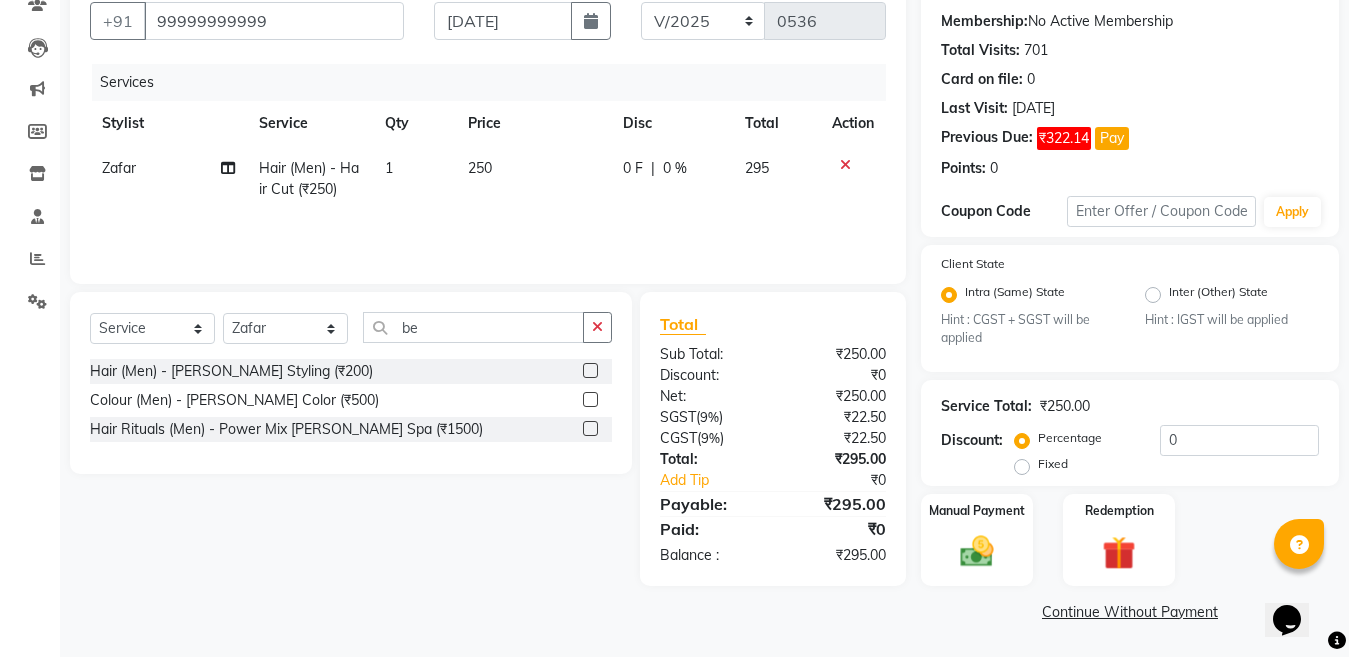 click 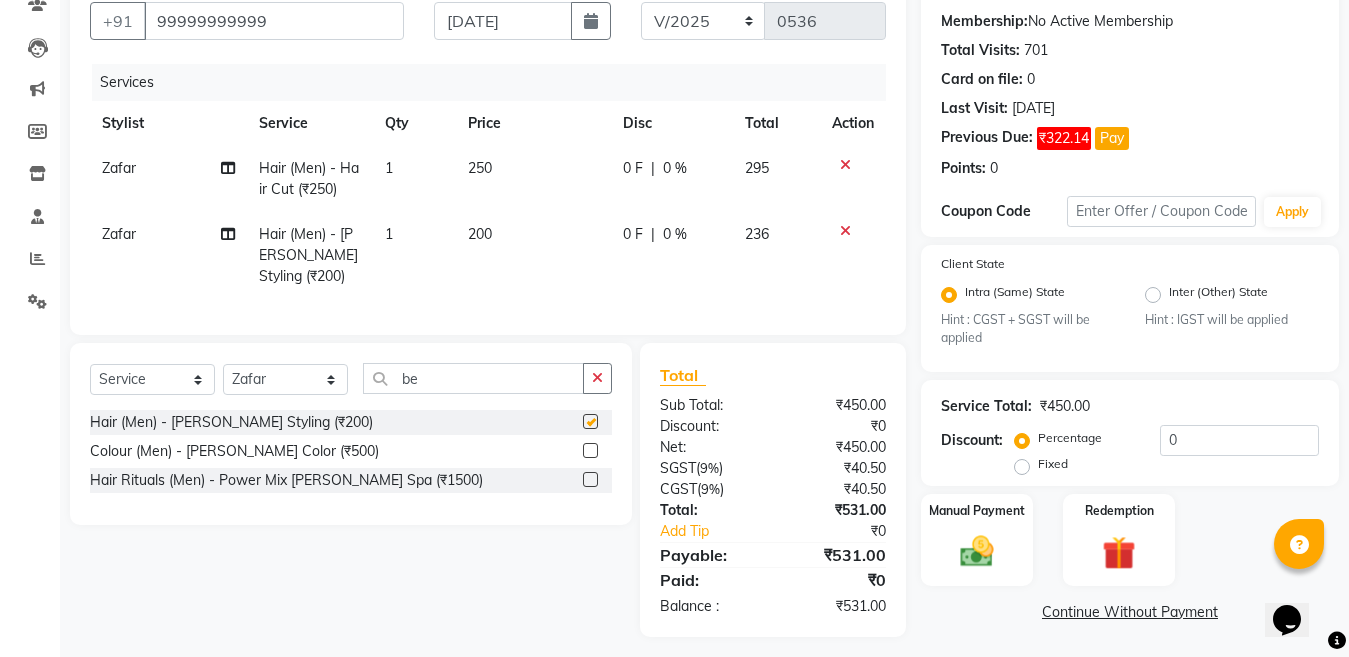 checkbox on "false" 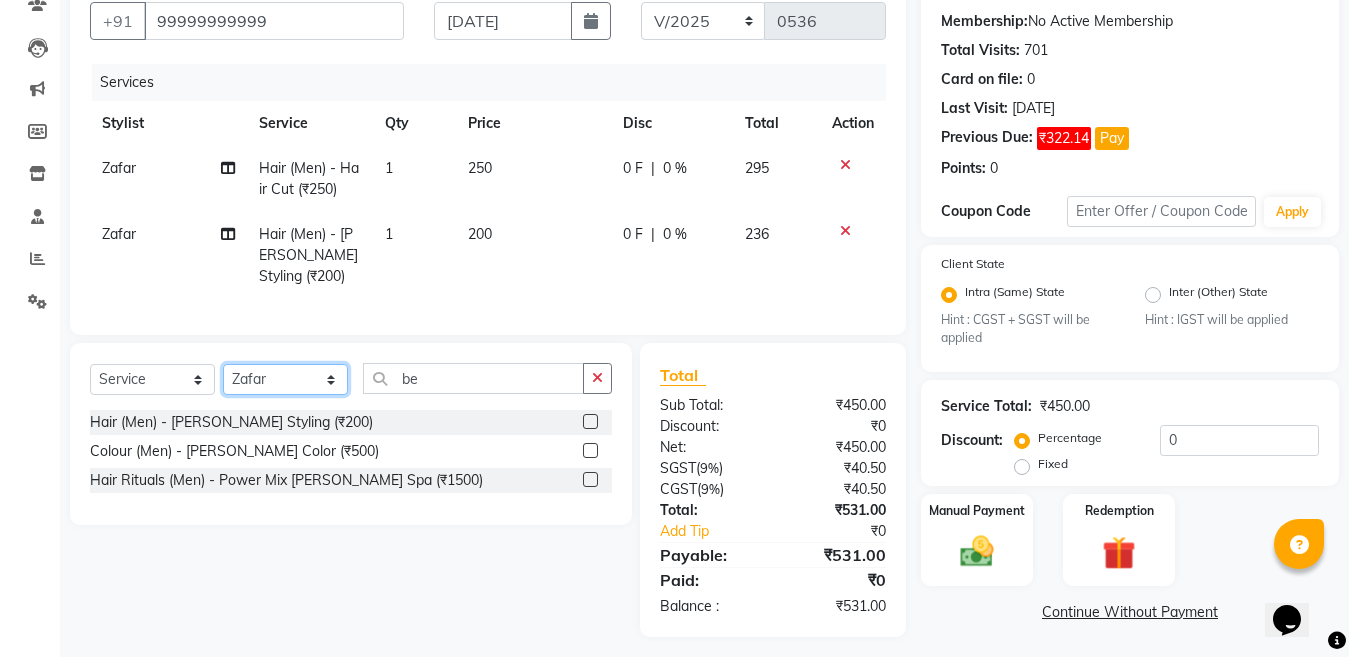 click on "Select Stylist [PERSON_NAME] Aalam Sheikh [PERSON_NAME] [PERSON_NAME] Gaurav [PERSON_NAME] [PERSON_NAME] [PERSON_NAME] maam Lucky Manager [PERSON_NAME] [PERSON_NAME] Ram [PERSON_NAME] Shilpa ( sunita) [PERSON_NAME] [PERSON_NAME] [PERSON_NAME] [PERSON_NAME]" 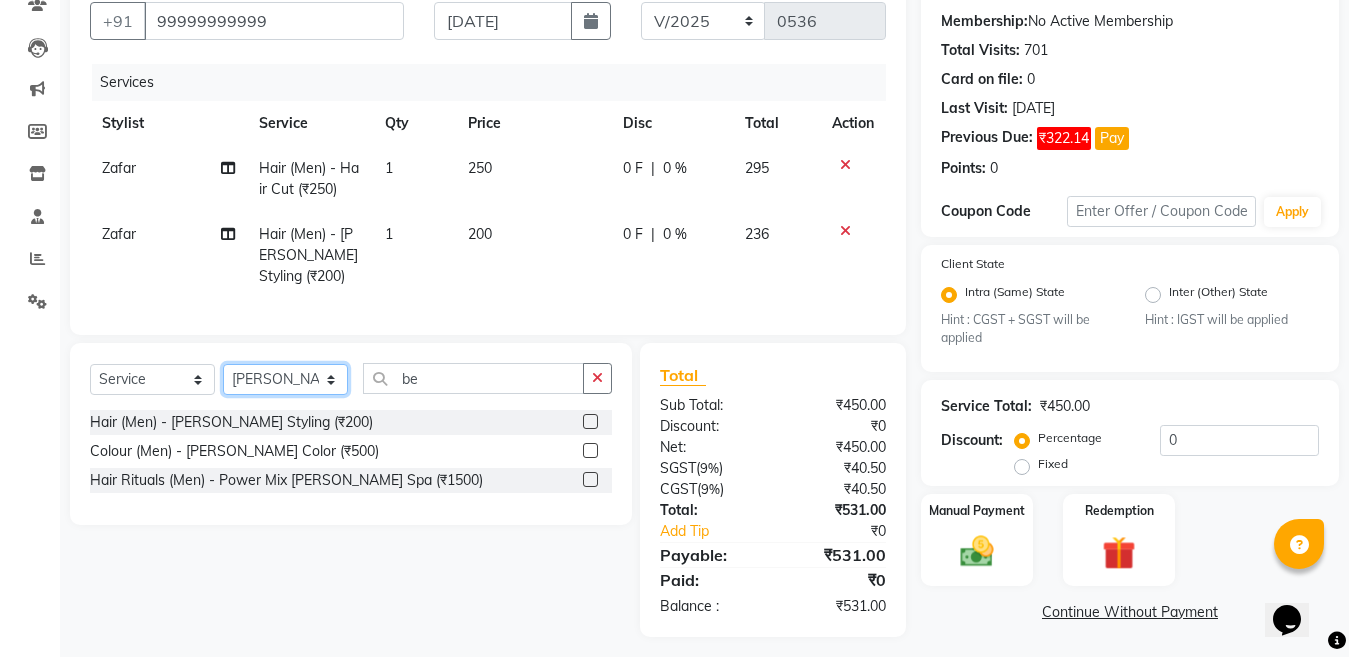 click on "Select Stylist [PERSON_NAME] Aalam Sheikh [PERSON_NAME] [PERSON_NAME] Gaurav [PERSON_NAME] [PERSON_NAME] [PERSON_NAME] maam Lucky Manager [PERSON_NAME] [PERSON_NAME] Ram [PERSON_NAME] Shilpa ( sunita) [PERSON_NAME] [PERSON_NAME] [PERSON_NAME] [PERSON_NAME]" 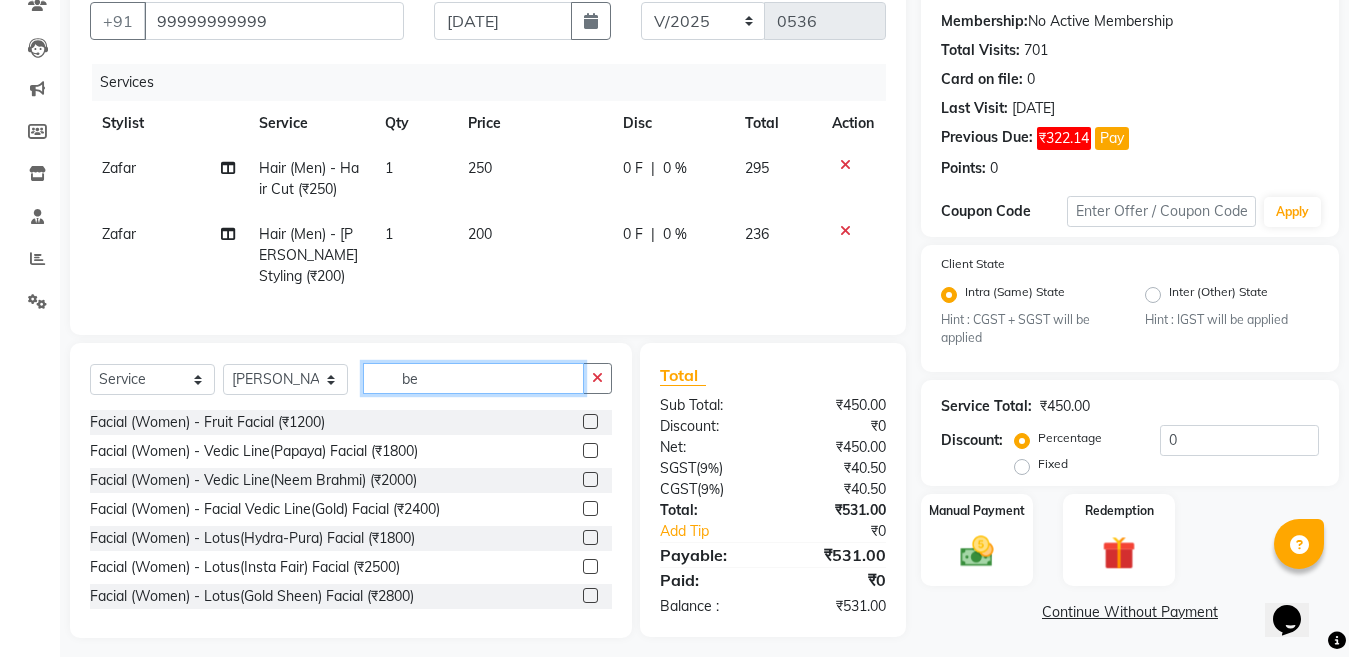 click on "be" 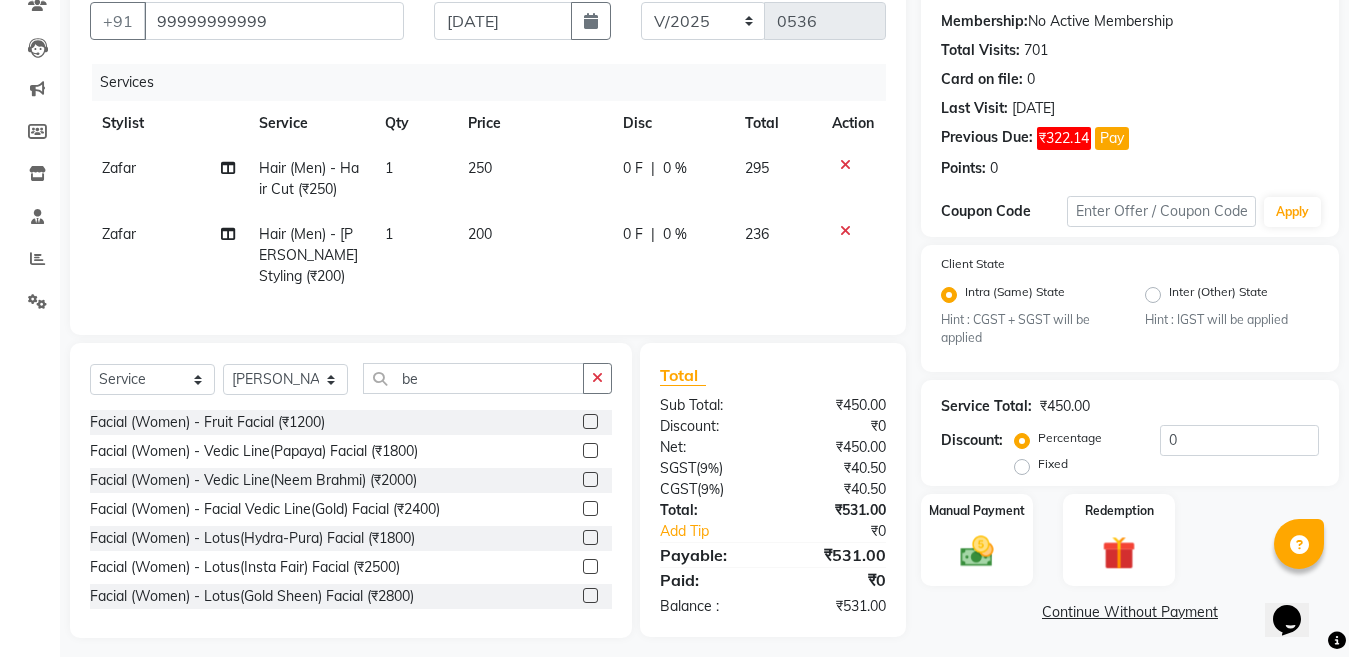 click 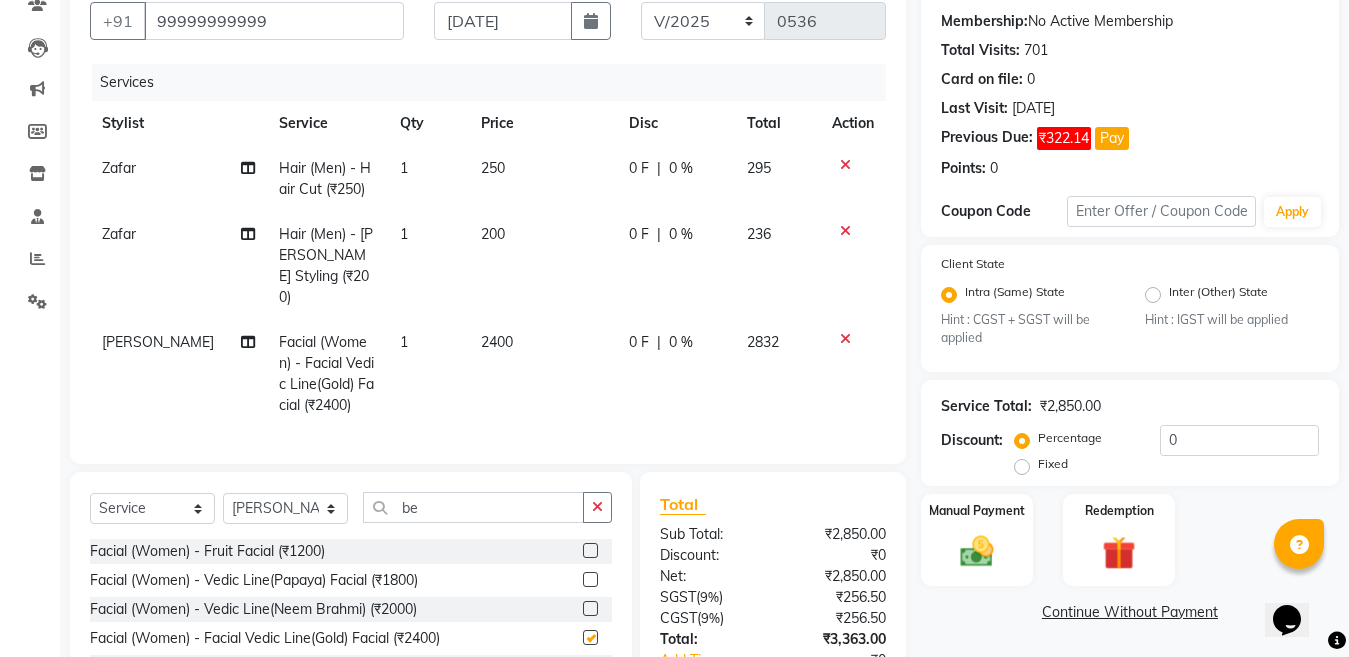 checkbox on "false" 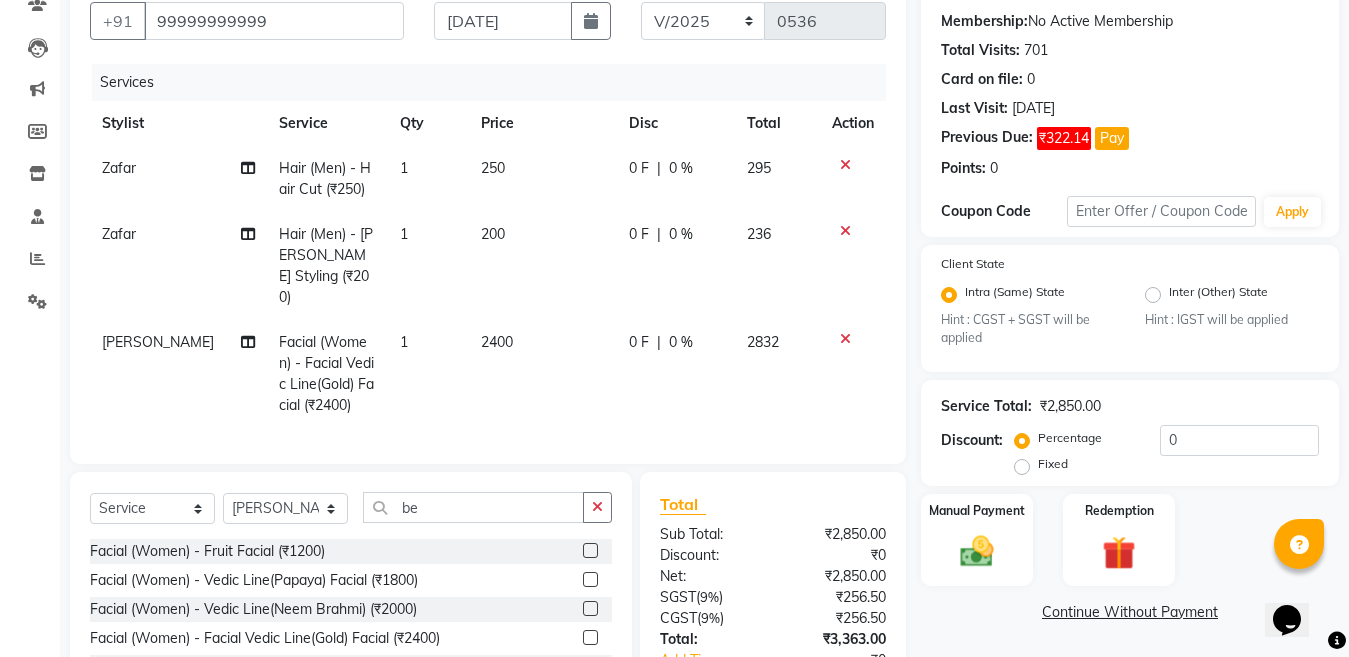 scroll, scrollTop: 320, scrollLeft: 0, axis: vertical 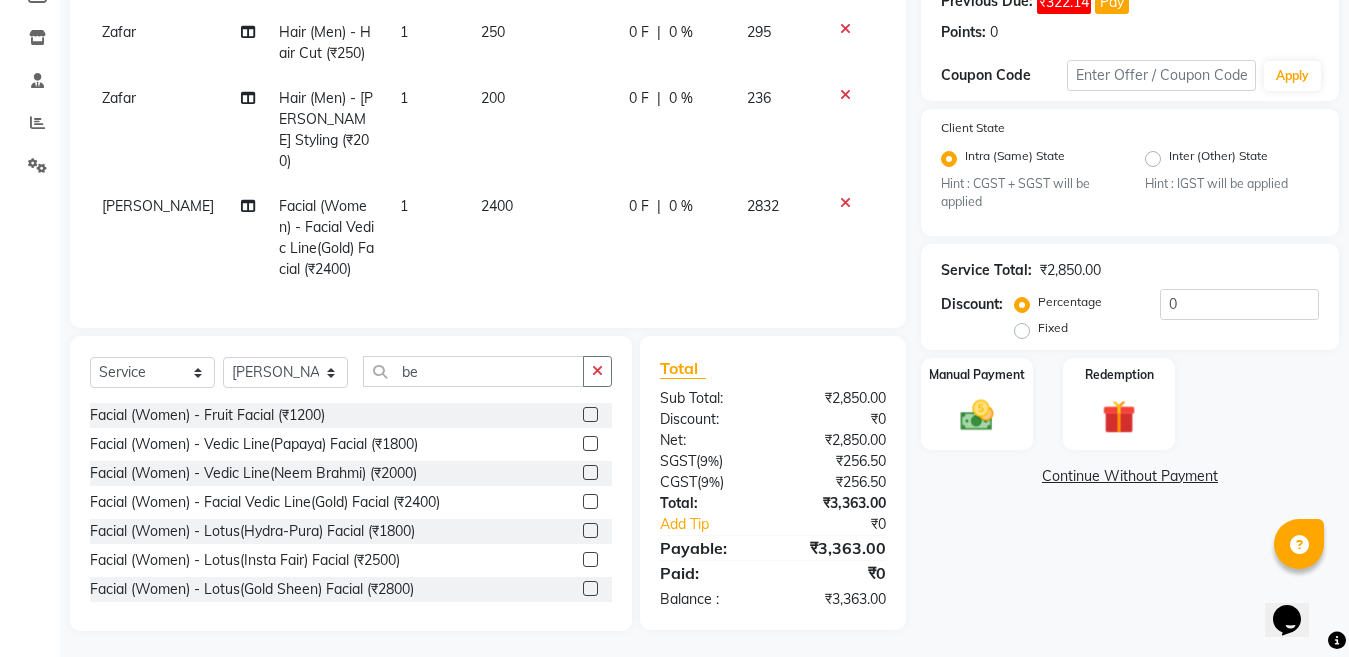 click on "2400" 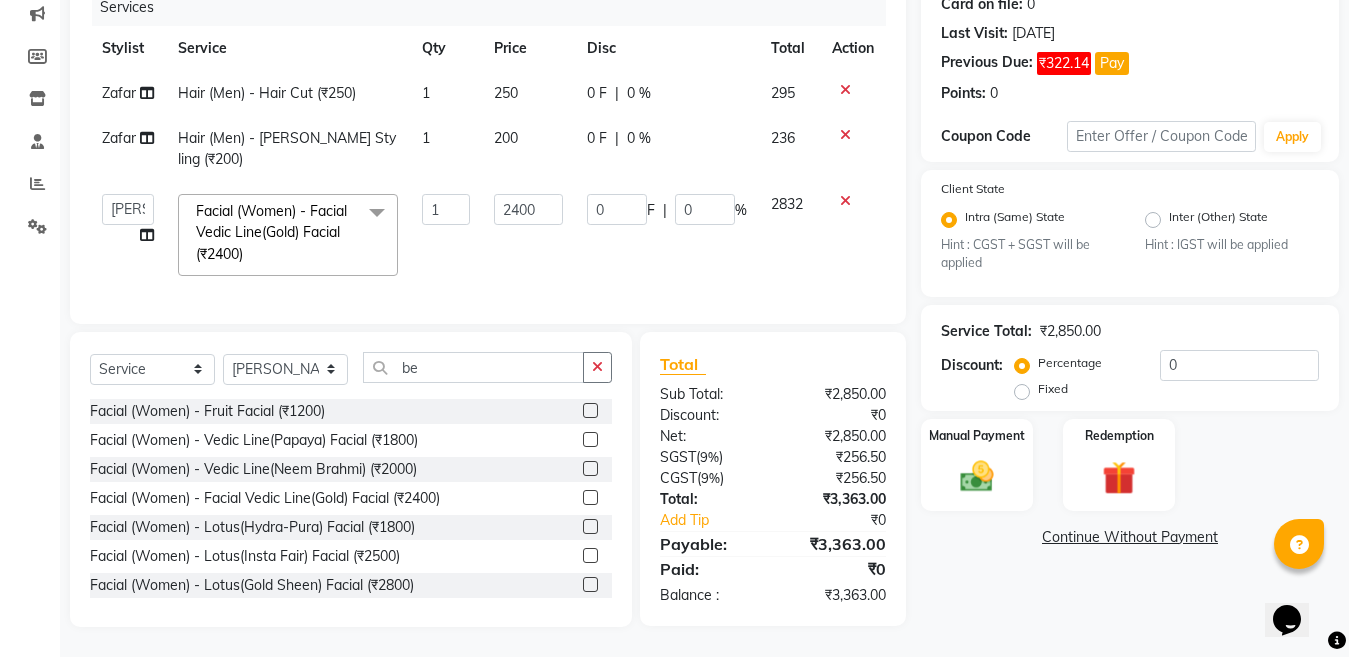 scroll, scrollTop: 255, scrollLeft: 0, axis: vertical 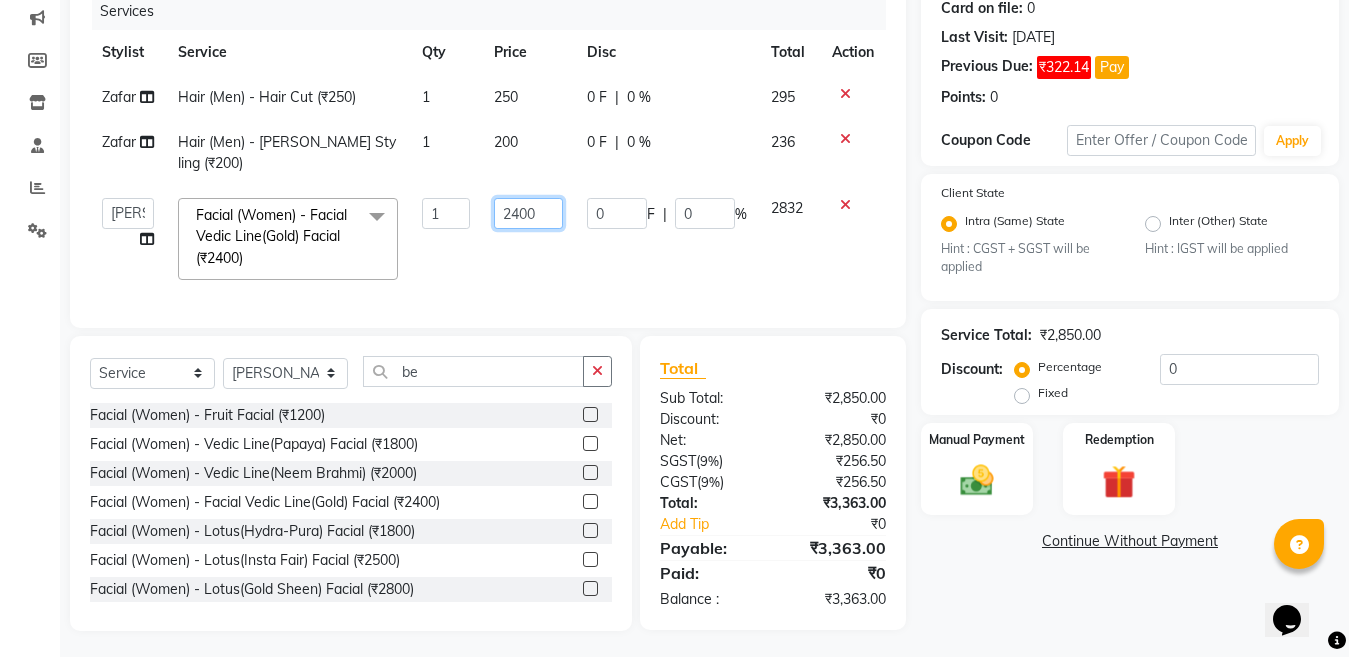 click on "2400" 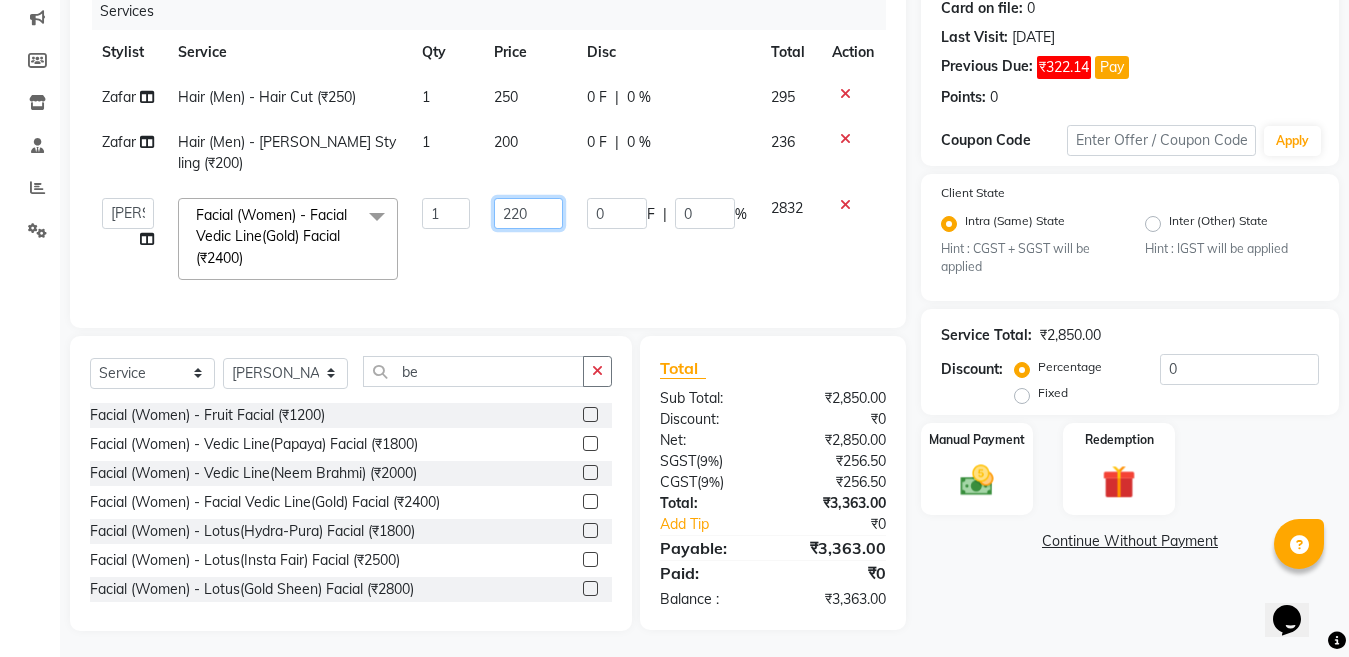 type on "2200" 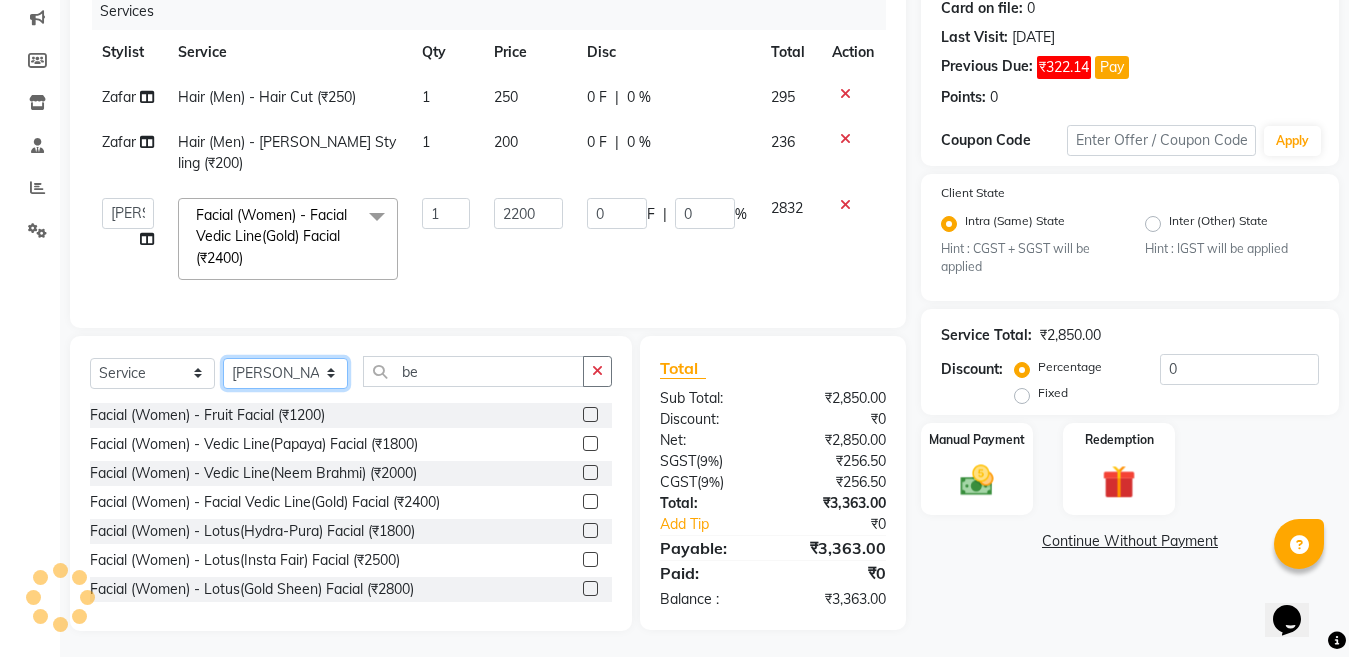 click on "Client [PHONE_NUMBER] Date [DATE] Invoice Number V/2025 V/[PHONE_NUMBER] Services Stylist Service Qty Price Disc Total Action Zafar Hair (Men) - Hair Cut (₹250) 1 250 0 F | 0 % 295 Zafar Hair (Men) - [PERSON_NAME] Styling (₹200) 1 200 0 F | 0 % 236  [PERSON_NAME]   Aalam Sheikh   [PERSON_NAME]   [PERSON_NAME]   Gaurav   [PERSON_NAME]   [PERSON_NAME]   [PERSON_NAME] maam   Lucky   Manager   Marry Lepcha   [PERSON_NAME]   Ram   [PERSON_NAME]   Shilpa ( sunita)   [PERSON_NAME]   [PERSON_NAME] [PERSON_NAME]   [PERSON_NAME]  Facial (Women) - Facial Vedic Line(Gold) Facial (₹2400)  x Facial (Women) - Fruit Facial (₹1200) Facial (Women) - Vedic Line(Papaya) Facial (₹1800) Facial (Women) - Vedic Line([PERSON_NAME]) (₹2000) Facial (Women) - Facial Vedic Line(Gold) Facial (₹2400) Facial (Women) - Lotus(Hydra-Pura) Facial (₹1800) Facial (Women) - Lotus(Insta Fair) Facial (₹2500) Facial (Women) - Lotus(Gold Sheen) Facial (₹2800) Facial (Women) - Raaga(For Oily Skin) Facial (₹2400) Facial (Women) - Casmara (₹4000)" 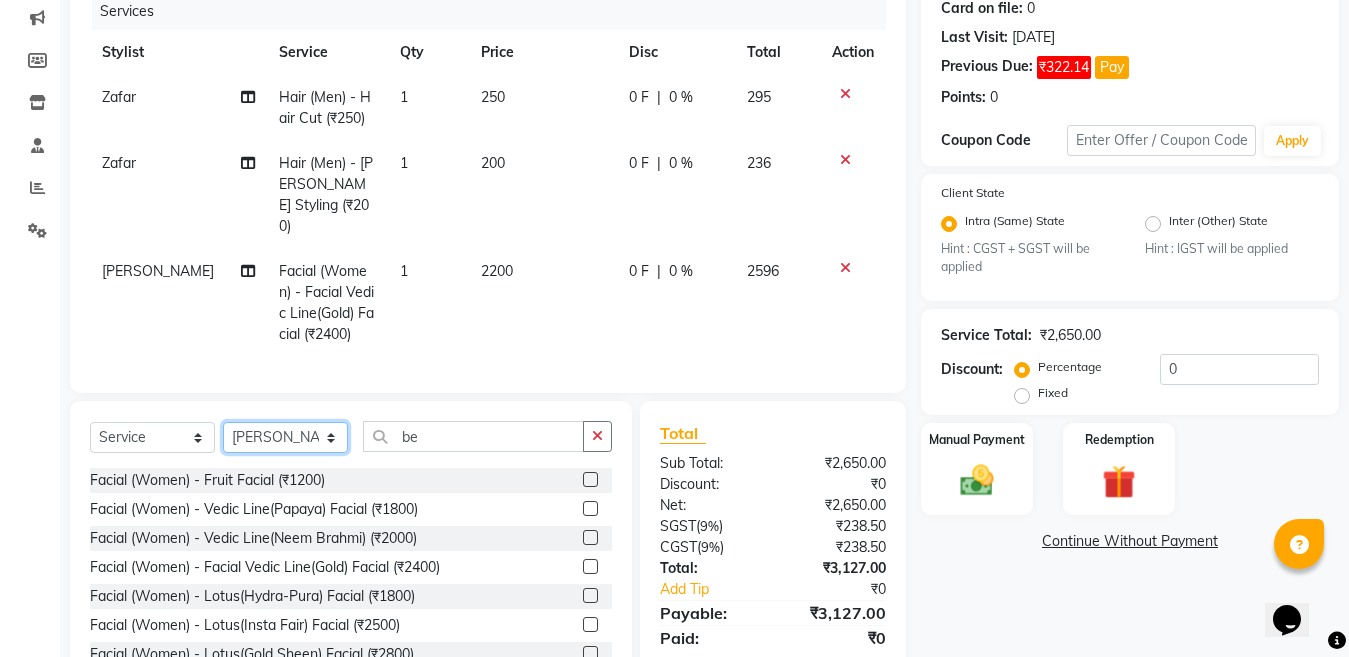 select on "83156" 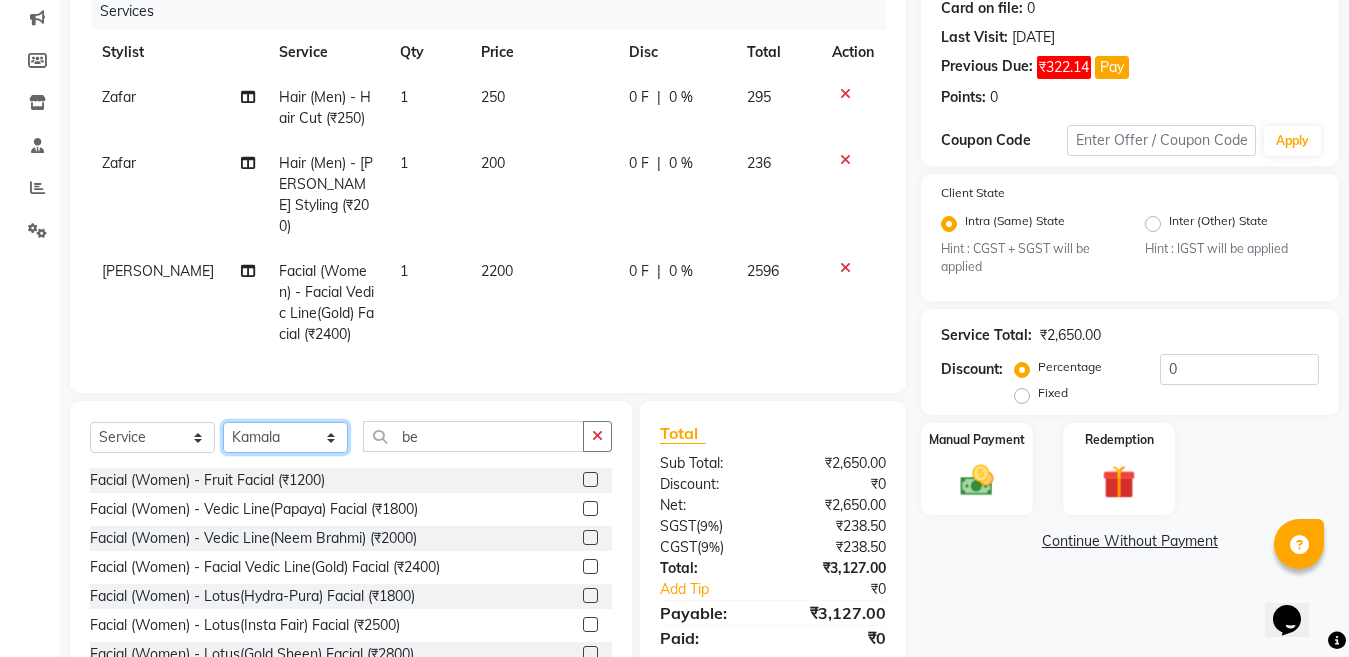 click on "Select Stylist [PERSON_NAME] Aalam Sheikh [PERSON_NAME] [PERSON_NAME] Gaurav [PERSON_NAME] [PERSON_NAME] [PERSON_NAME] maam Lucky Manager [PERSON_NAME] [PERSON_NAME] Ram [PERSON_NAME] Shilpa ( sunita) [PERSON_NAME] [PERSON_NAME] [PERSON_NAME] [PERSON_NAME]" 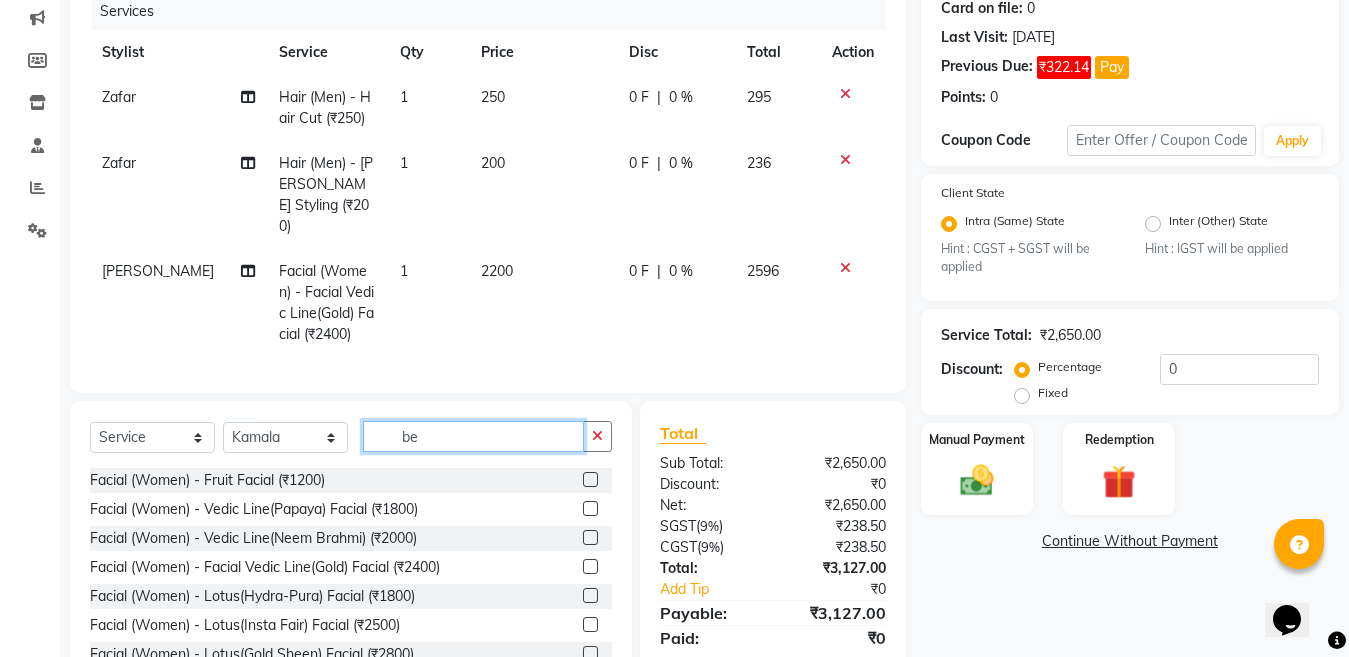 click on "be" 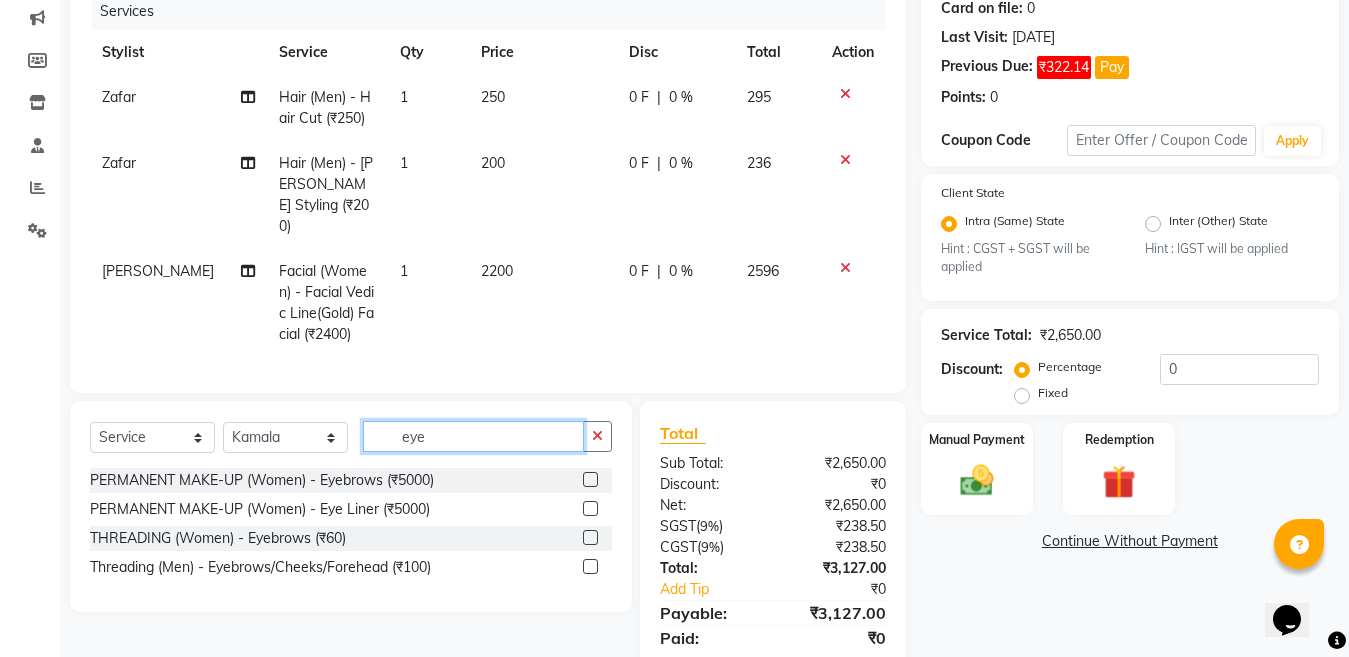 type on "eye" 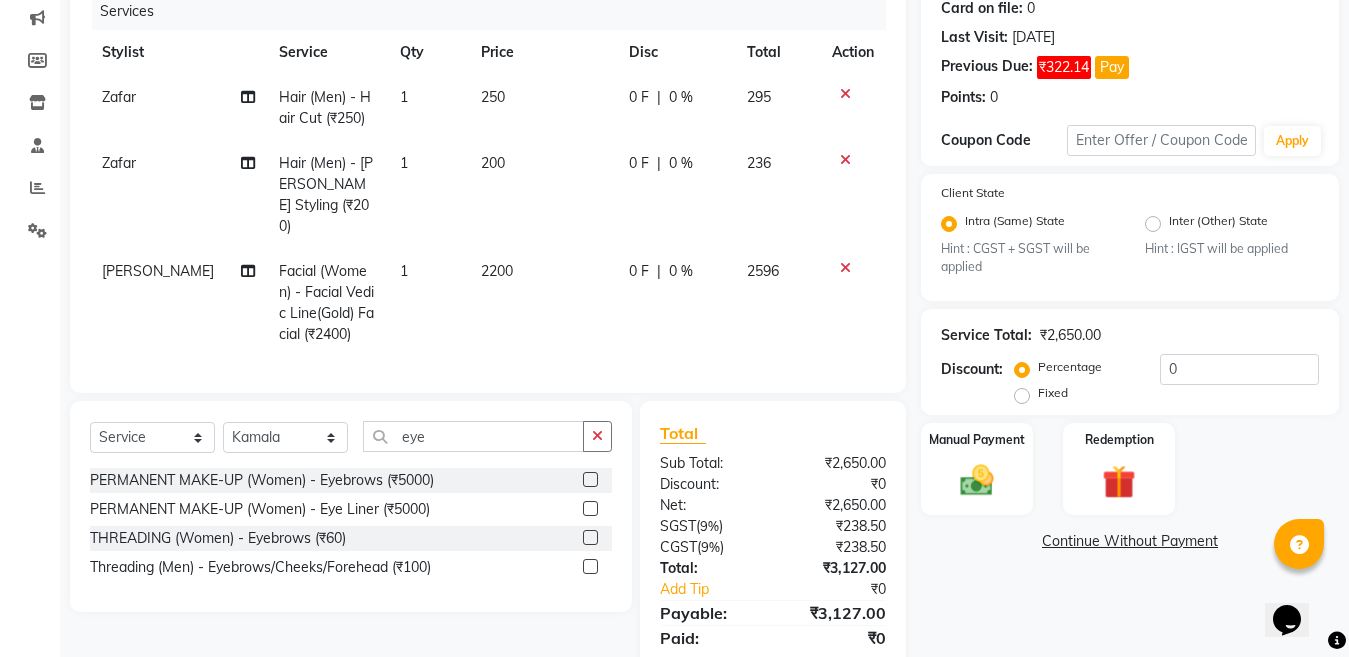 click 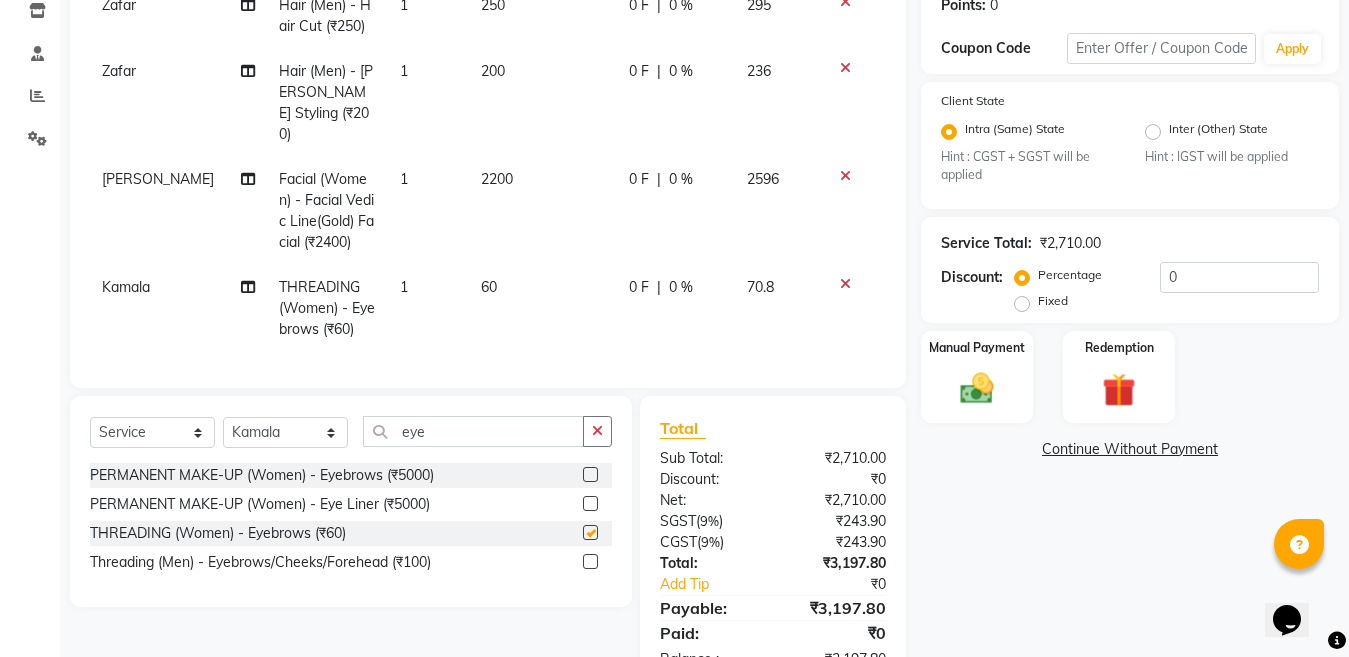 scroll, scrollTop: 406, scrollLeft: 0, axis: vertical 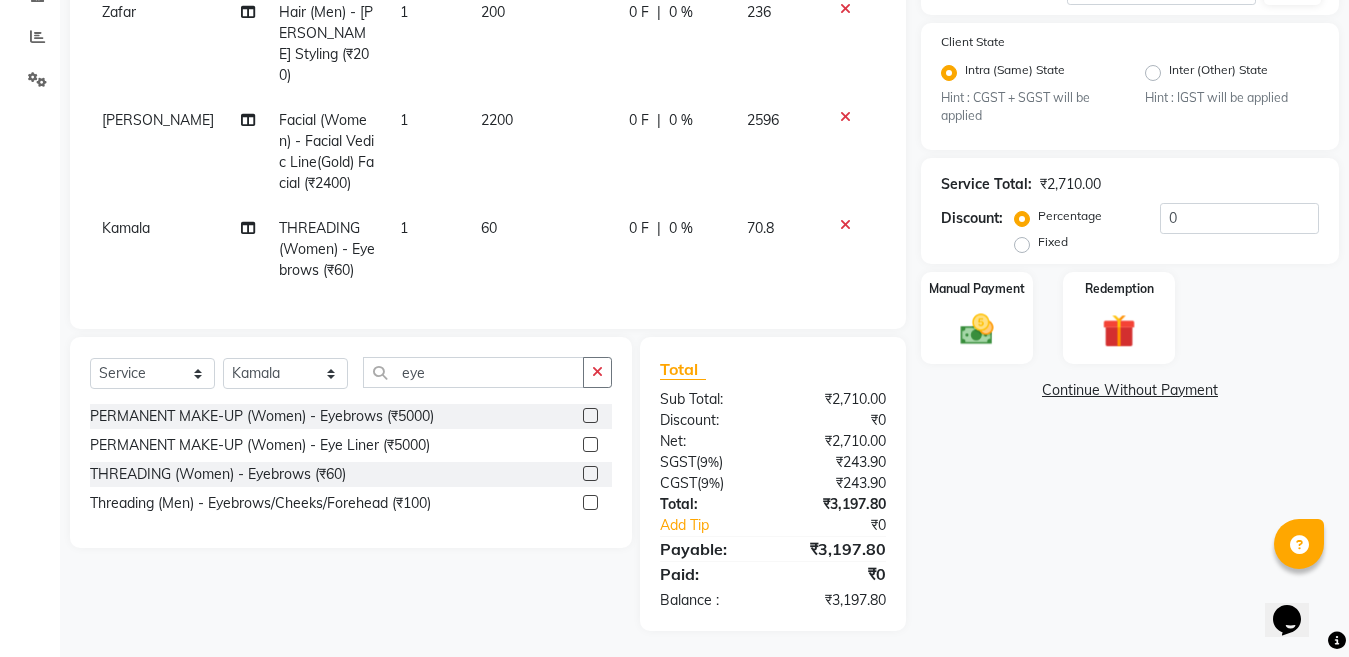 checkbox on "false" 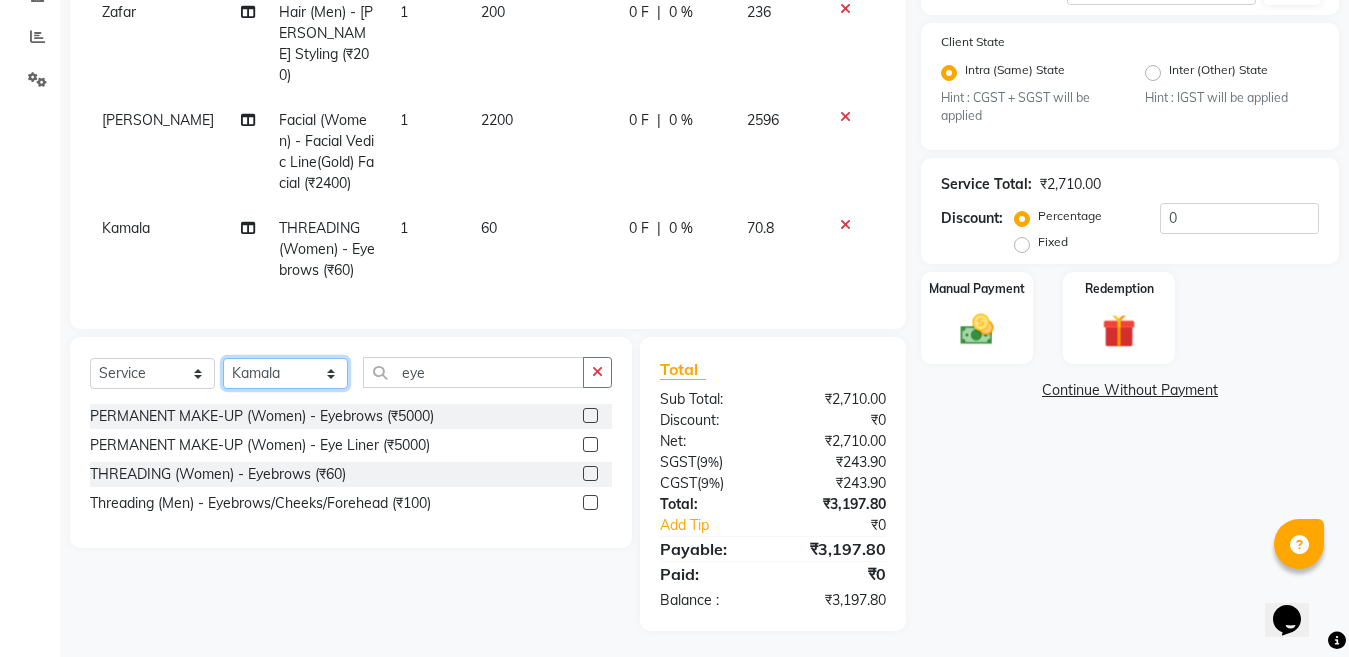 click on "Select Stylist [PERSON_NAME] Aalam Sheikh [PERSON_NAME] [PERSON_NAME] Gaurav [PERSON_NAME] [PERSON_NAME] [PERSON_NAME] maam Lucky Manager [PERSON_NAME] [PERSON_NAME] Ram [PERSON_NAME] Shilpa ( sunita) [PERSON_NAME] [PERSON_NAME] [PERSON_NAME] [PERSON_NAME]" 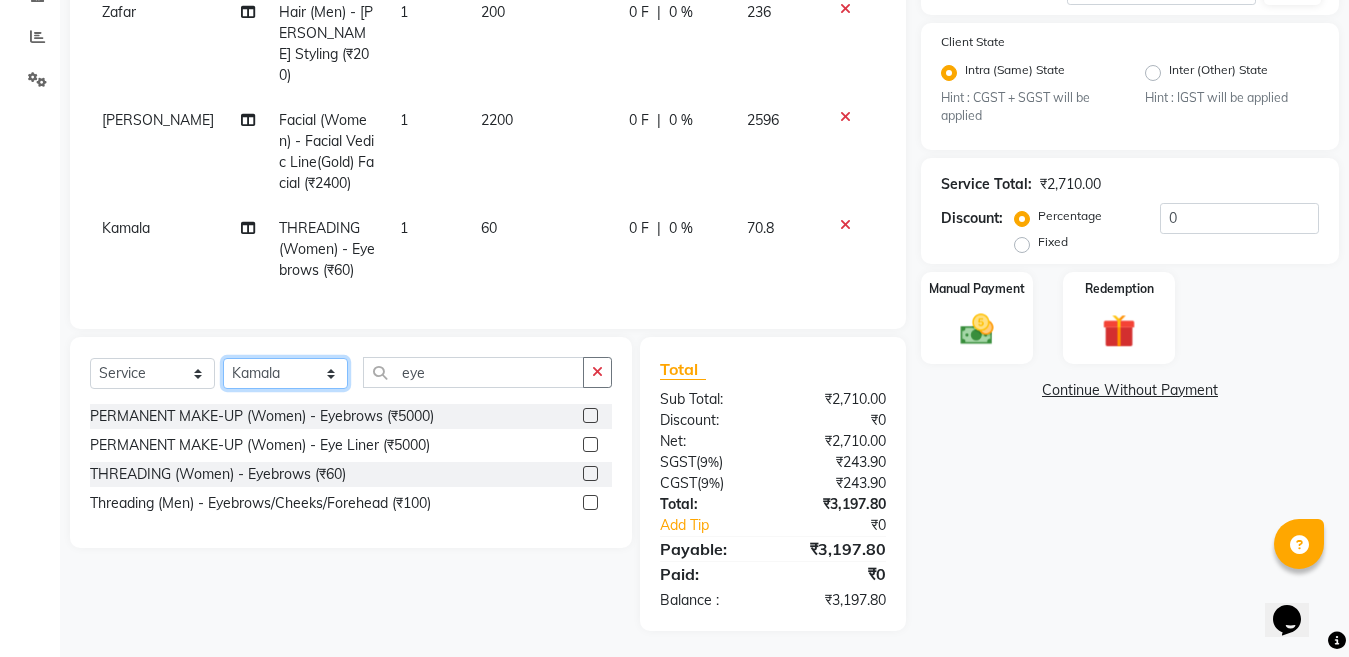 select on "25656" 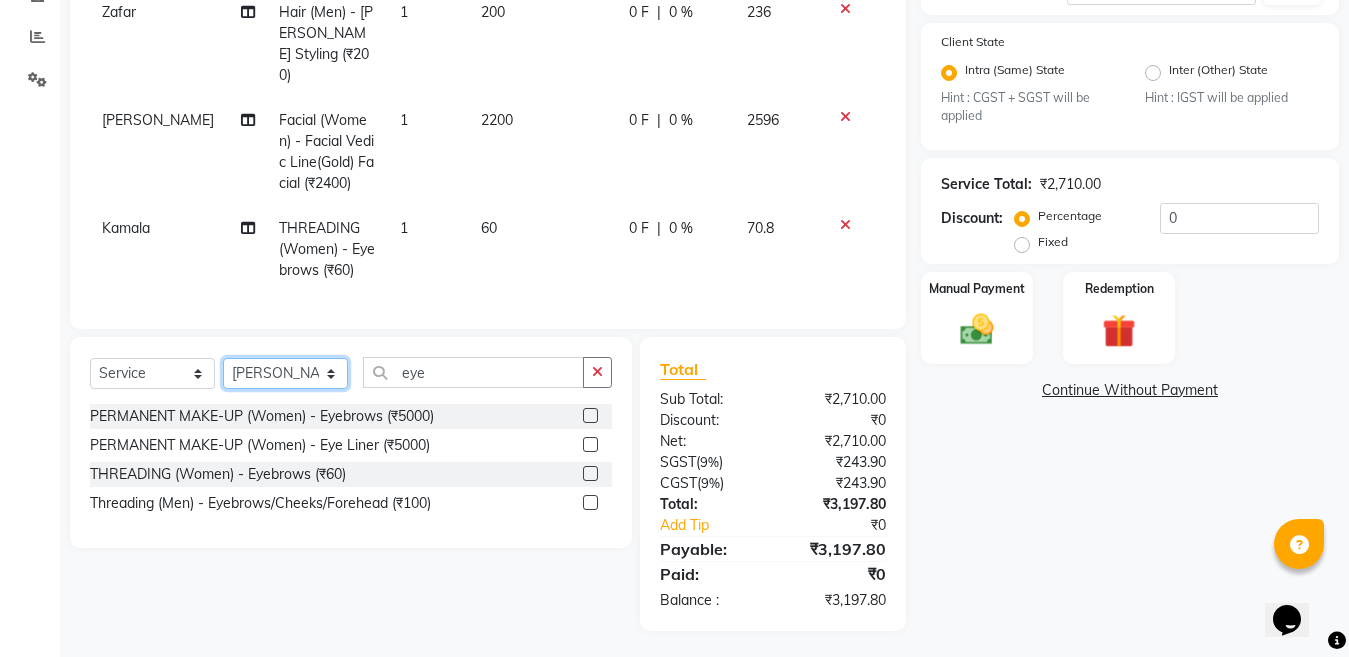 click on "Select Stylist [PERSON_NAME] Aalam Sheikh [PERSON_NAME] [PERSON_NAME] Gaurav [PERSON_NAME] [PERSON_NAME] [PERSON_NAME] maam Lucky Manager [PERSON_NAME] [PERSON_NAME] Ram [PERSON_NAME] Shilpa ( sunita) [PERSON_NAME] [PERSON_NAME] [PERSON_NAME] [PERSON_NAME]" 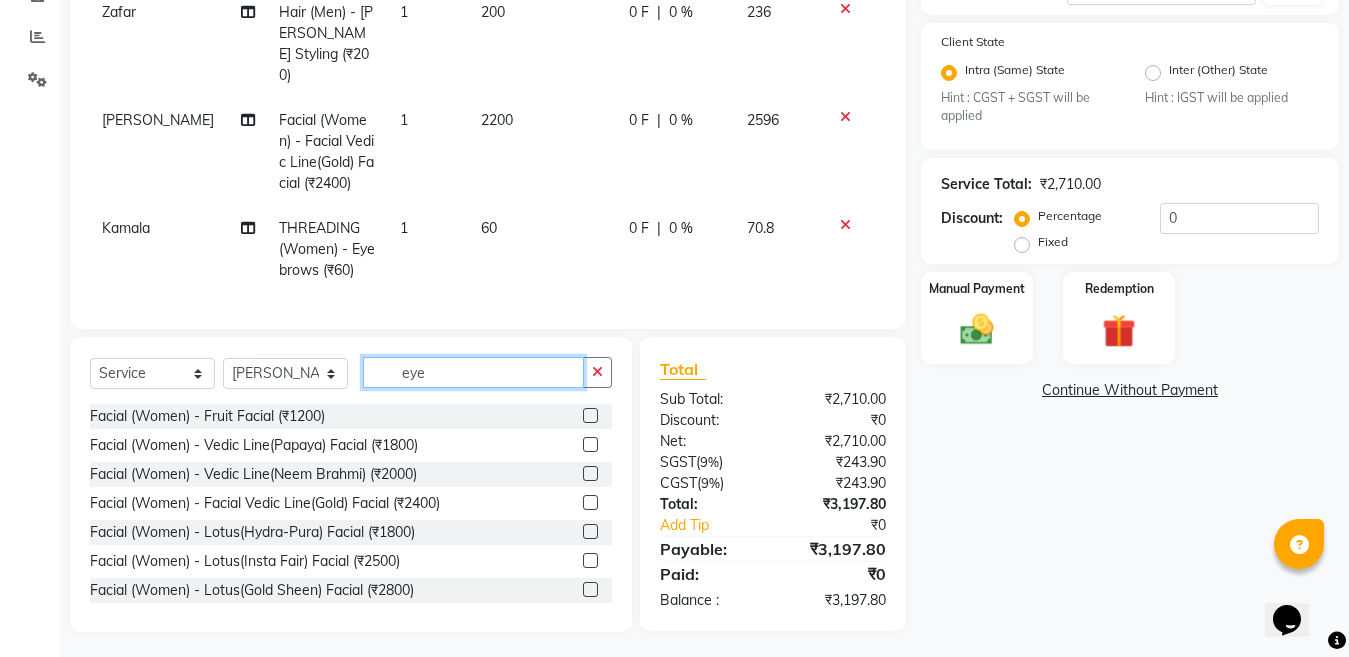 click on "eye" 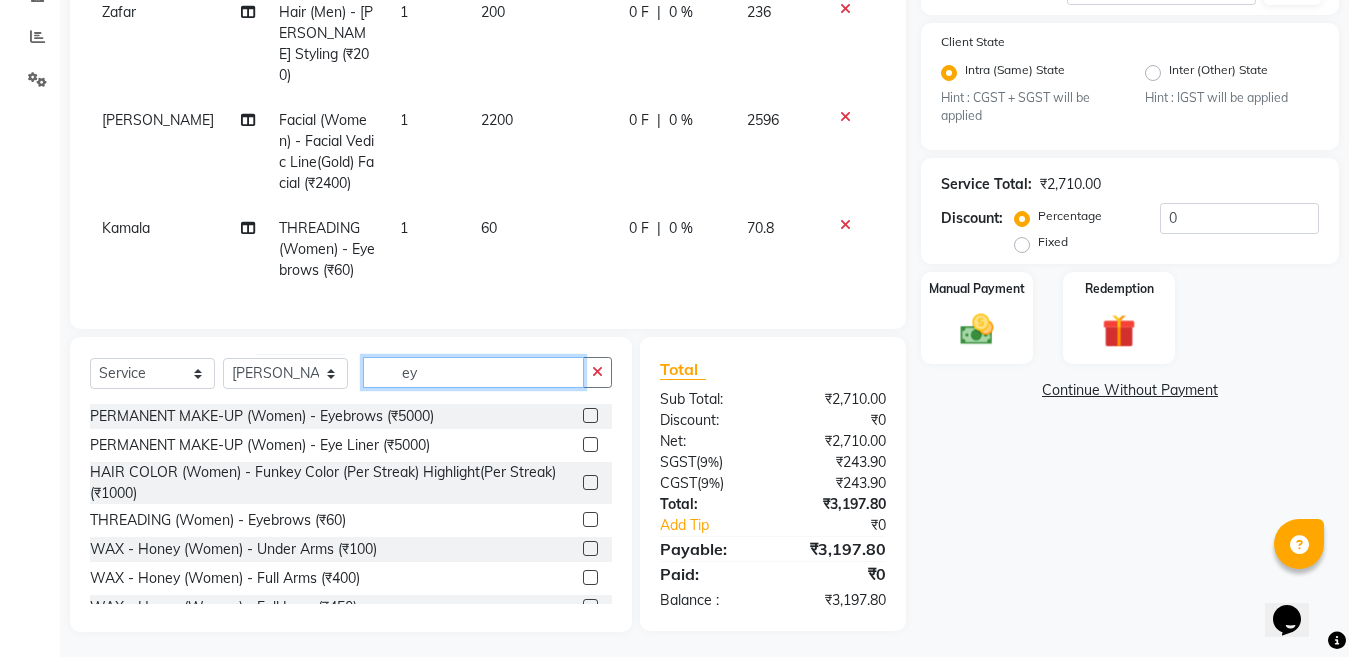 type on "e" 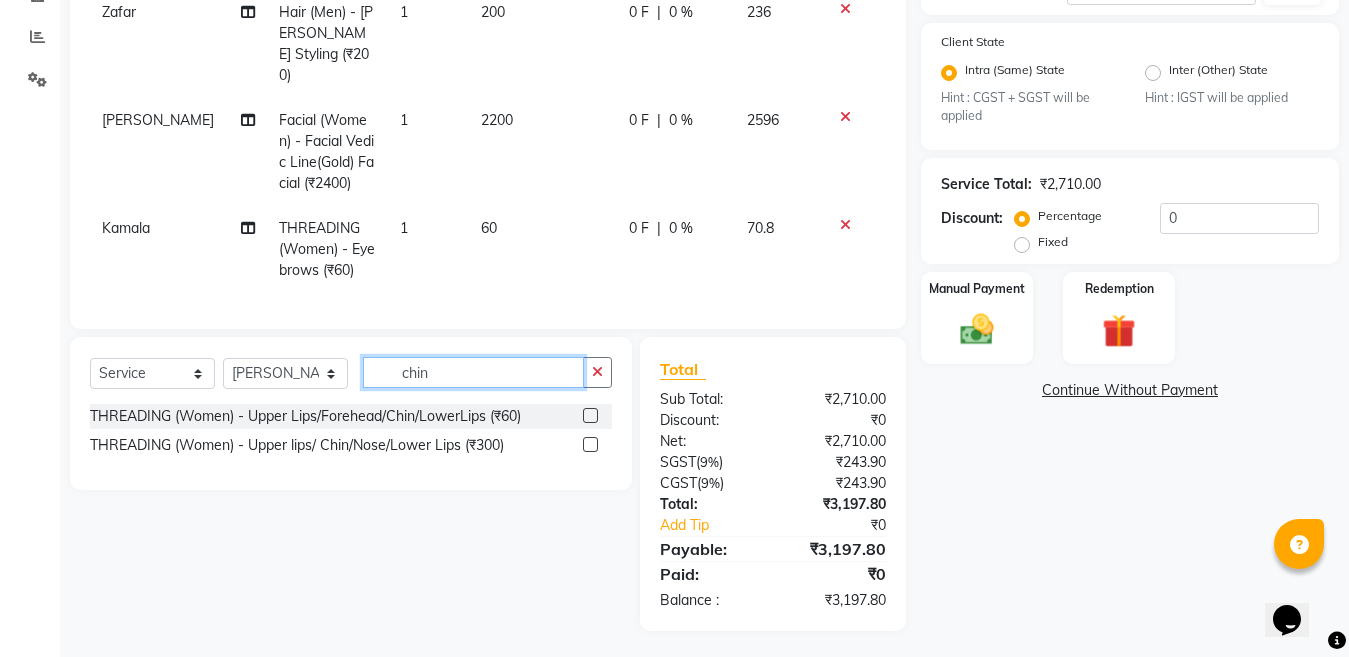 type on "chin" 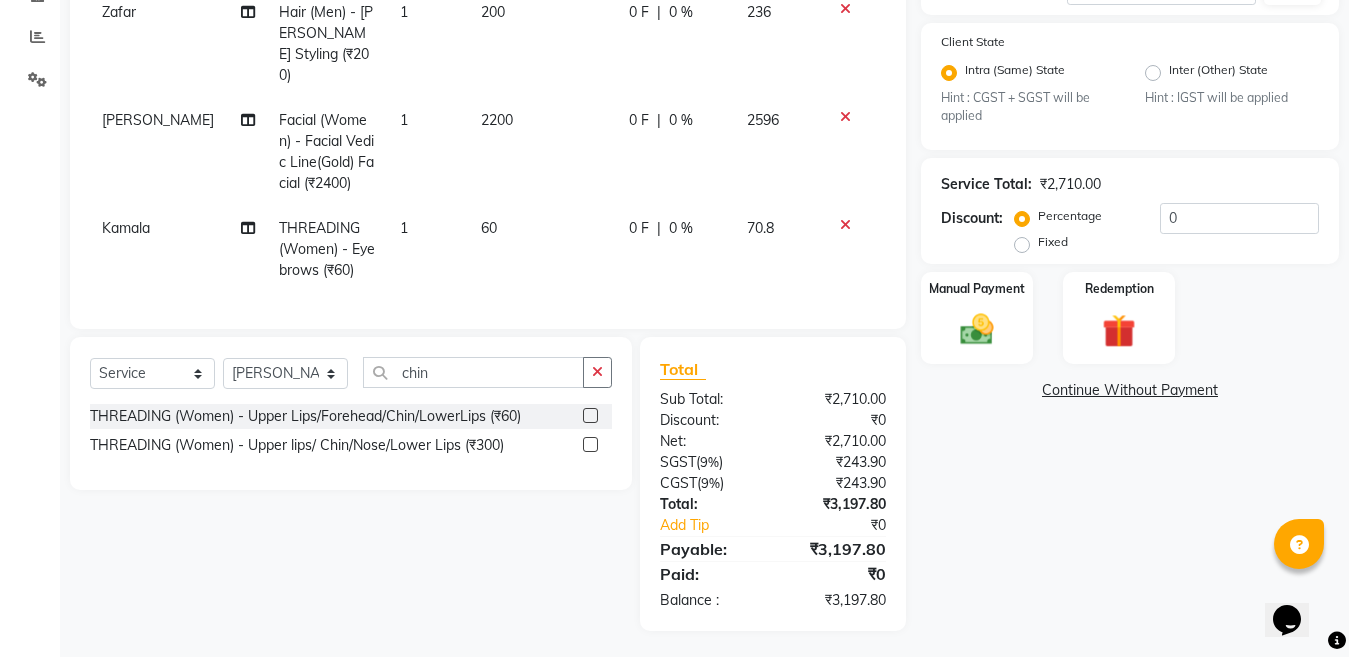 click 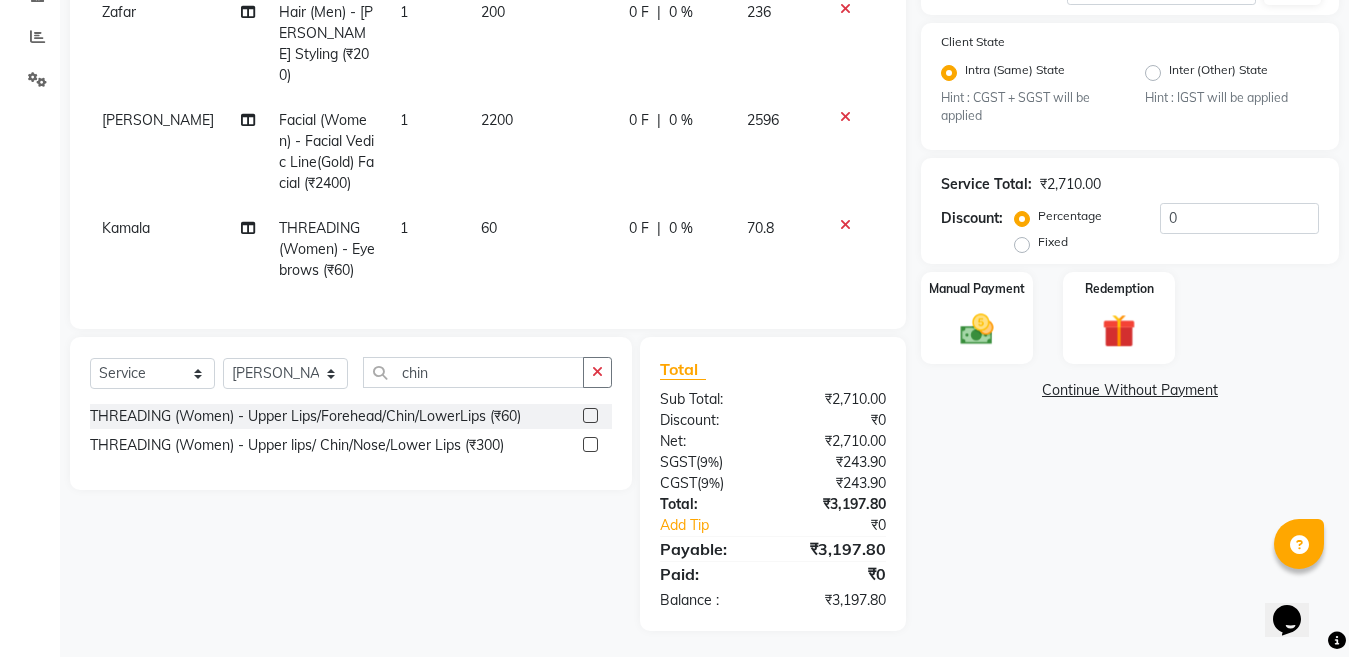 click at bounding box center (589, 445) 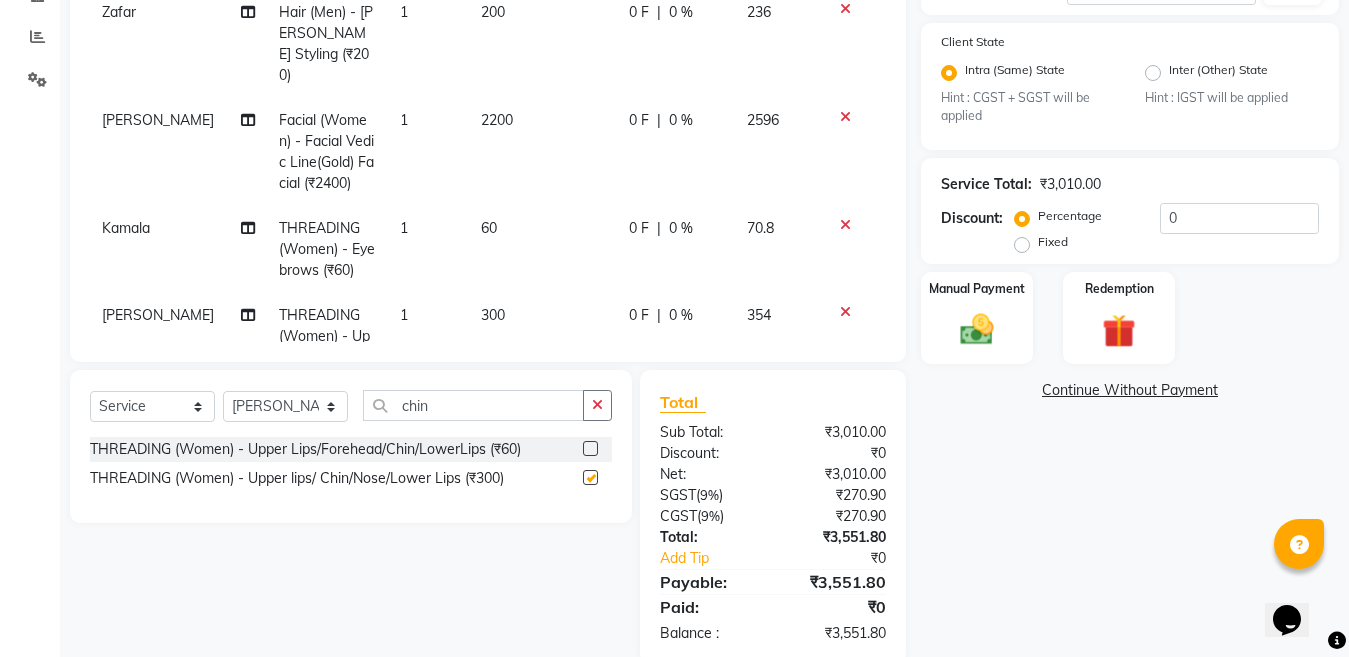 checkbox on "false" 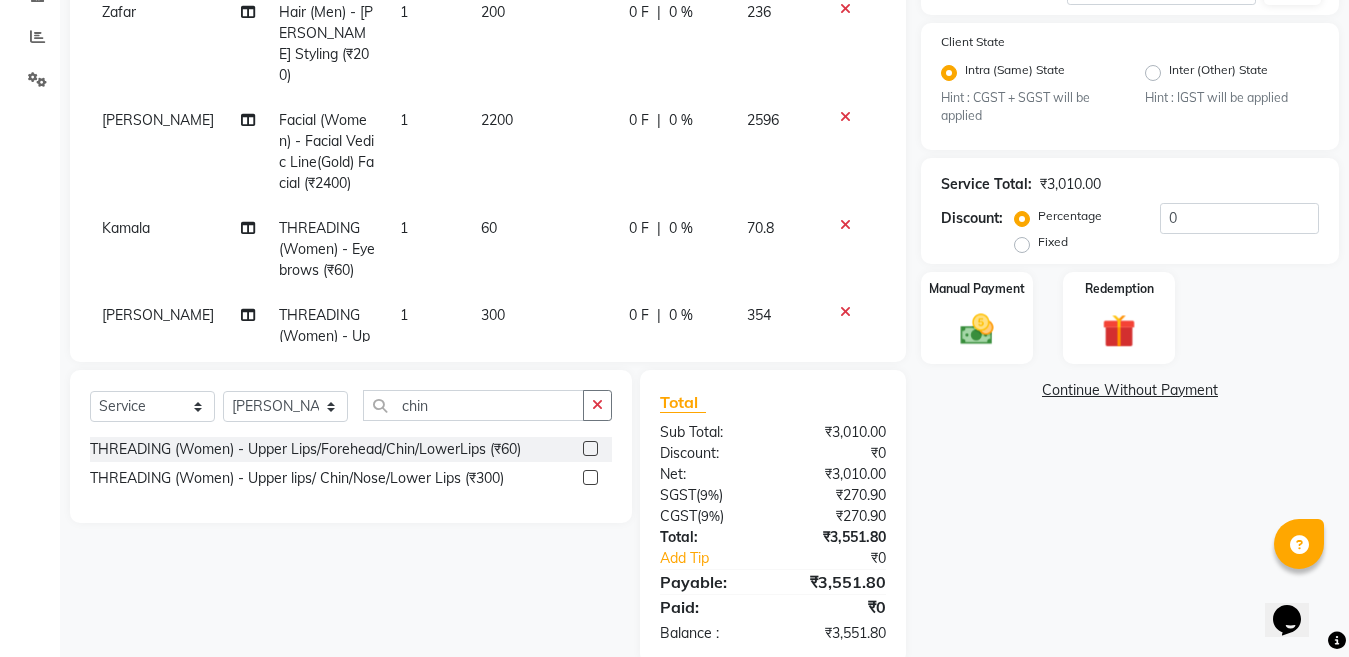 scroll, scrollTop: 443, scrollLeft: 0, axis: vertical 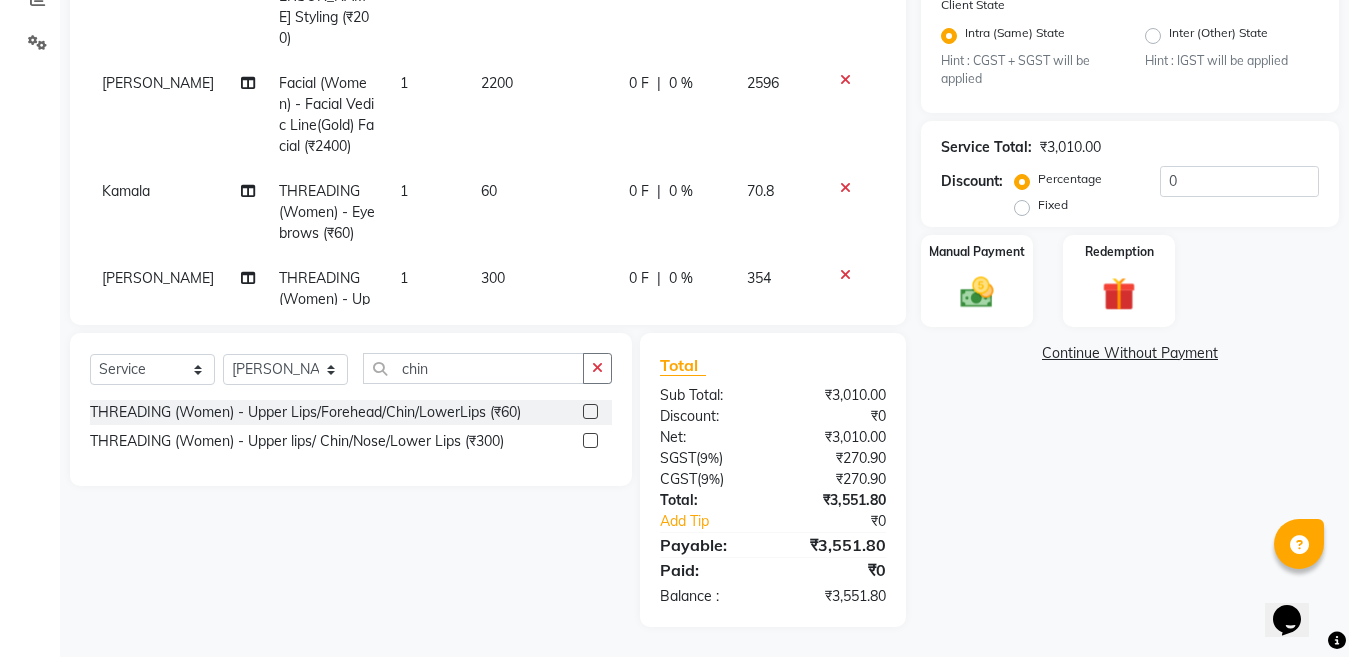 click on "300" 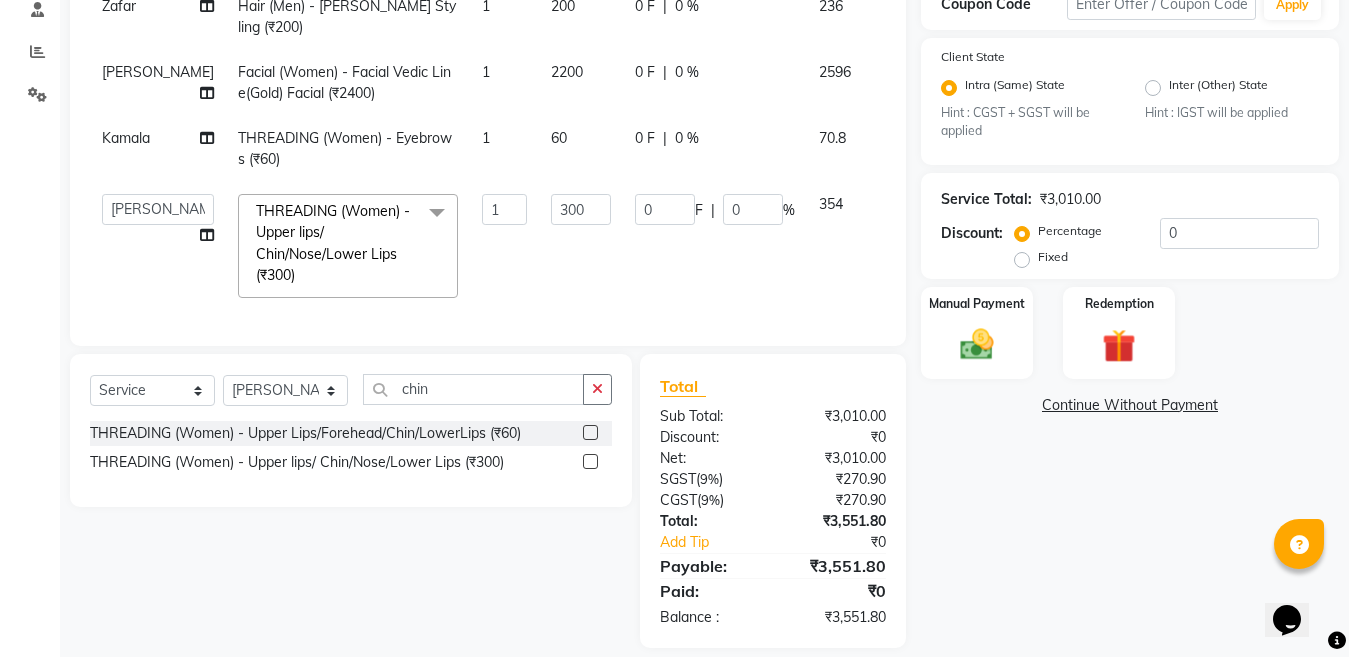 scroll, scrollTop: 408, scrollLeft: 0, axis: vertical 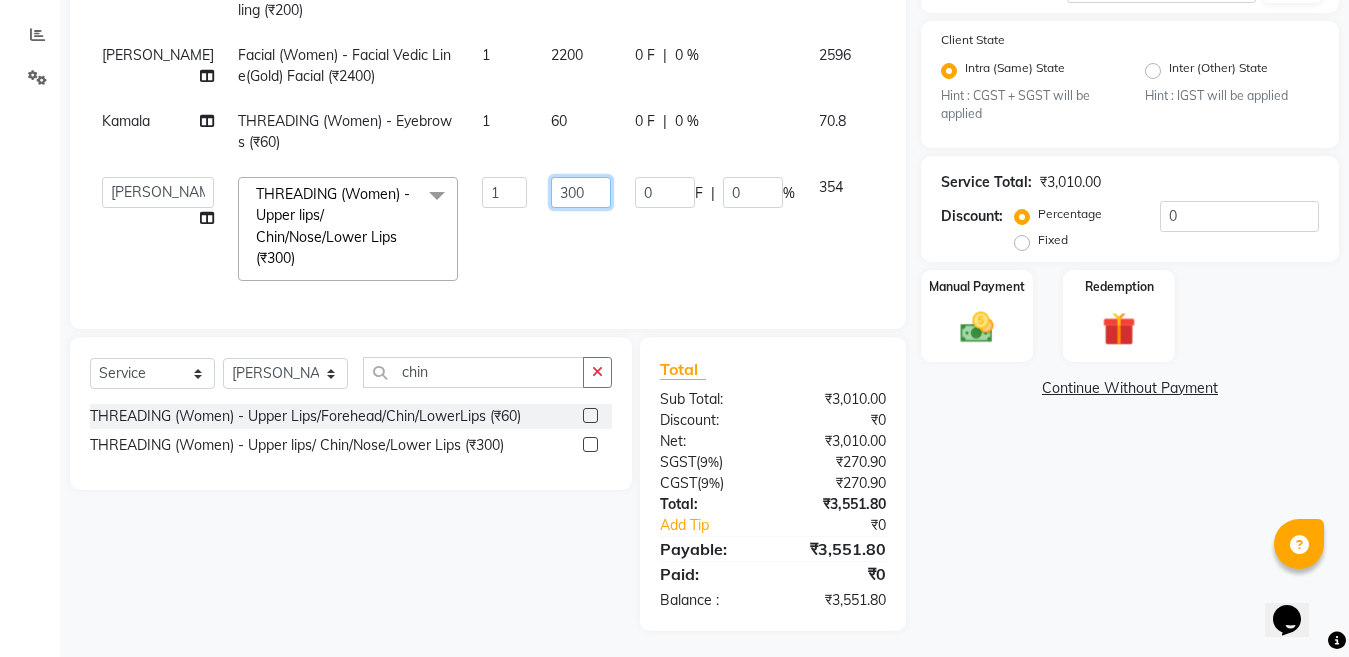 click on "300" 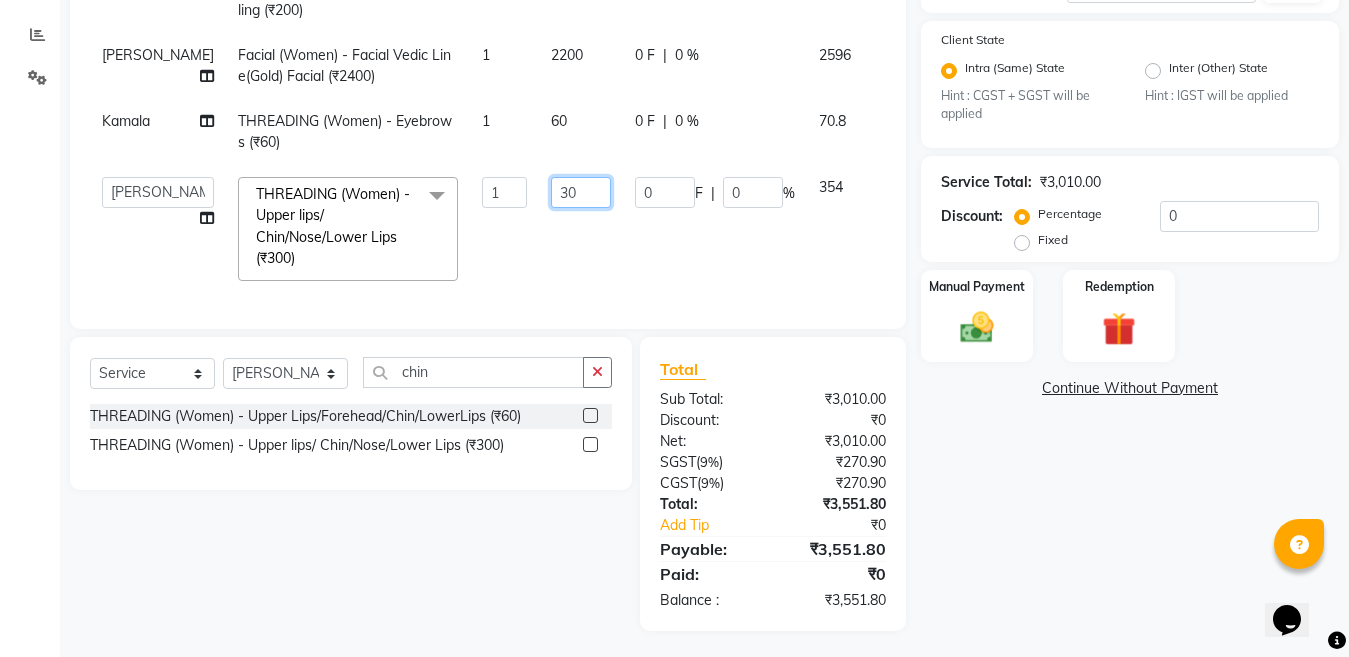 type on "3" 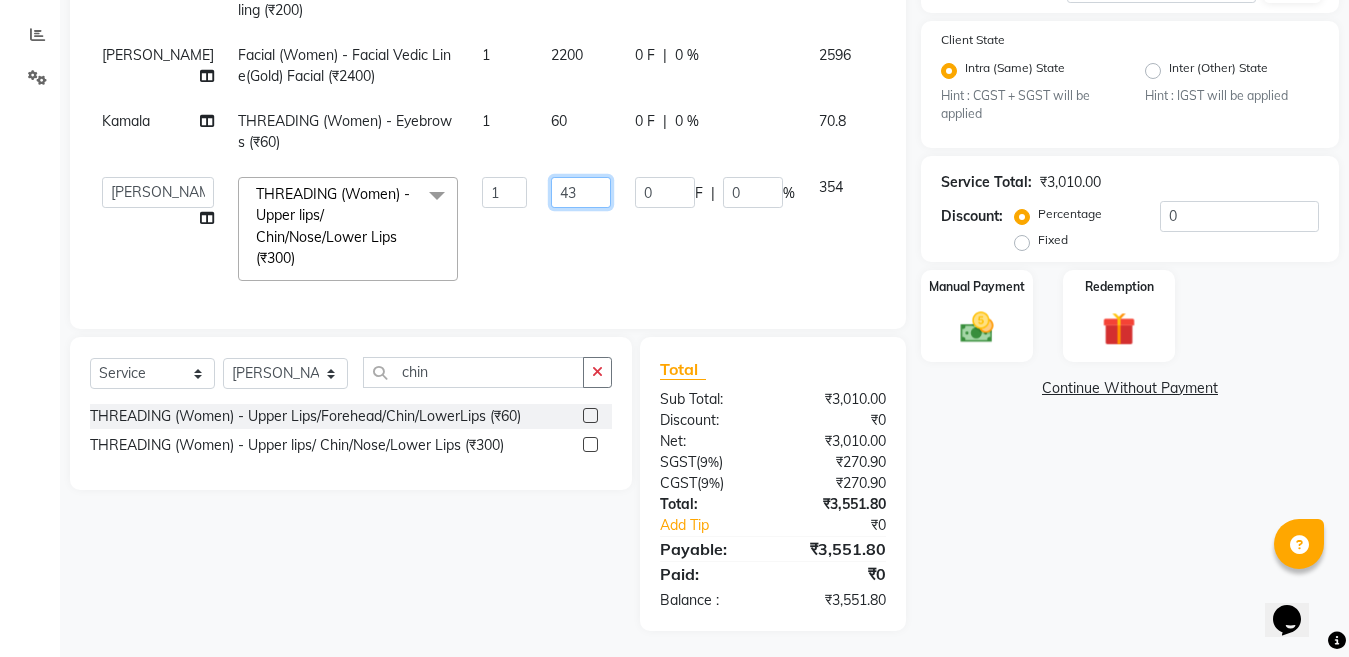 type on "430" 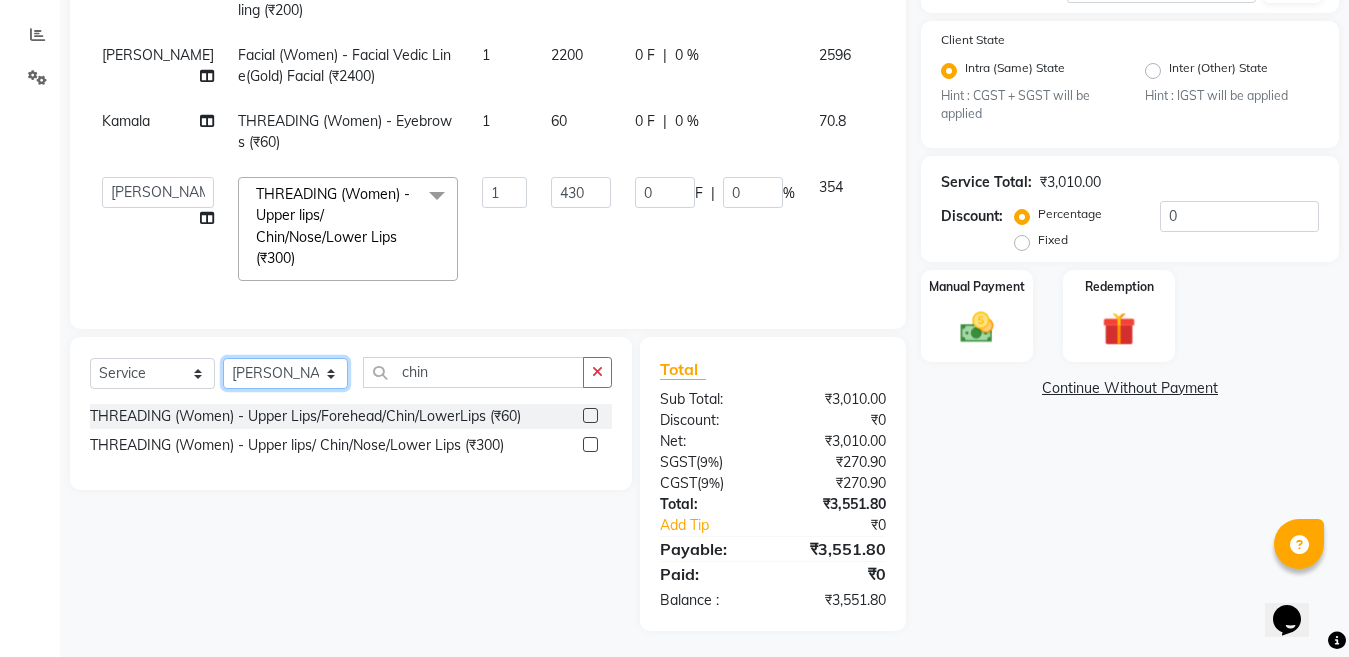 click on "Client [PHONE_NUMBER] Date [DATE] Invoice Number V/2025 V/[PHONE_NUMBER] Services Stylist Service Qty Price Disc Total Action Zafar Hair (Men) - Hair Cut (₹250) 1 250 0 F | 0 % 295 Zafar Hair (Men) - [PERSON_NAME] Styling (₹200) 1 200 0 F | 0 % 236 [PERSON_NAME] Facial (Women) - Facial Vedic Line(Gold) Facial (₹2400) 1 2200 0 F | 0 % 2596 Kamala THREADING (Women) - Eyebrows (₹60) 1 60 0 F | 0 % 70.8  [PERSON_NAME]   Aalam Sheikh   [PERSON_NAME]   [PERSON_NAME]   Gaurav   [PERSON_NAME]   [PERSON_NAME]   [PERSON_NAME] maam   Lucky   Manager   [PERSON_NAME]   [PERSON_NAME]   [PERSON_NAME] ( [PERSON_NAME])   [PERSON_NAME]   [PERSON_NAME] [PERSON_NAME]   [PERSON_NAME]  THREADING (Women) - Upper lips/ Chin/Nose/Lower Lips (₹300)  x Facial (Women) - Fruit Facial (₹1200) Facial (Women) - Vedic Line(Papaya) Facial (₹1800) Facial (Women) - Vedic Line(Neem Brahmi) (₹2000) Facial (Women) - Facial Vedic Line(Gold) Facial (₹2400) Facial (Women) - Lotus(Hydra-Pura) Facial (₹1800) Facial (Women) - Casmara (₹4000) 1" 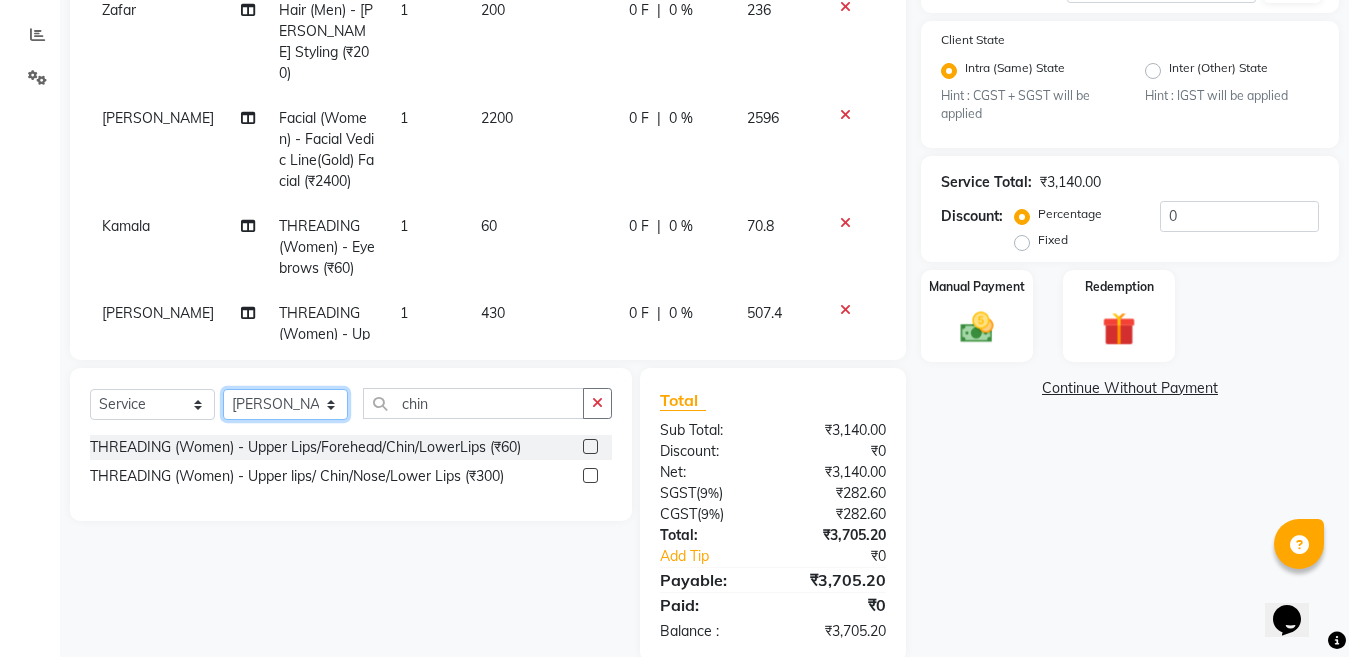 select on "27638" 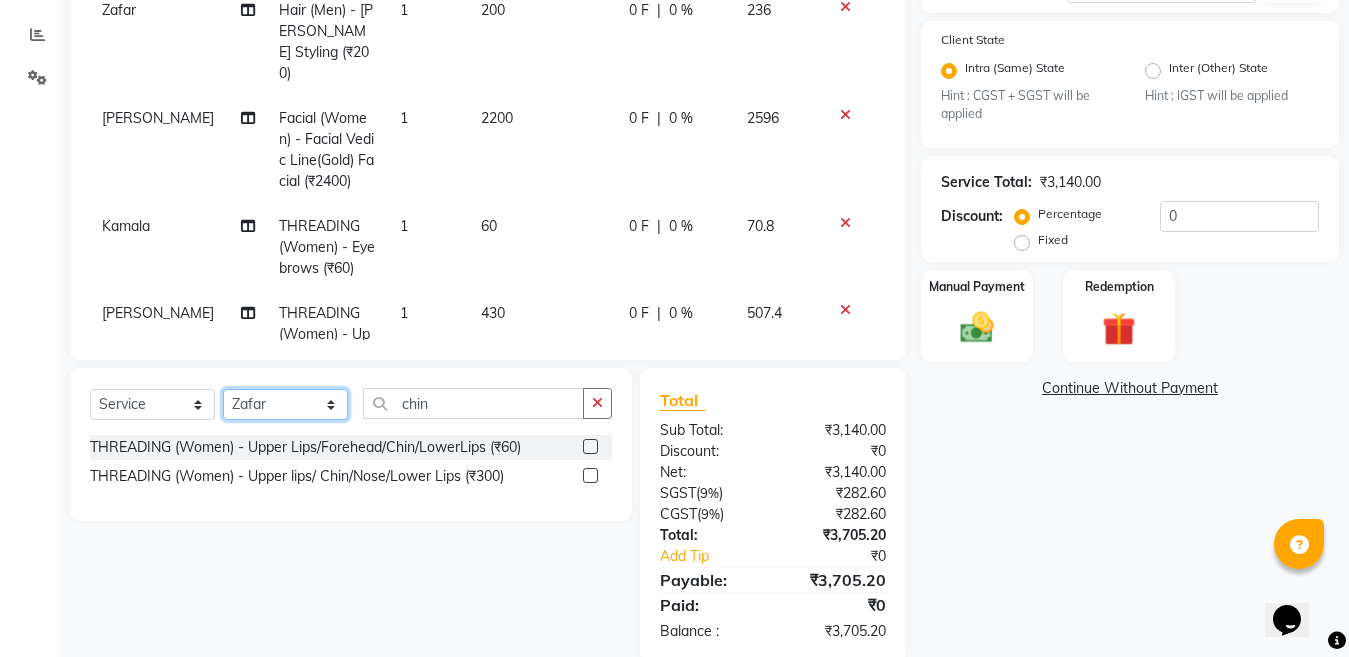 click on "Select Stylist [PERSON_NAME] Aalam Sheikh [PERSON_NAME] [PERSON_NAME] Gaurav [PERSON_NAME] [PERSON_NAME] [PERSON_NAME] maam Lucky Manager [PERSON_NAME] [PERSON_NAME] Ram [PERSON_NAME] Shilpa ( sunita) [PERSON_NAME] [PERSON_NAME] [PERSON_NAME] [PERSON_NAME]" 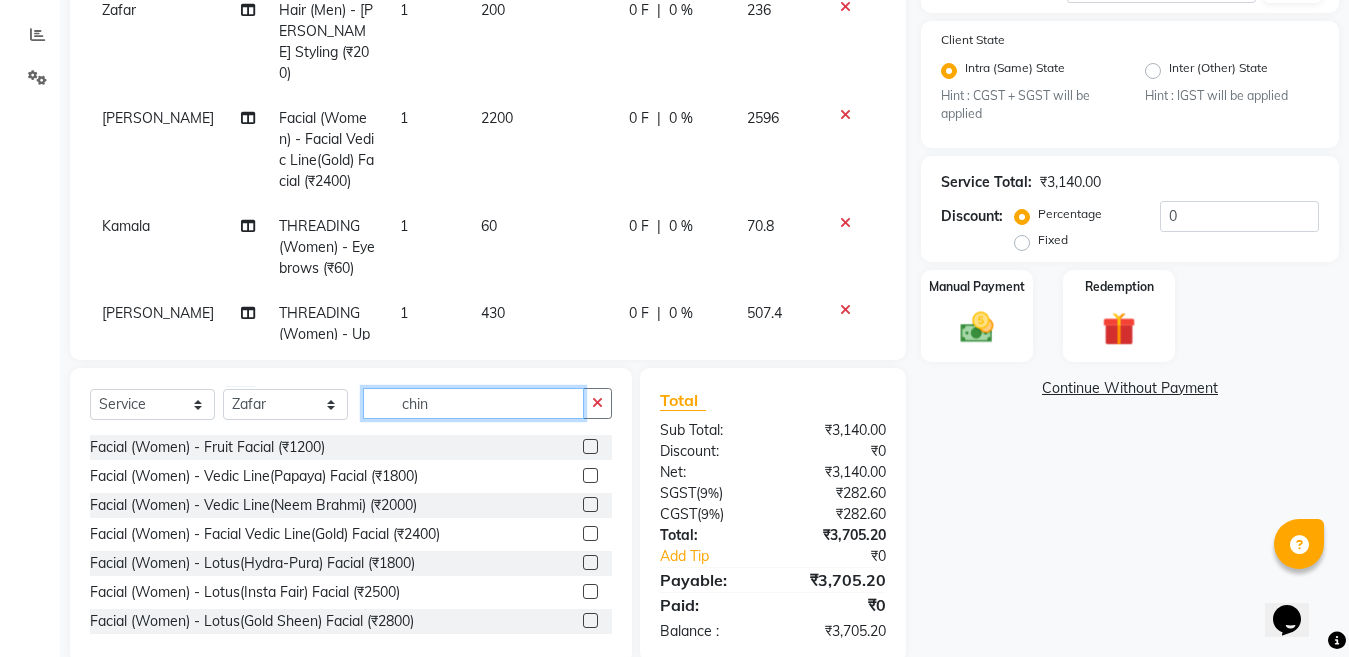click on "chin" 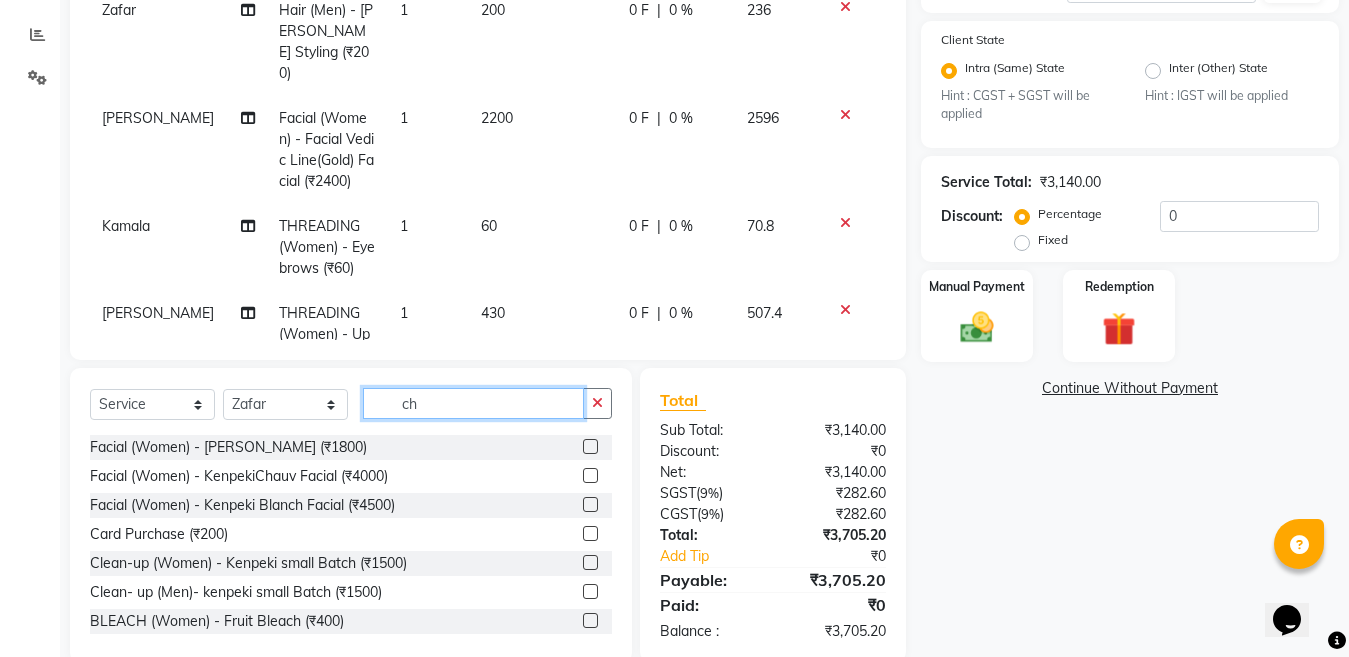 type on "c" 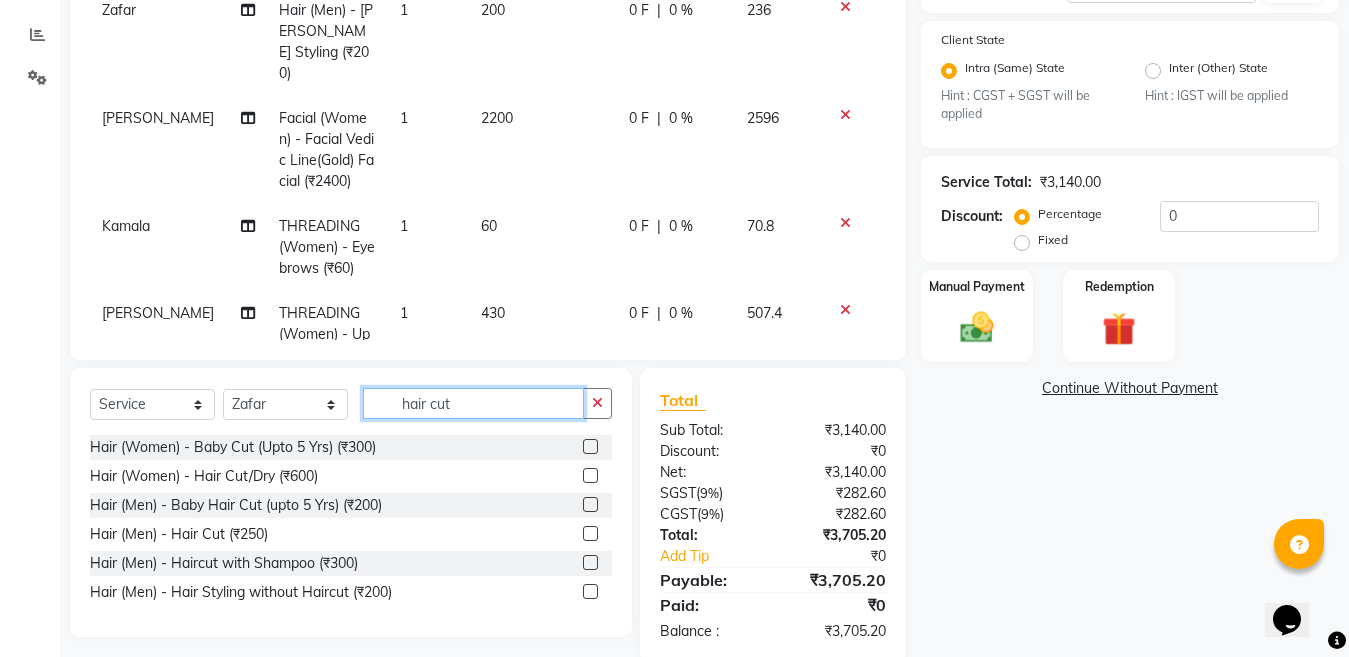 type on "hair cut" 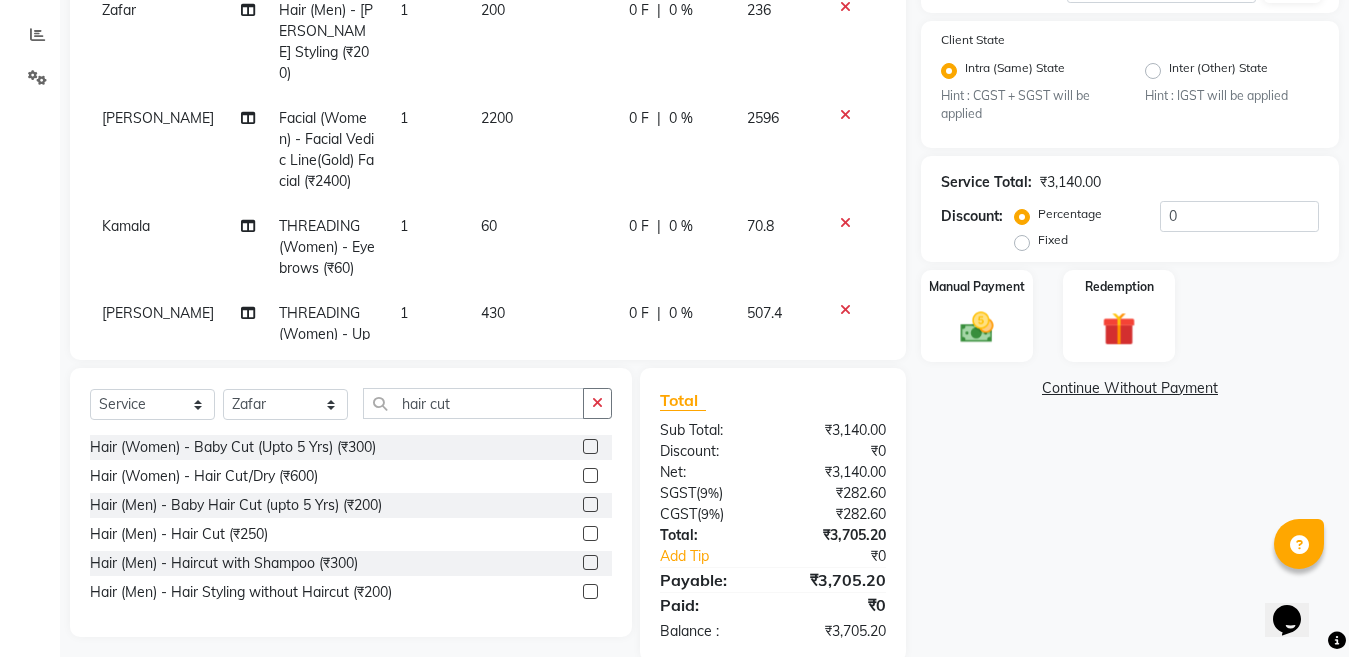 click 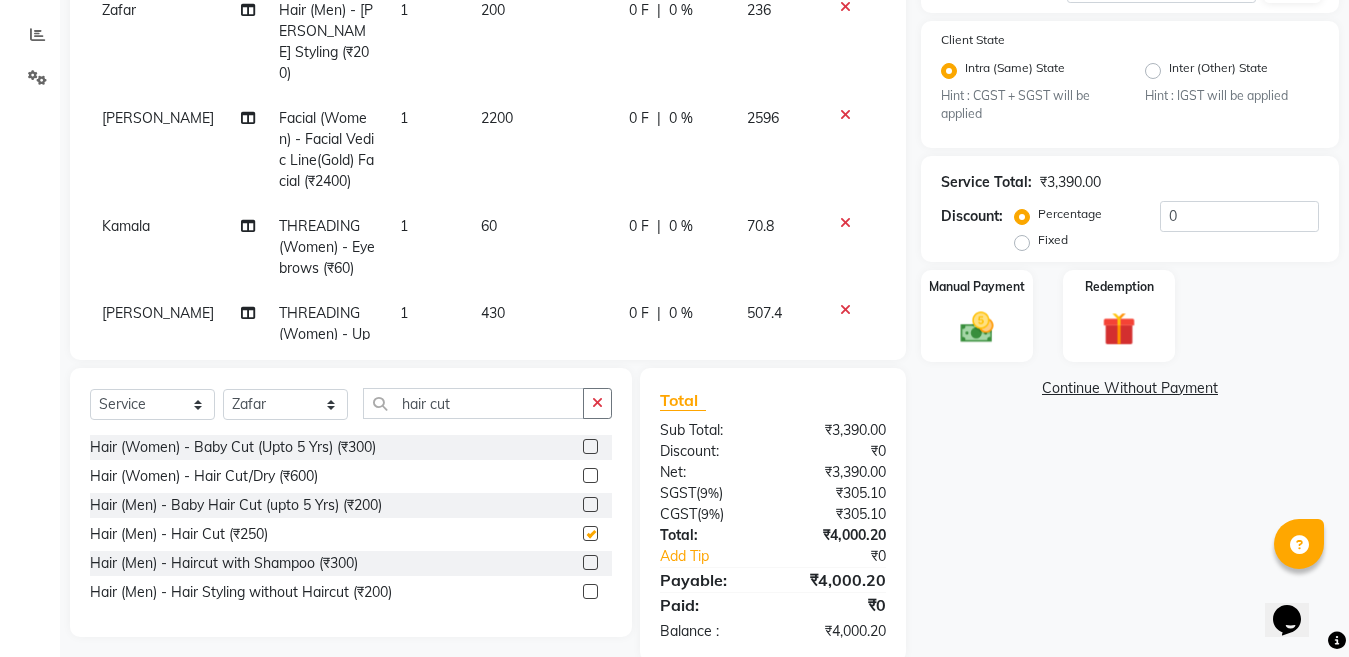 checkbox on "false" 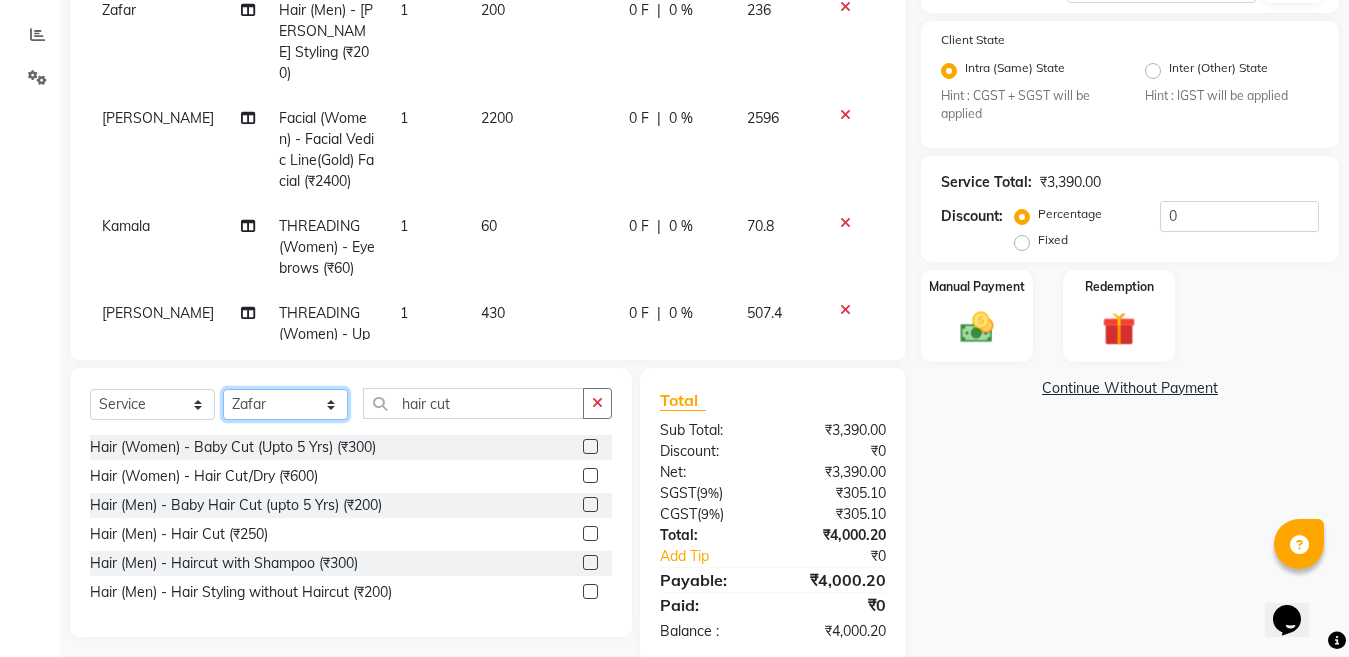 click on "Select Stylist [PERSON_NAME] Aalam Sheikh [PERSON_NAME] [PERSON_NAME] Gaurav [PERSON_NAME] [PERSON_NAME] [PERSON_NAME] maam Lucky Manager [PERSON_NAME] [PERSON_NAME] Ram [PERSON_NAME] Shilpa ( sunita) [PERSON_NAME] [PERSON_NAME] [PERSON_NAME] [PERSON_NAME]" 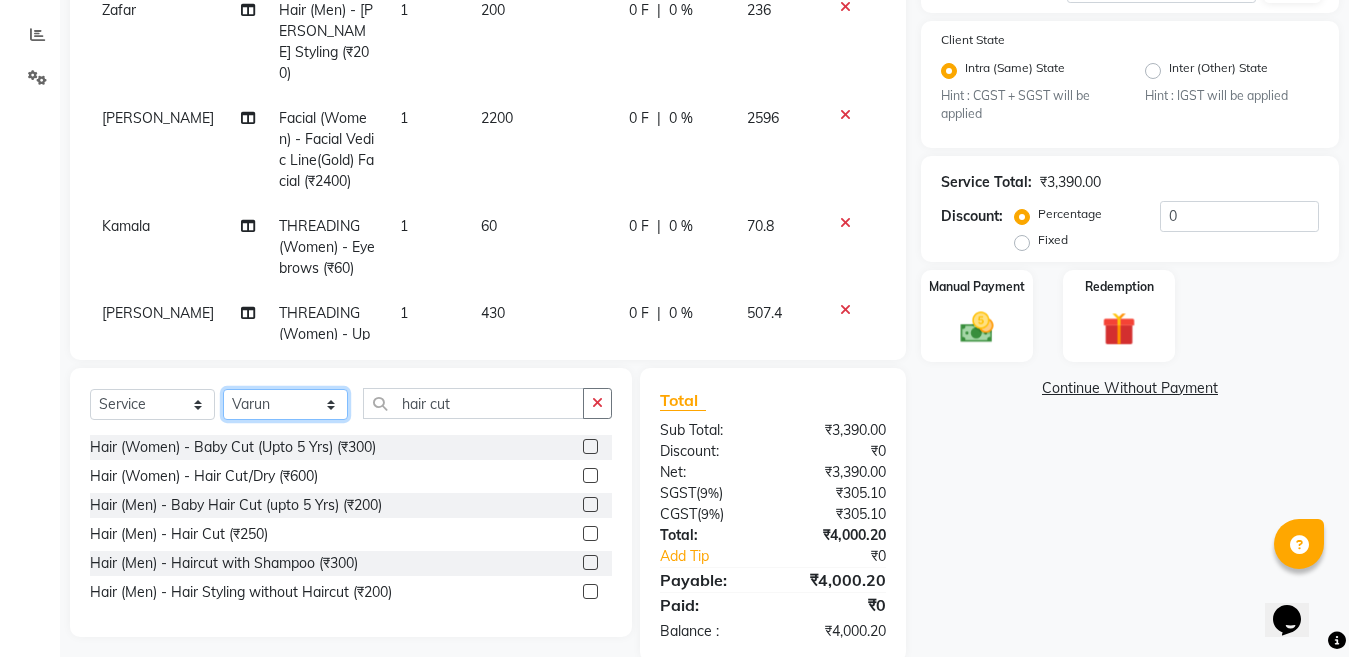 click on "Select Stylist [PERSON_NAME] Aalam Sheikh [PERSON_NAME] [PERSON_NAME] Gaurav [PERSON_NAME] [PERSON_NAME] [PERSON_NAME] maam Lucky Manager [PERSON_NAME] [PERSON_NAME] Ram [PERSON_NAME] Shilpa ( sunita) [PERSON_NAME] [PERSON_NAME] [PERSON_NAME] [PERSON_NAME]" 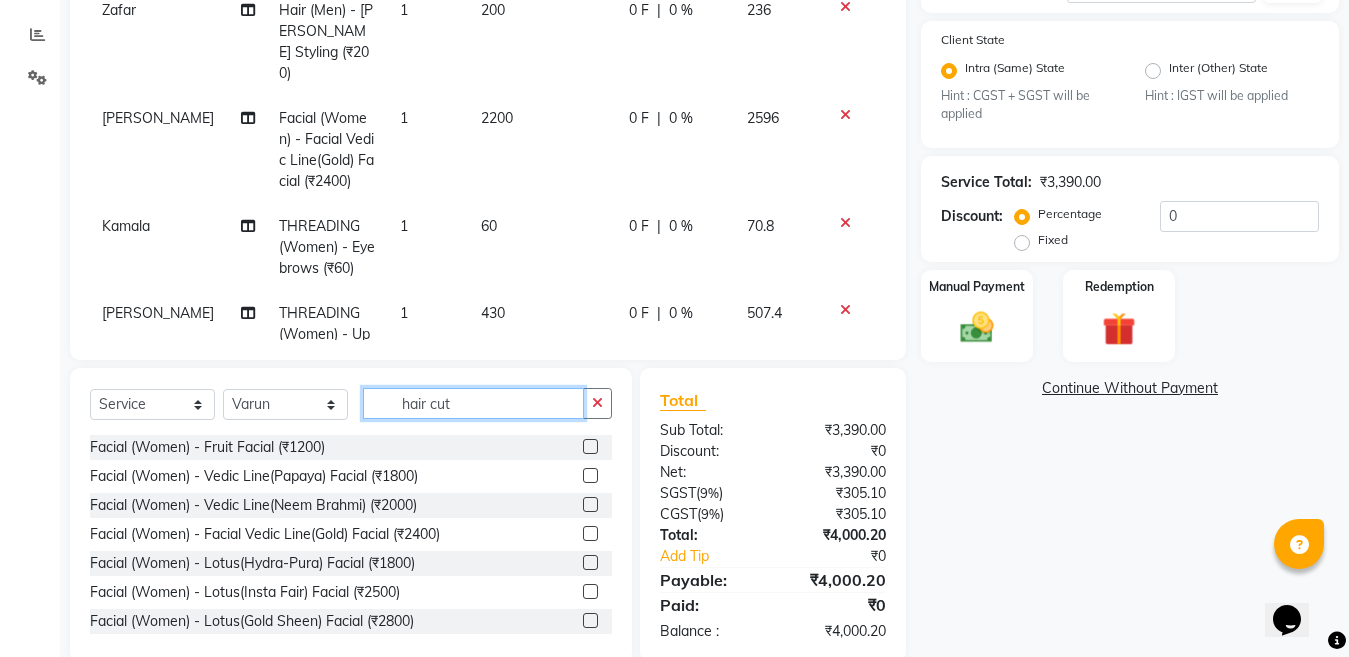 click on "hair cut" 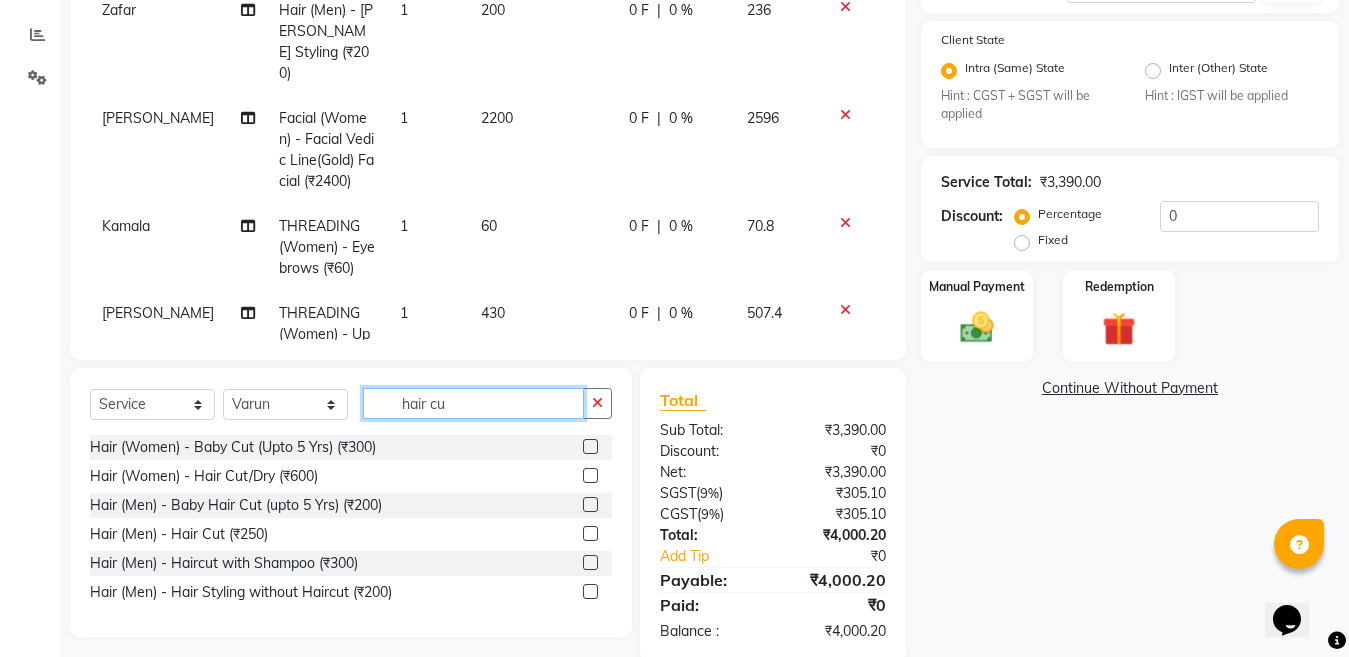 type on "hair cut" 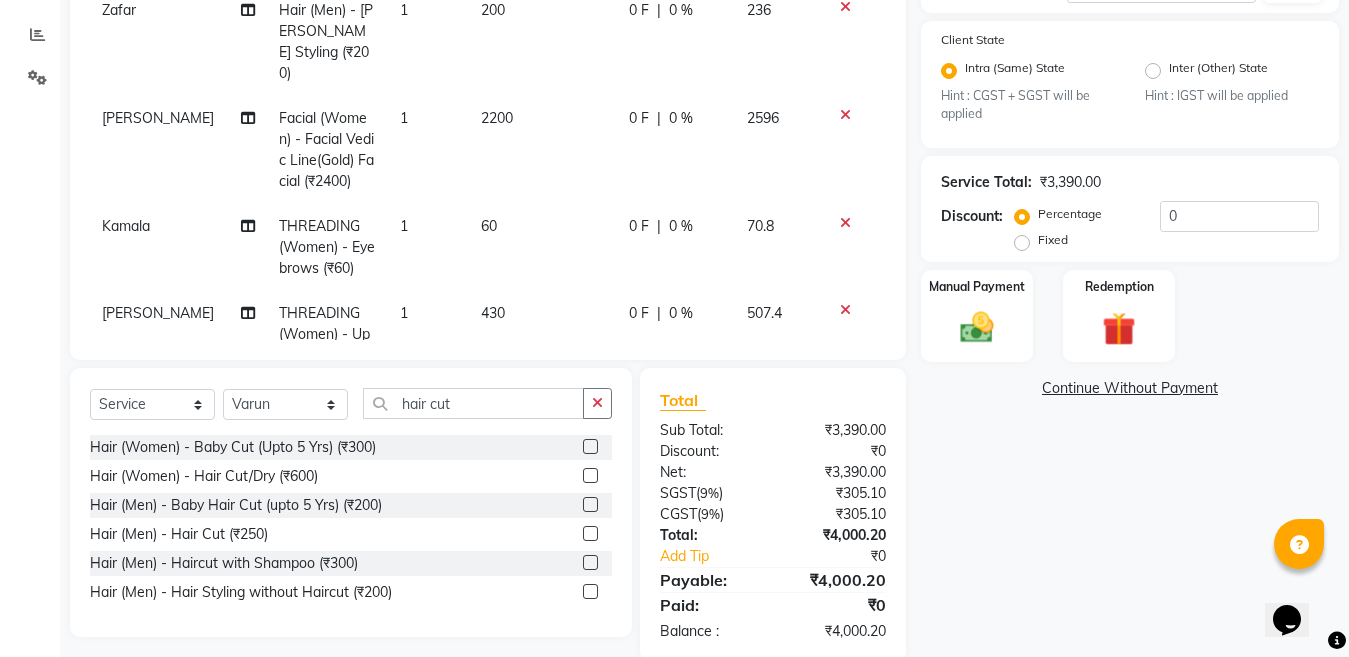 click 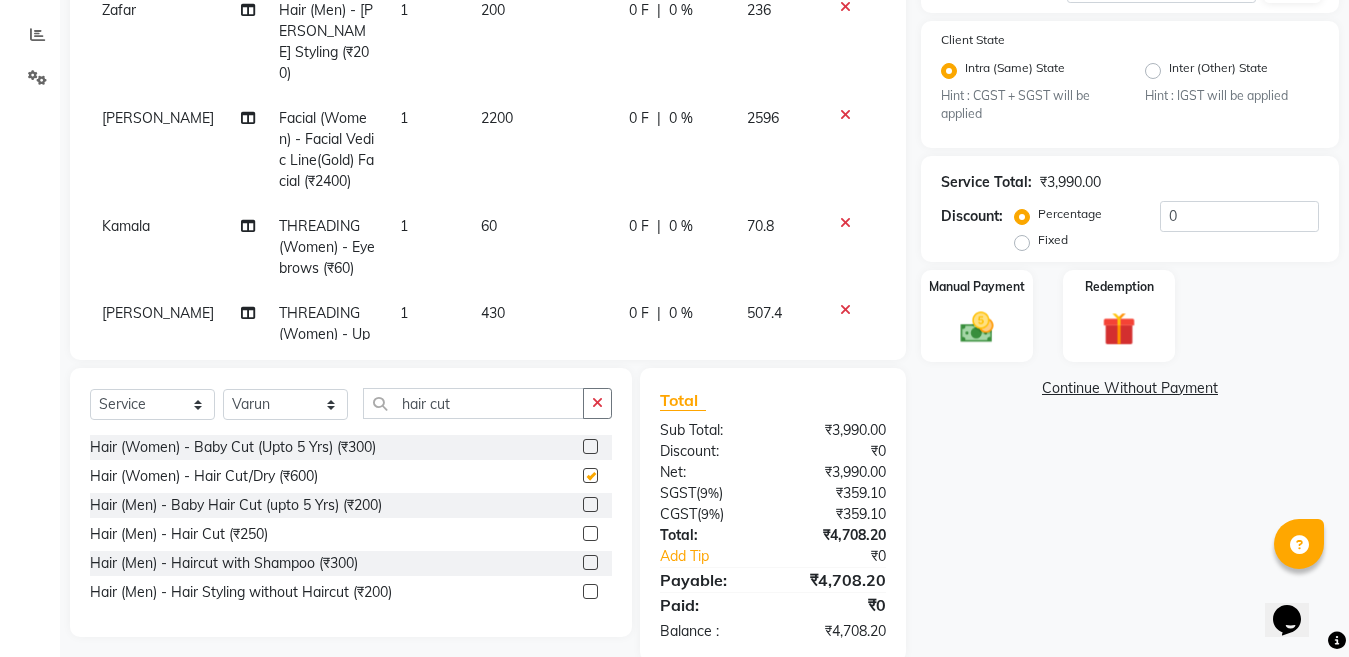 checkbox on "false" 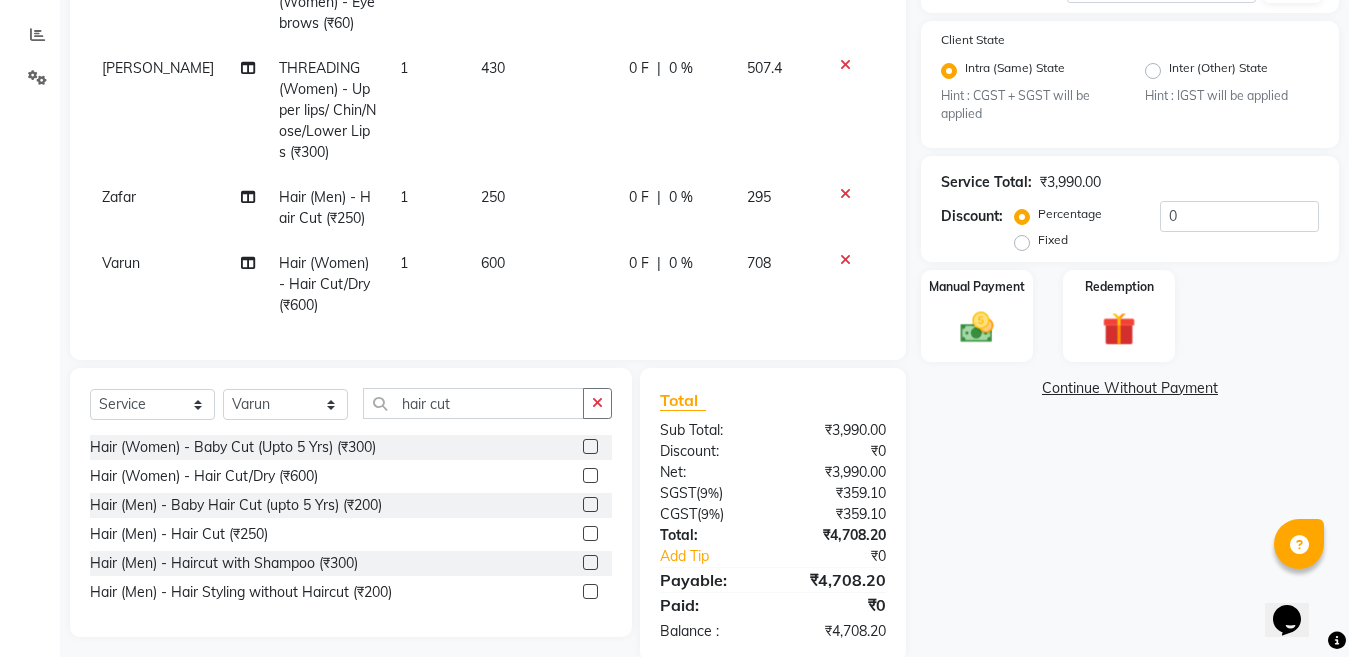 click on "600" 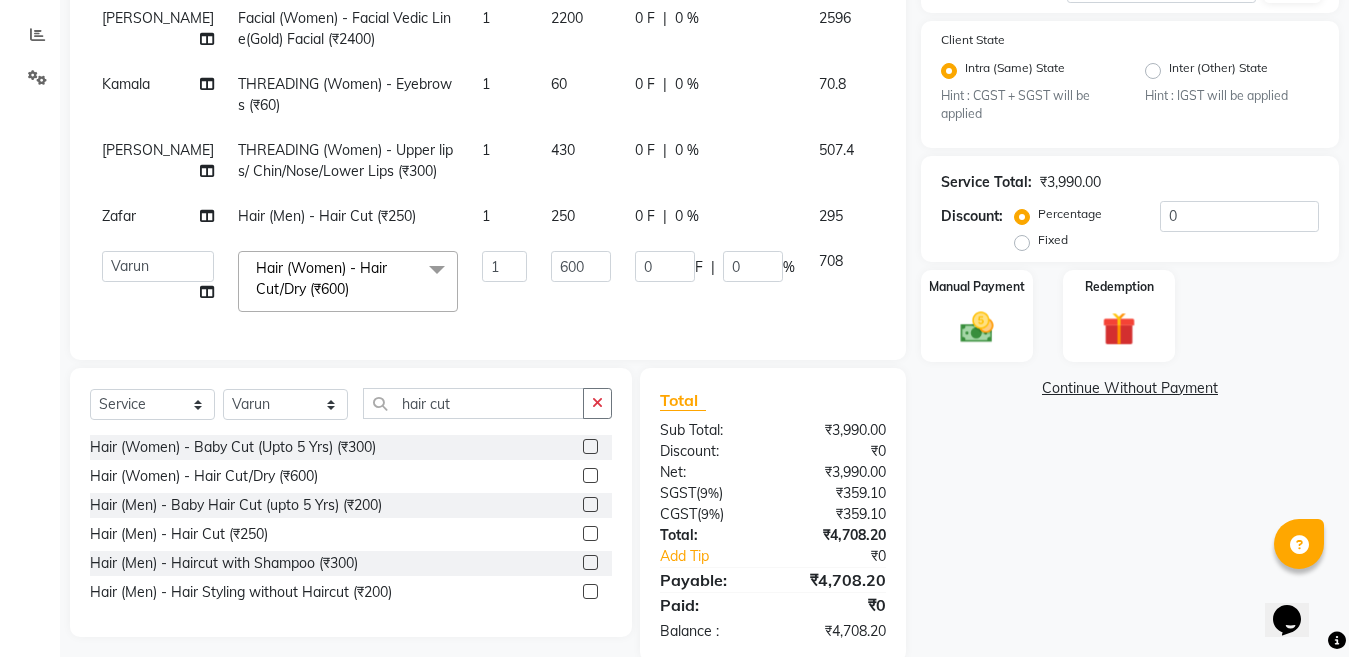scroll, scrollTop: 33, scrollLeft: 0, axis: vertical 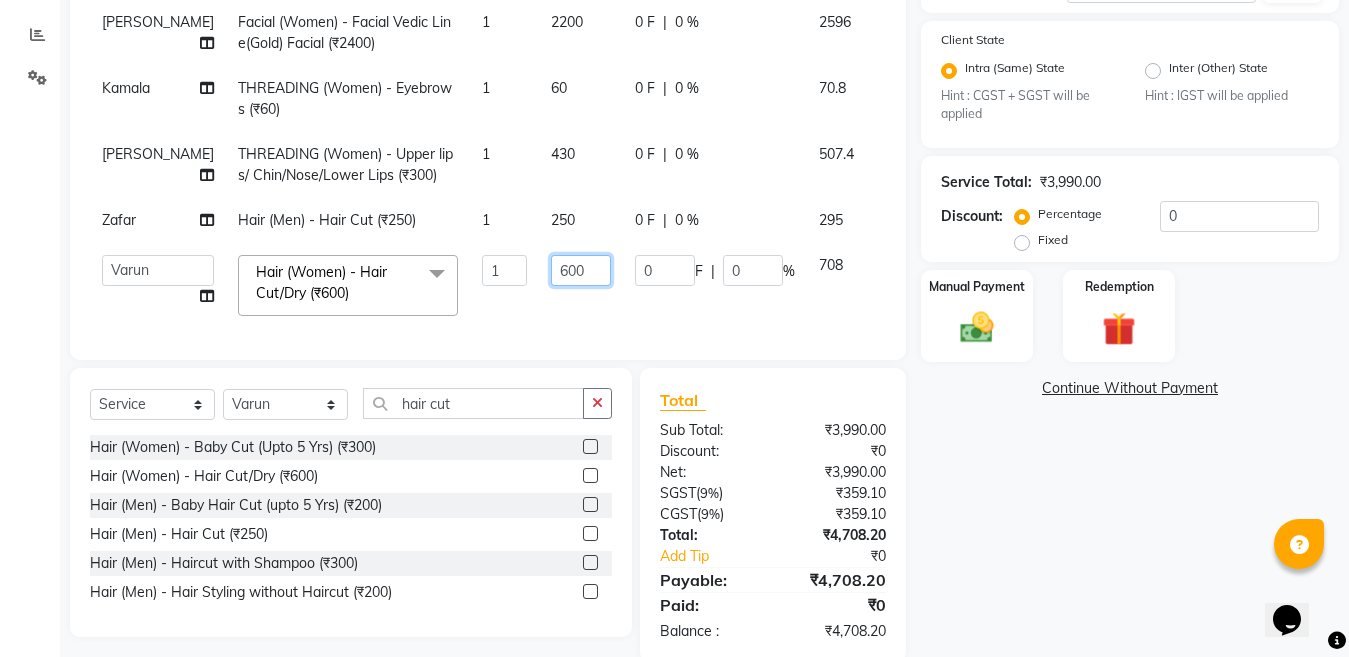 click on "600" 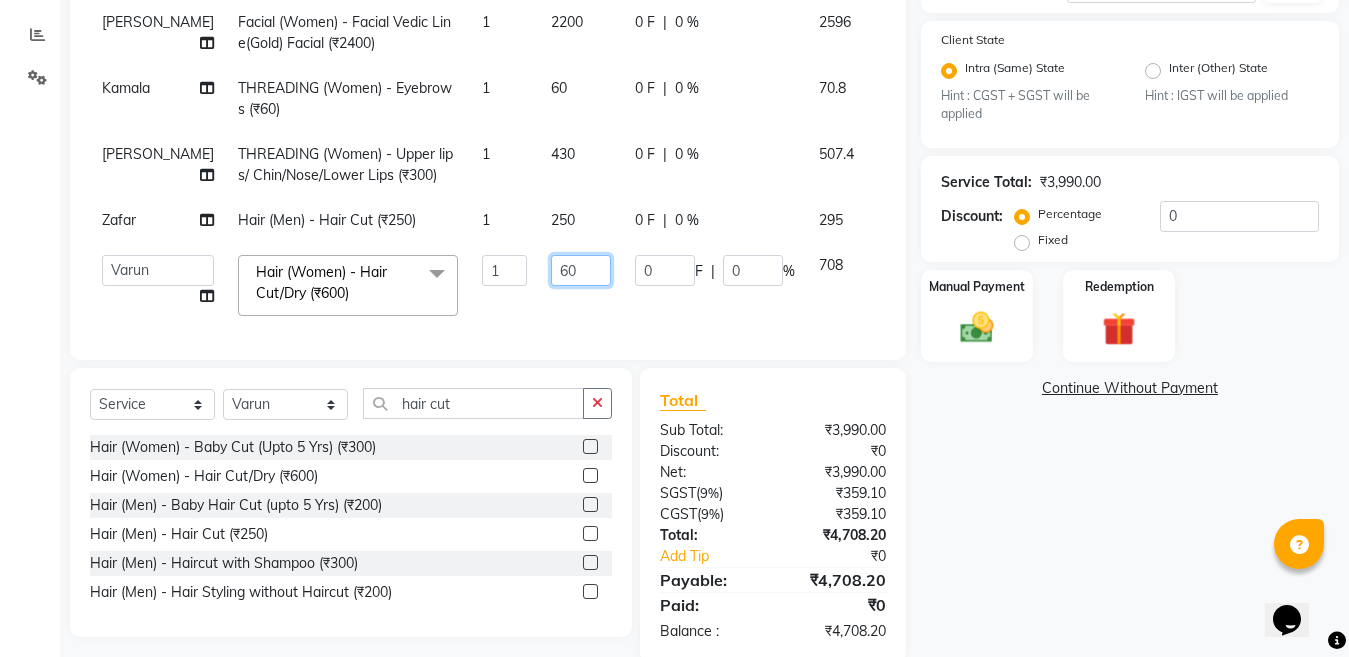 type on "6" 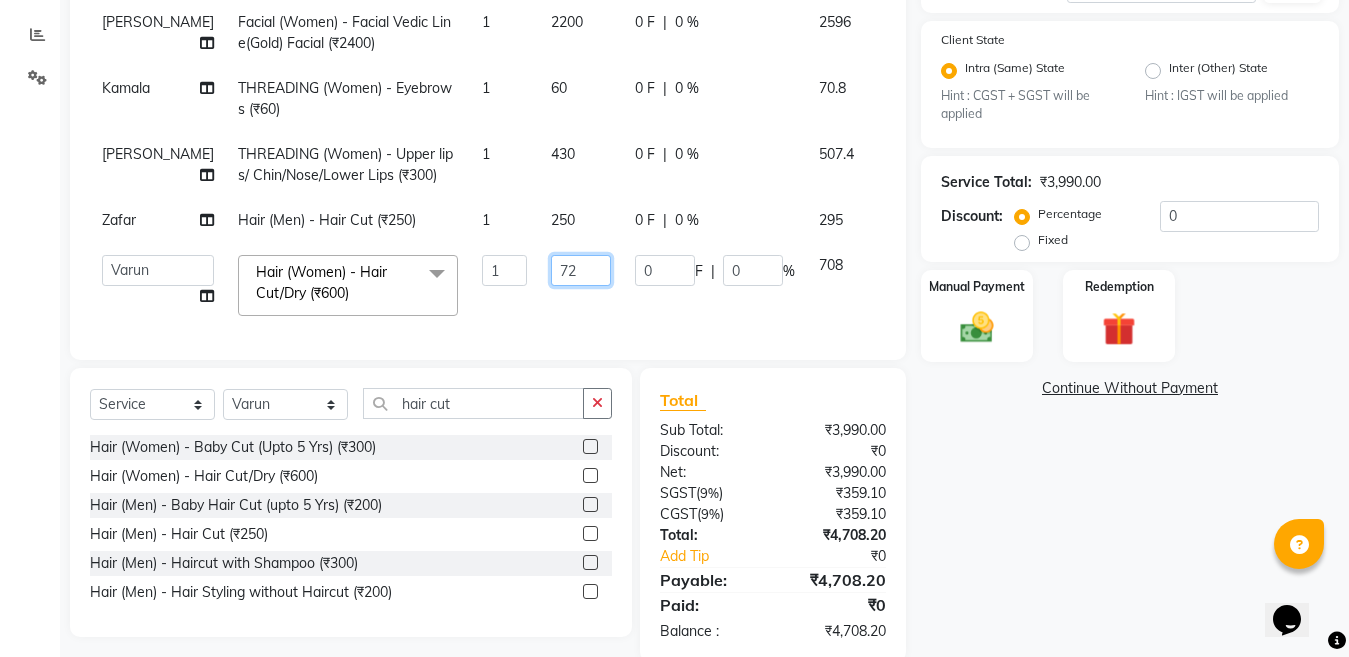 type on "720" 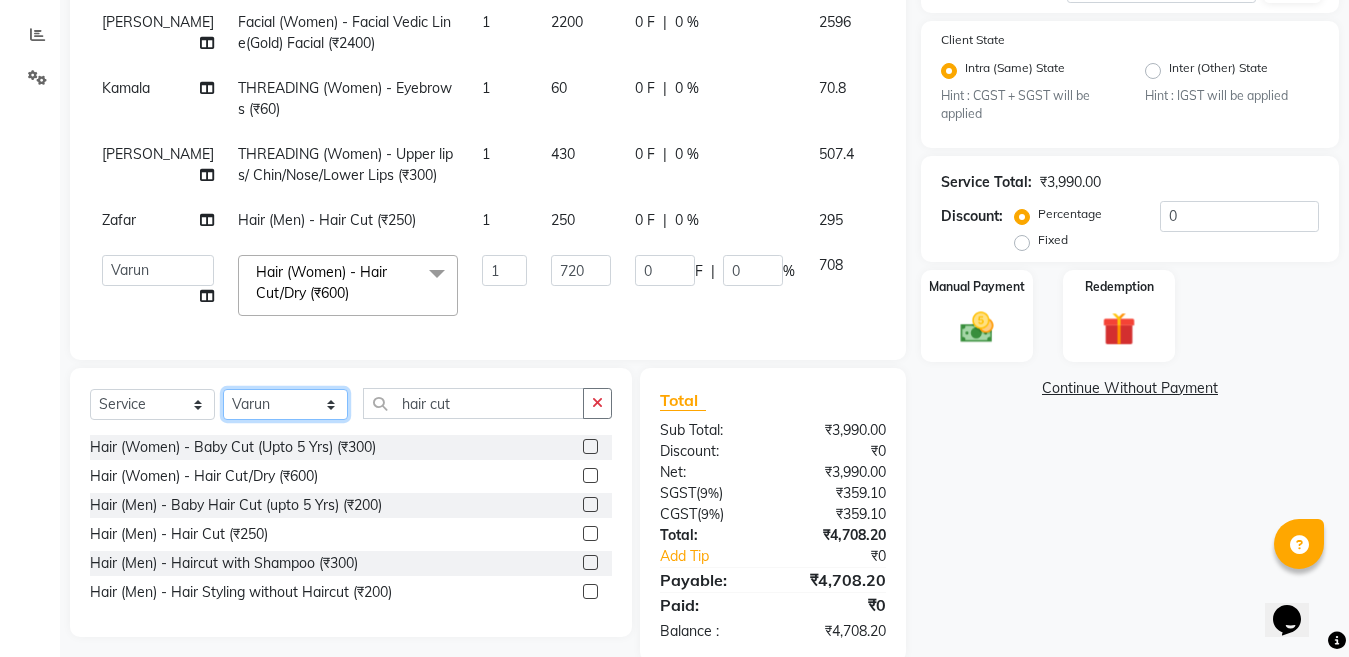 click on "Select Stylist [PERSON_NAME] Aalam Sheikh [PERSON_NAME] [PERSON_NAME] Gaurav [PERSON_NAME] [PERSON_NAME] [PERSON_NAME] maam Lucky Manager [PERSON_NAME] [PERSON_NAME] Ram [PERSON_NAME] Shilpa ( sunita) [PERSON_NAME] [PERSON_NAME] [PERSON_NAME] [PERSON_NAME]" 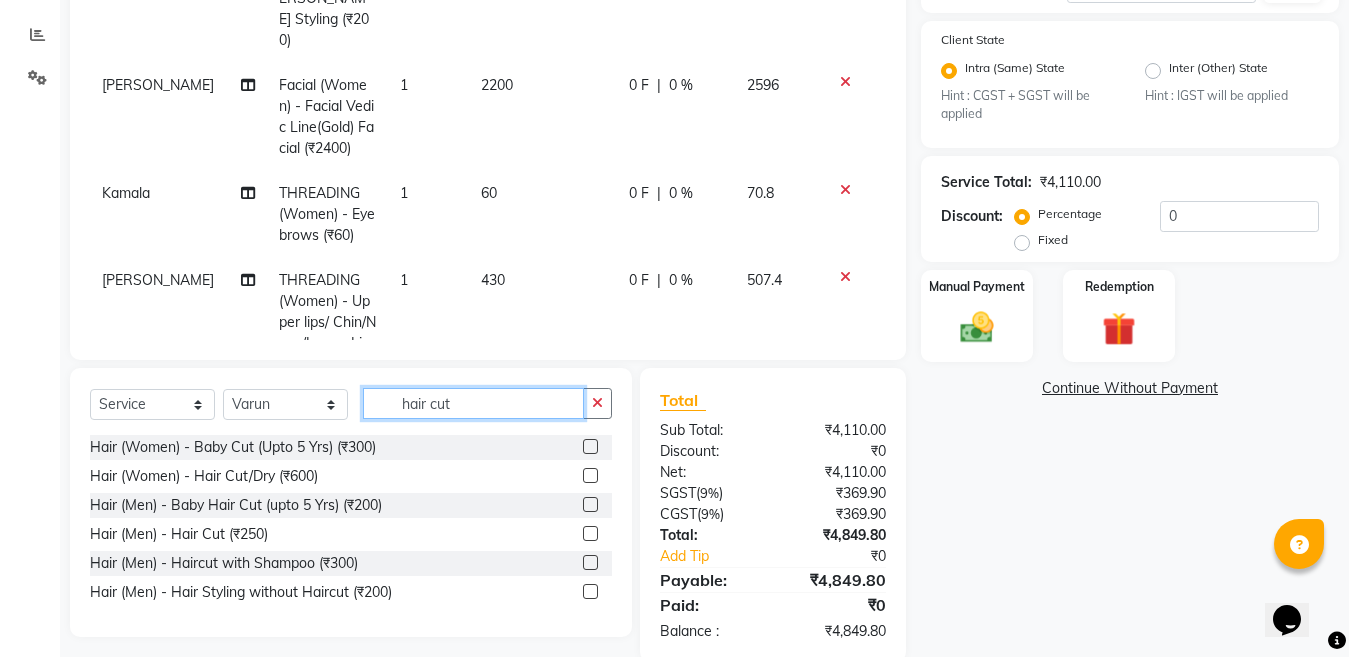 click on "hair cut" 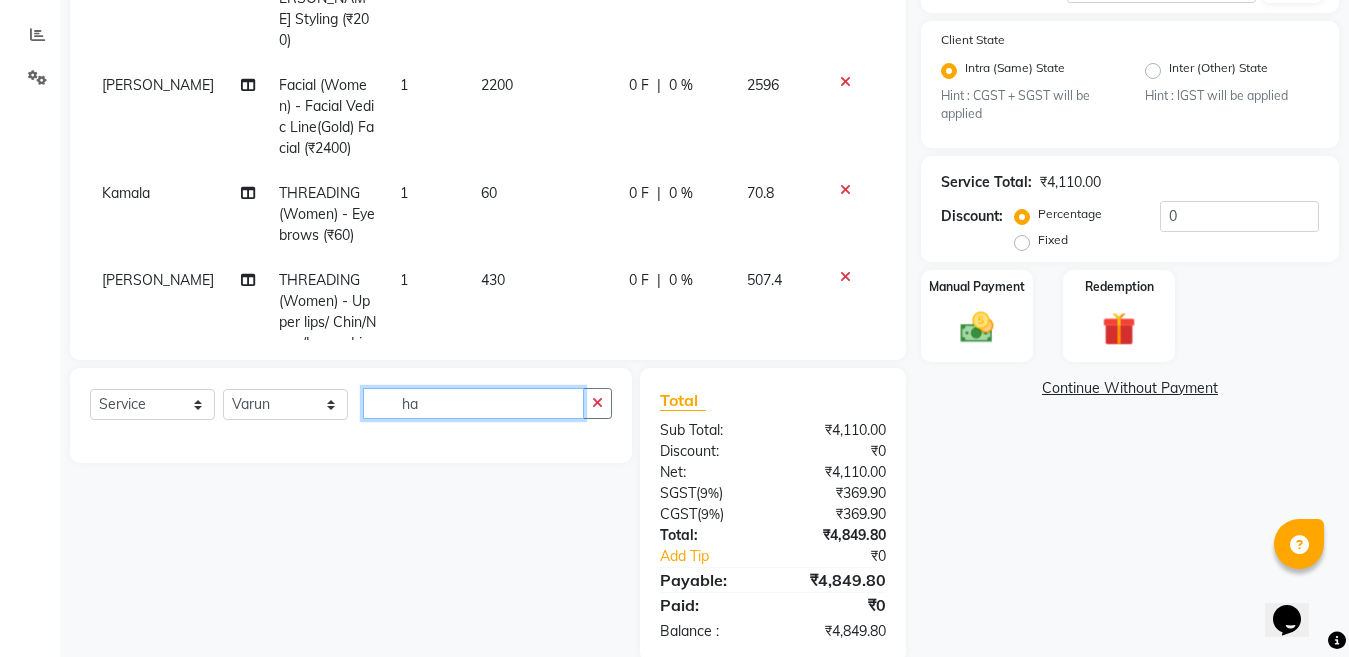 type on "h" 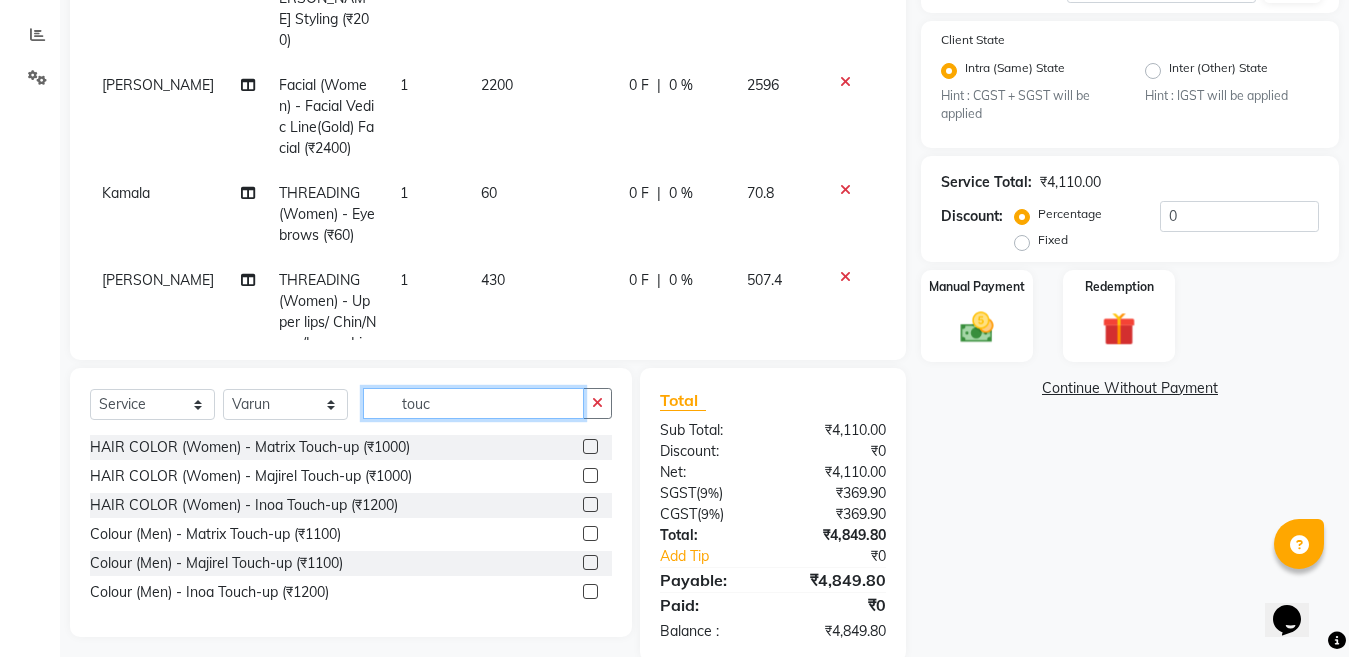 type on "touc" 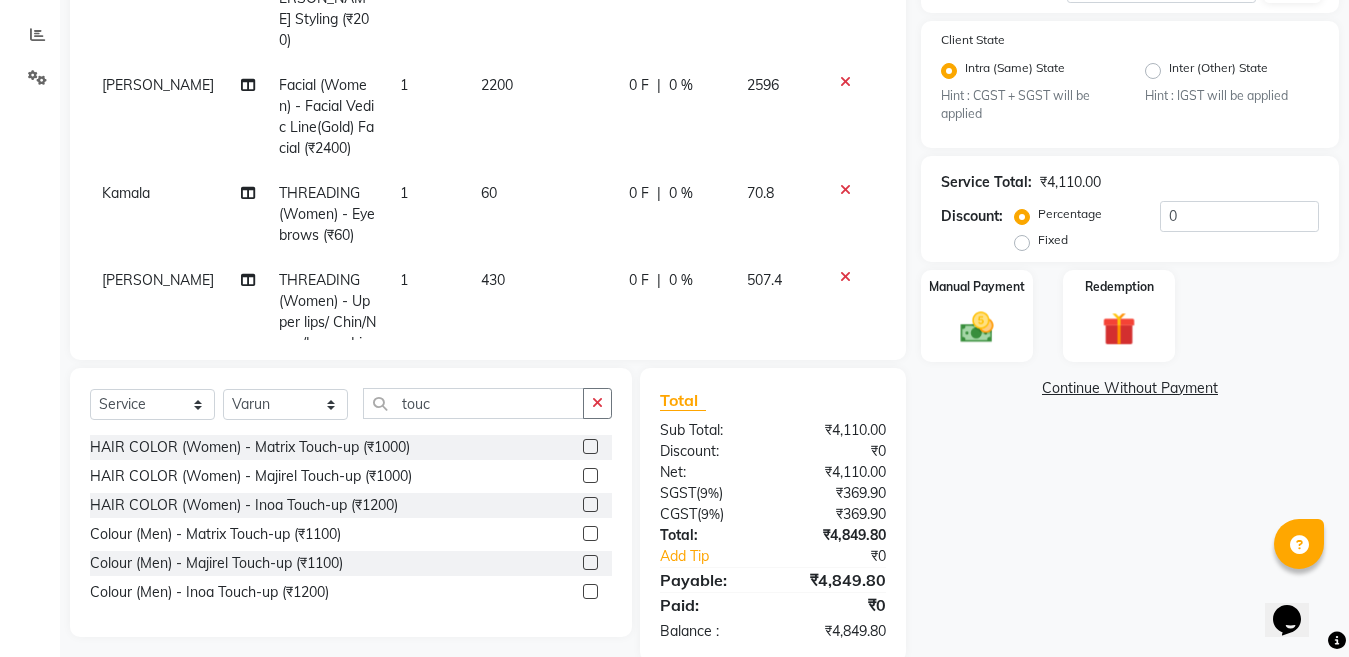 click 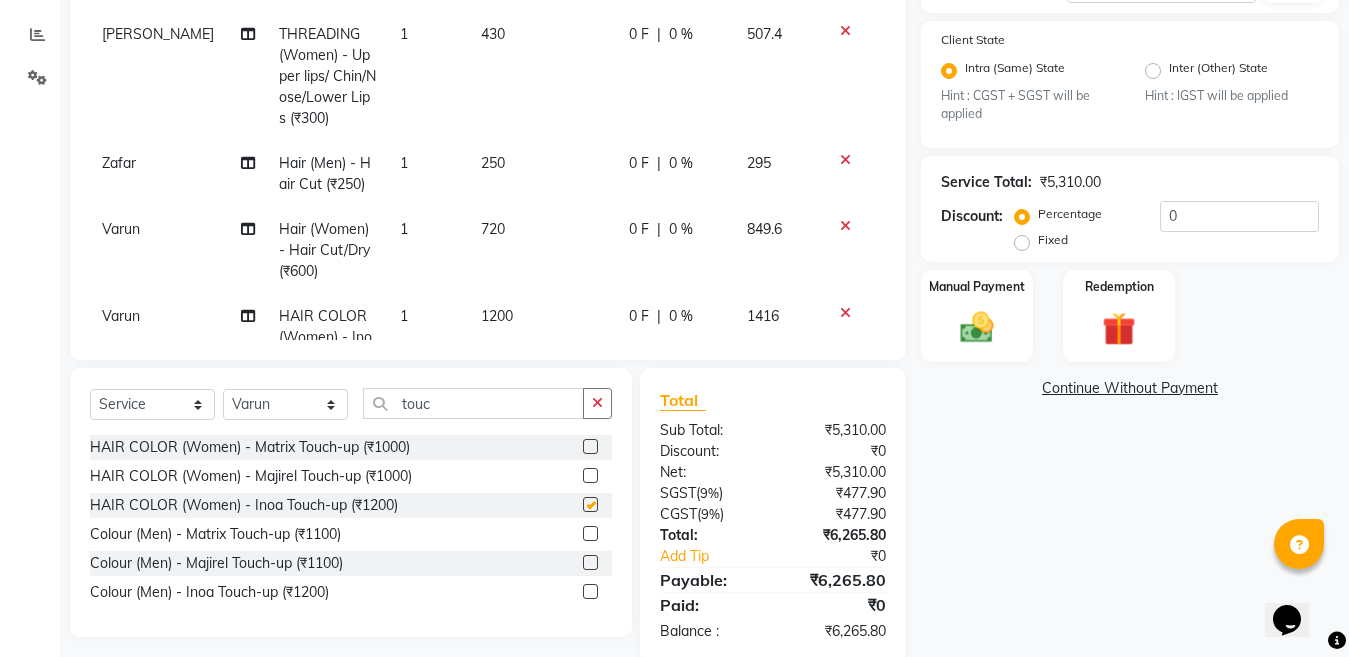checkbox on "false" 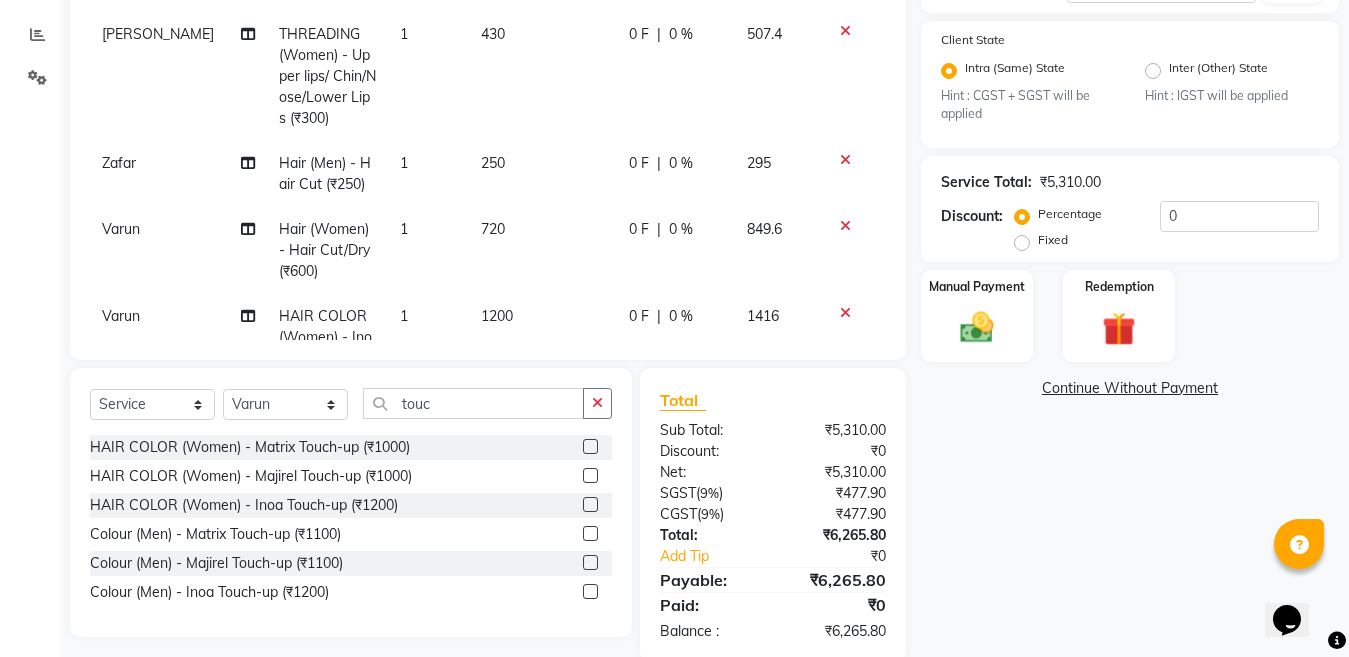 scroll, scrollTop: 333, scrollLeft: 0, axis: vertical 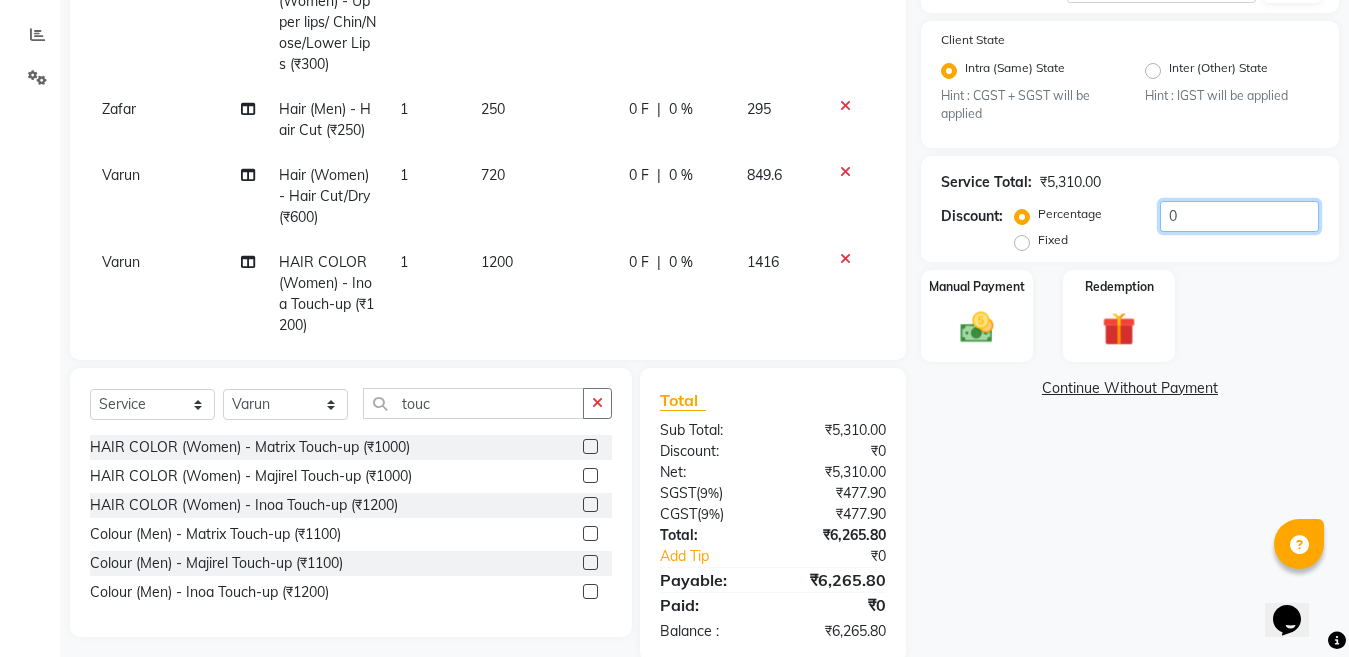 click on "0" 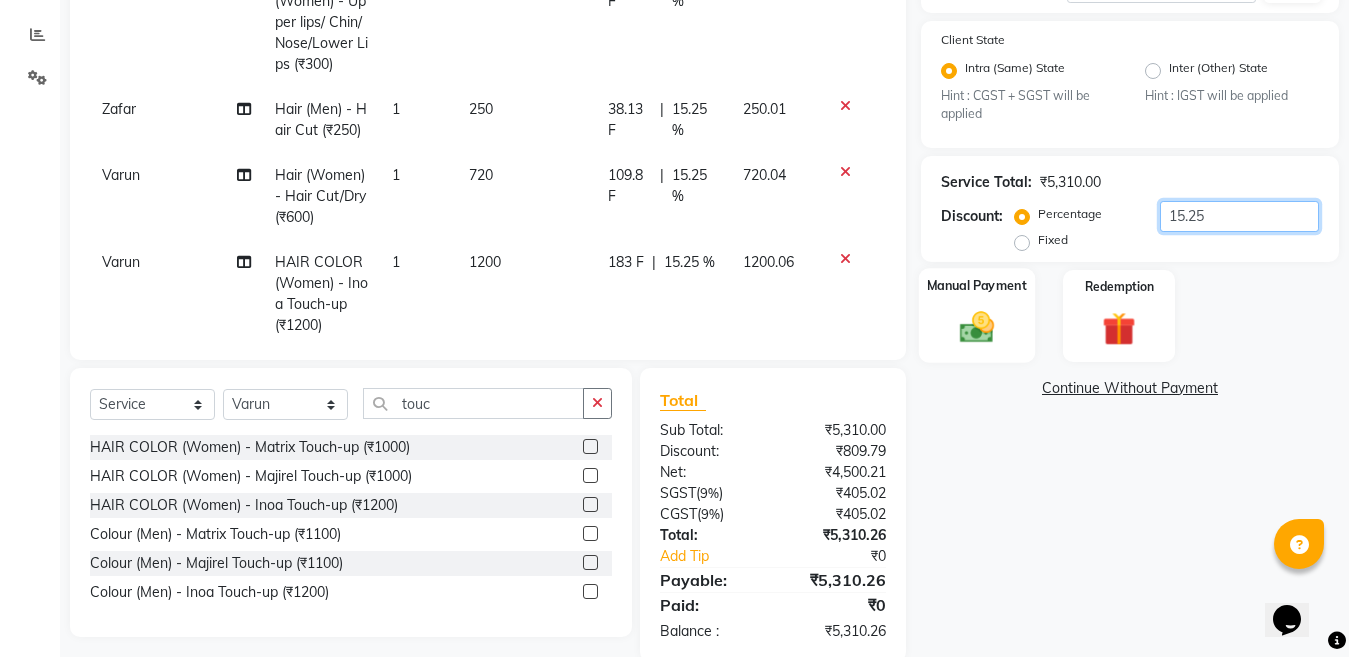 type on "15.25" 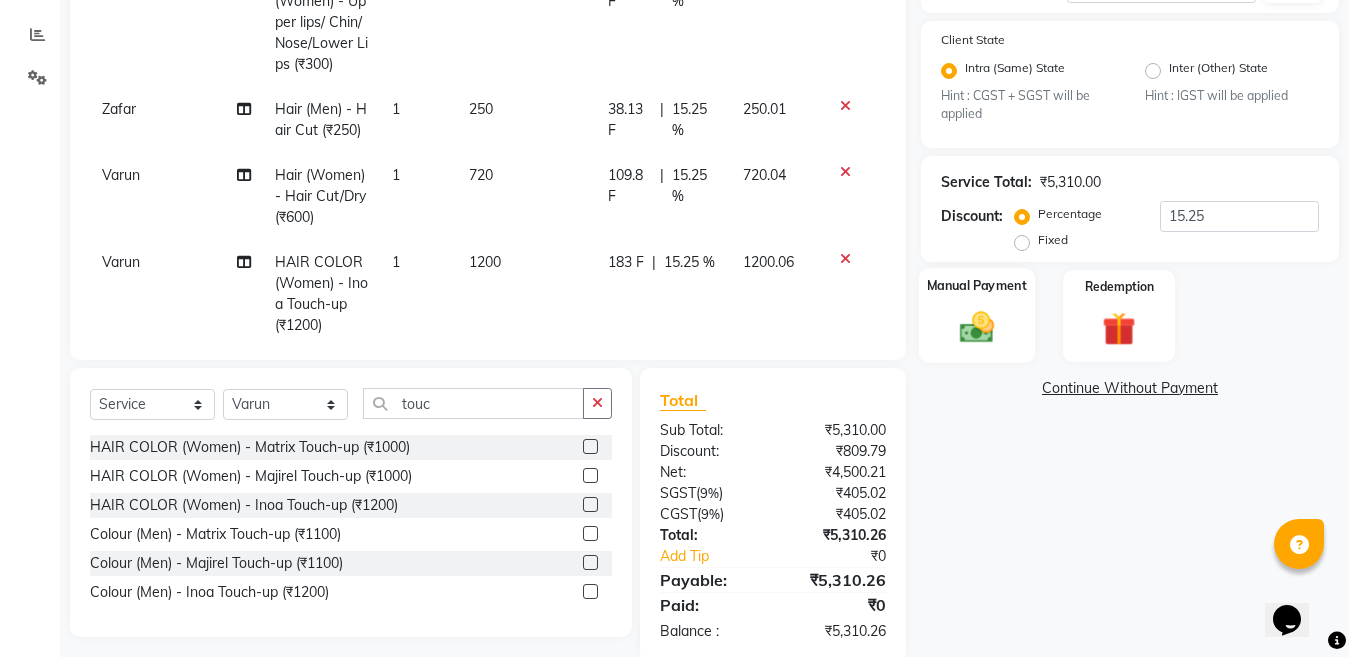 click 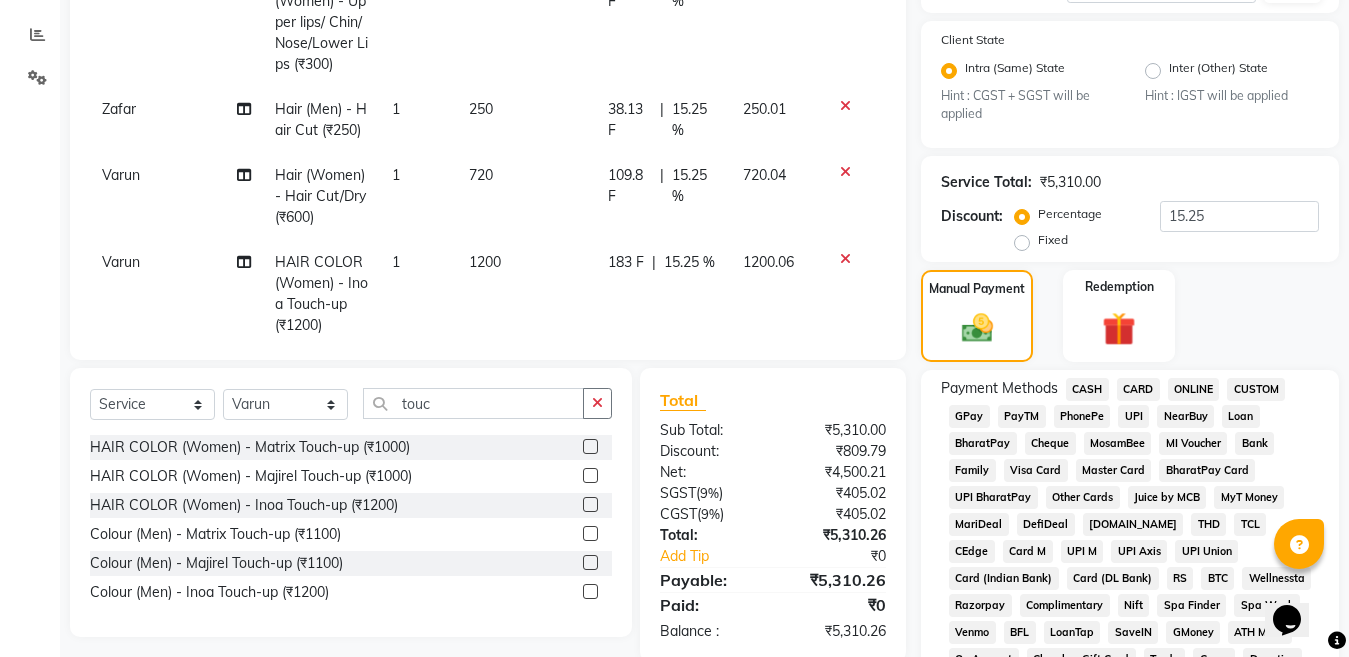 scroll, scrollTop: 443, scrollLeft: 0, axis: vertical 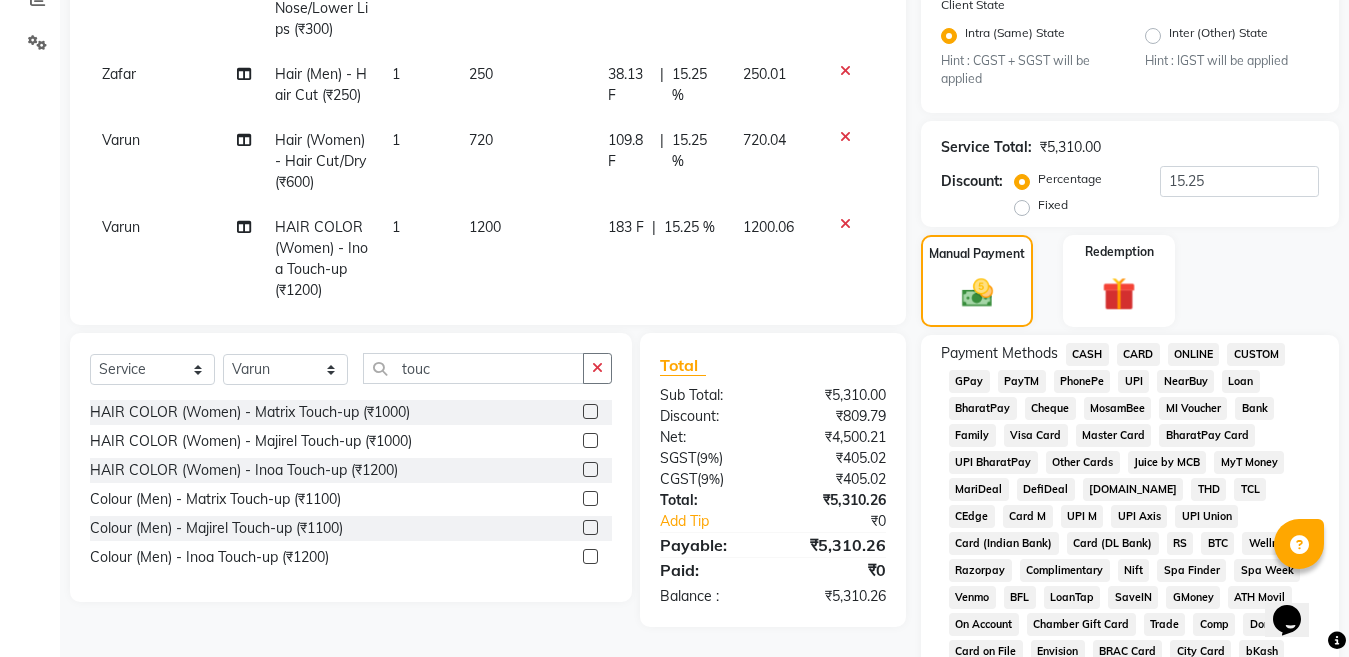 click on "ONLINE" 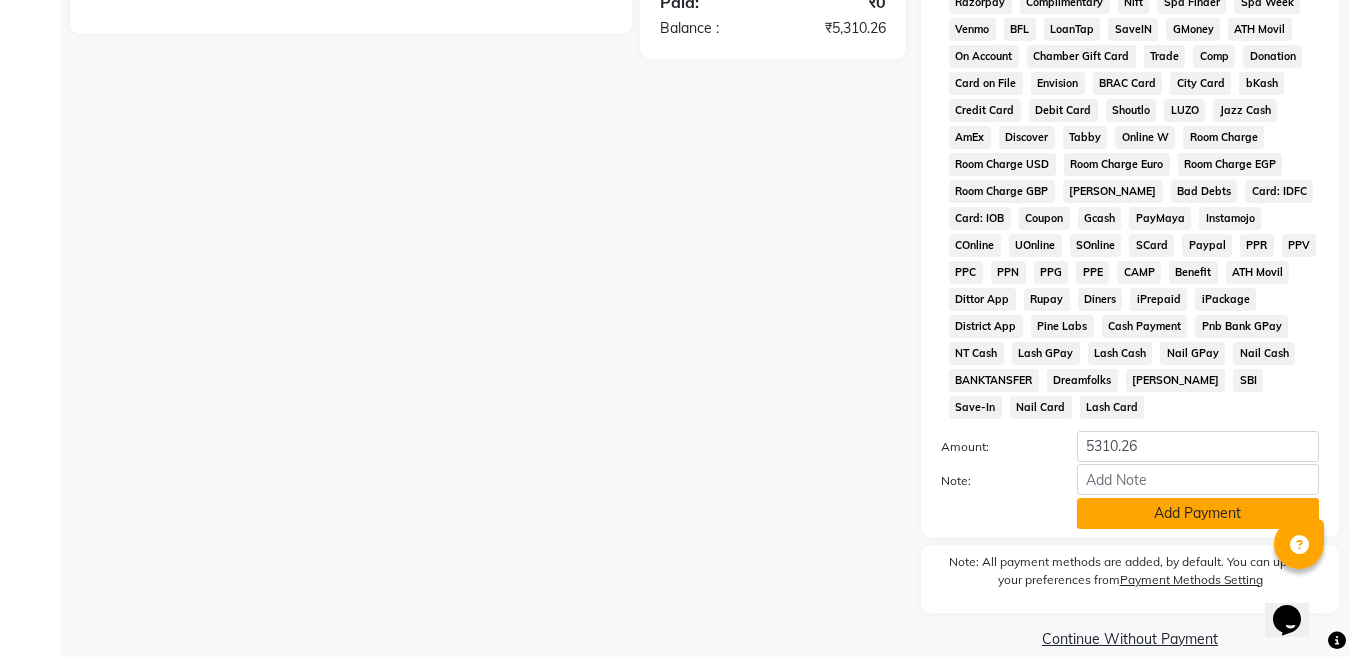 click on "Add Payment" 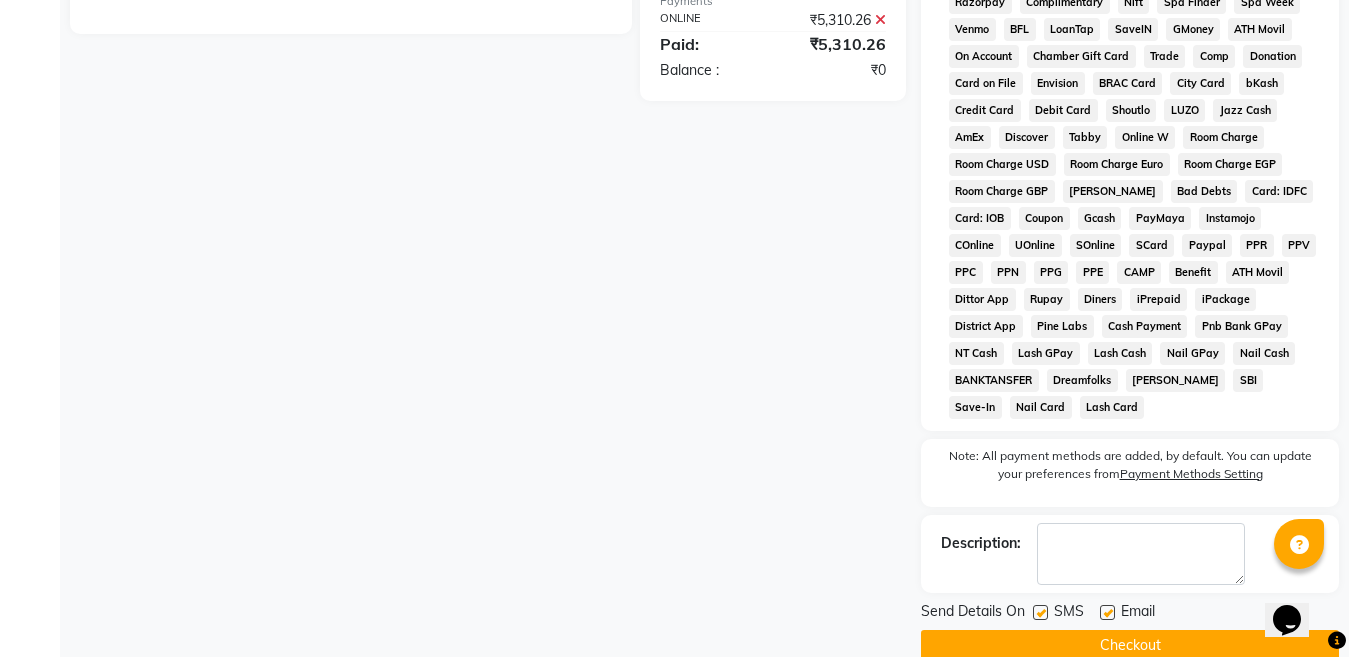 scroll, scrollTop: 1018, scrollLeft: 0, axis: vertical 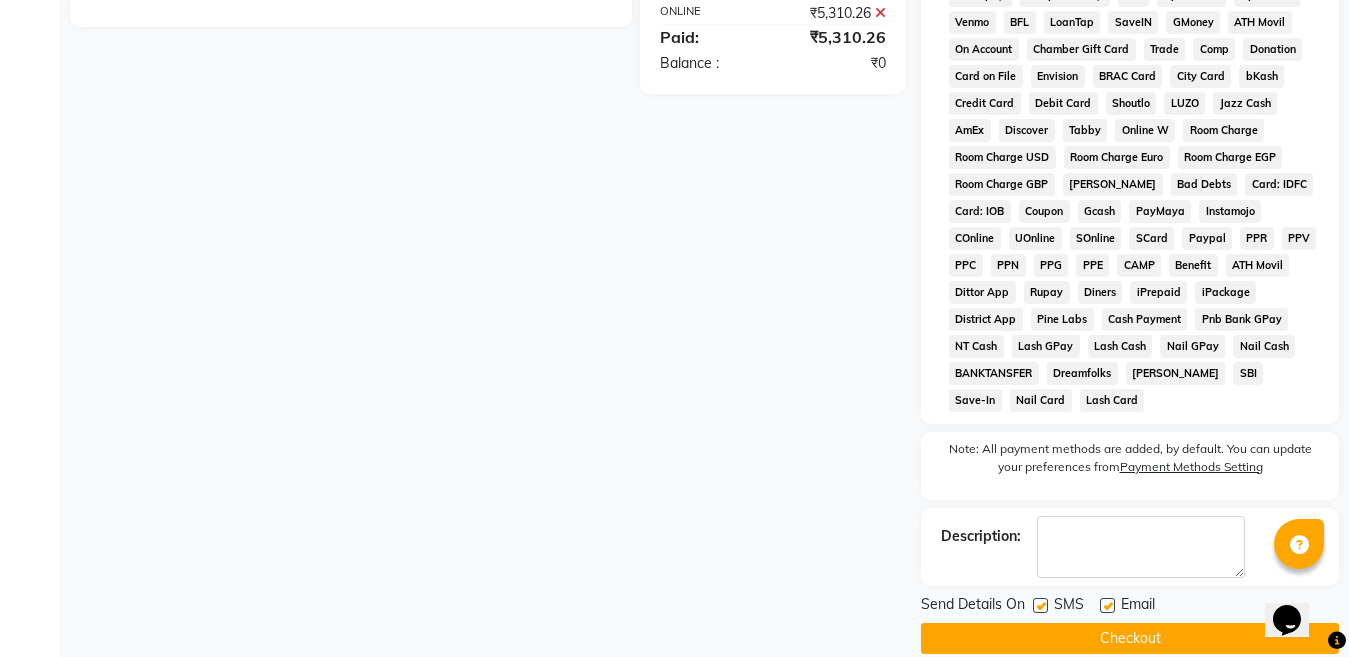 click on "Checkout" 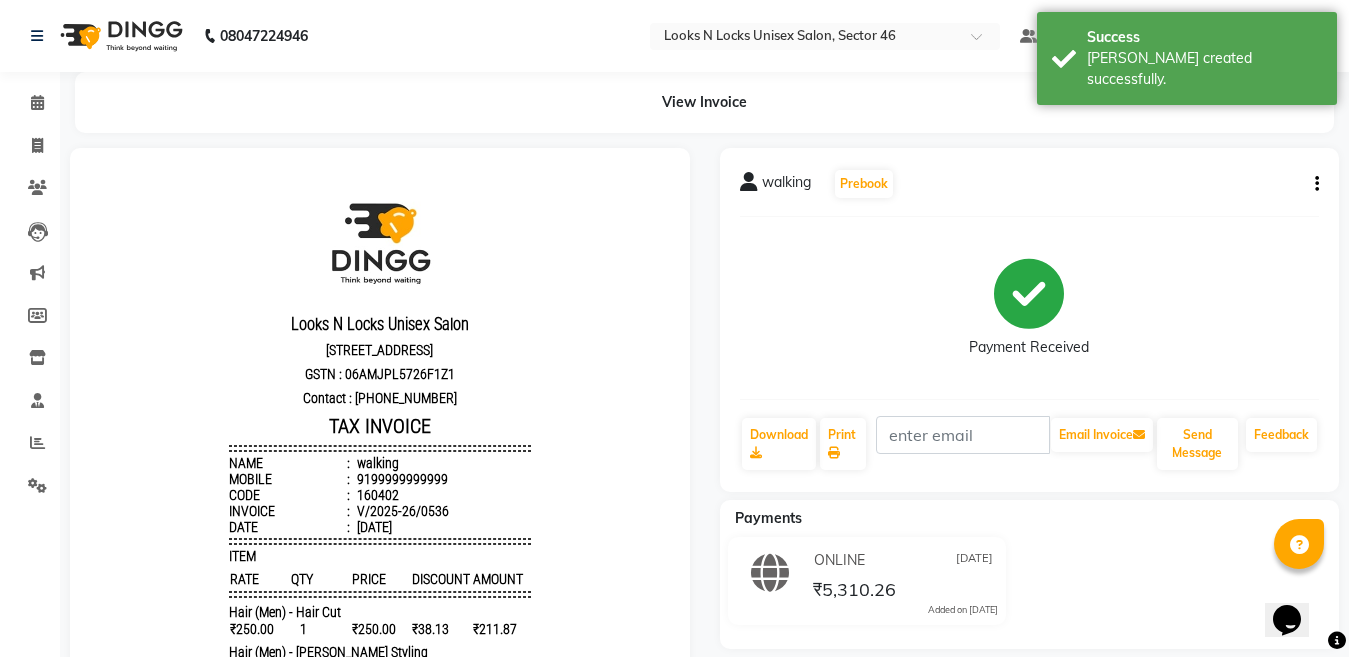 scroll, scrollTop: 0, scrollLeft: 0, axis: both 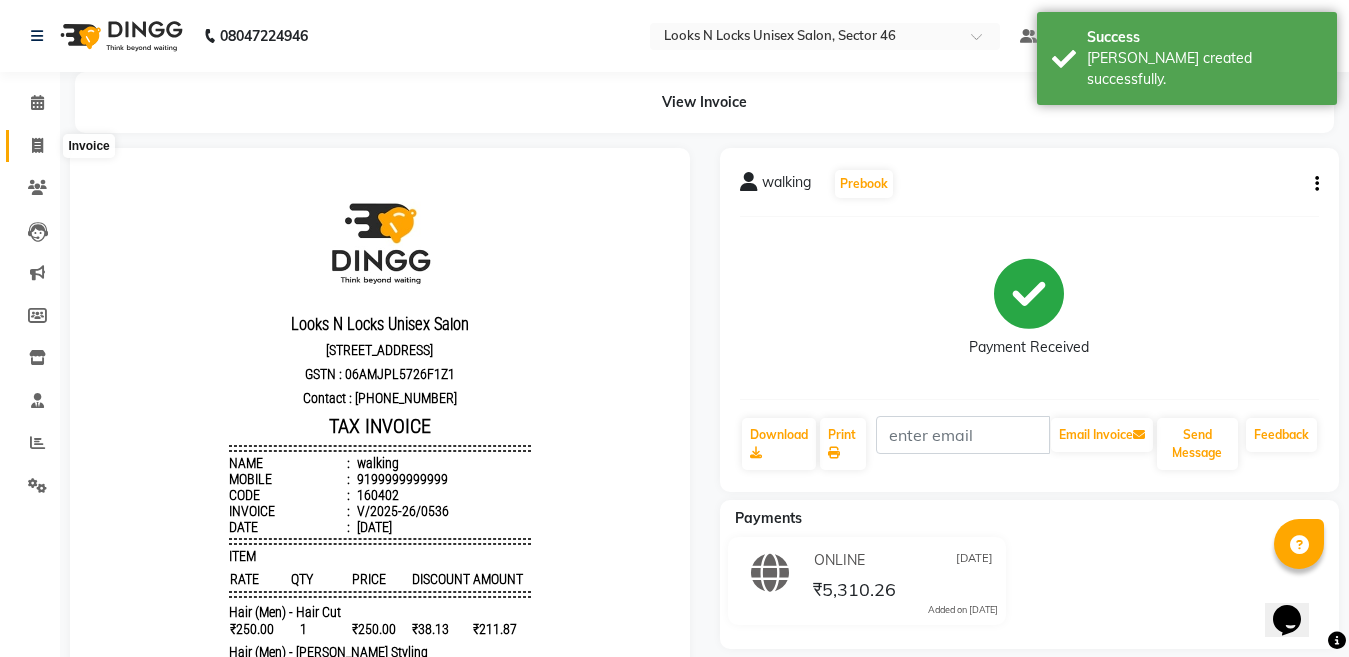 click 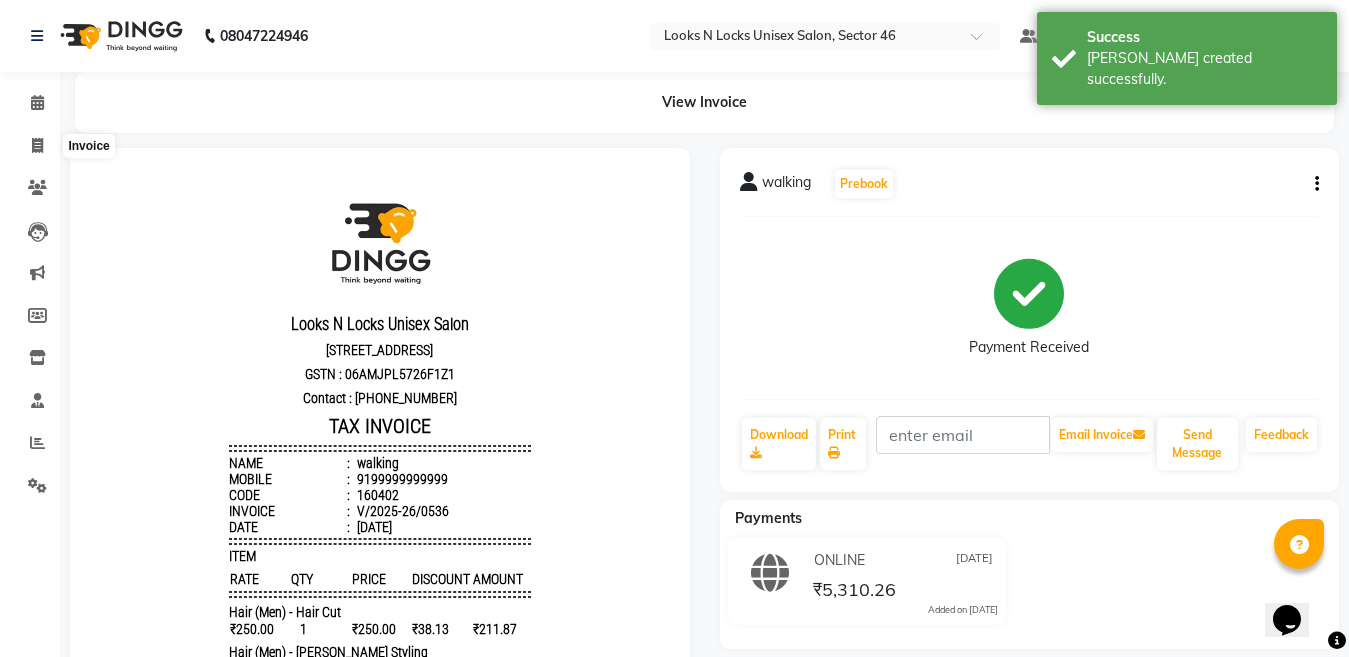 select on "service" 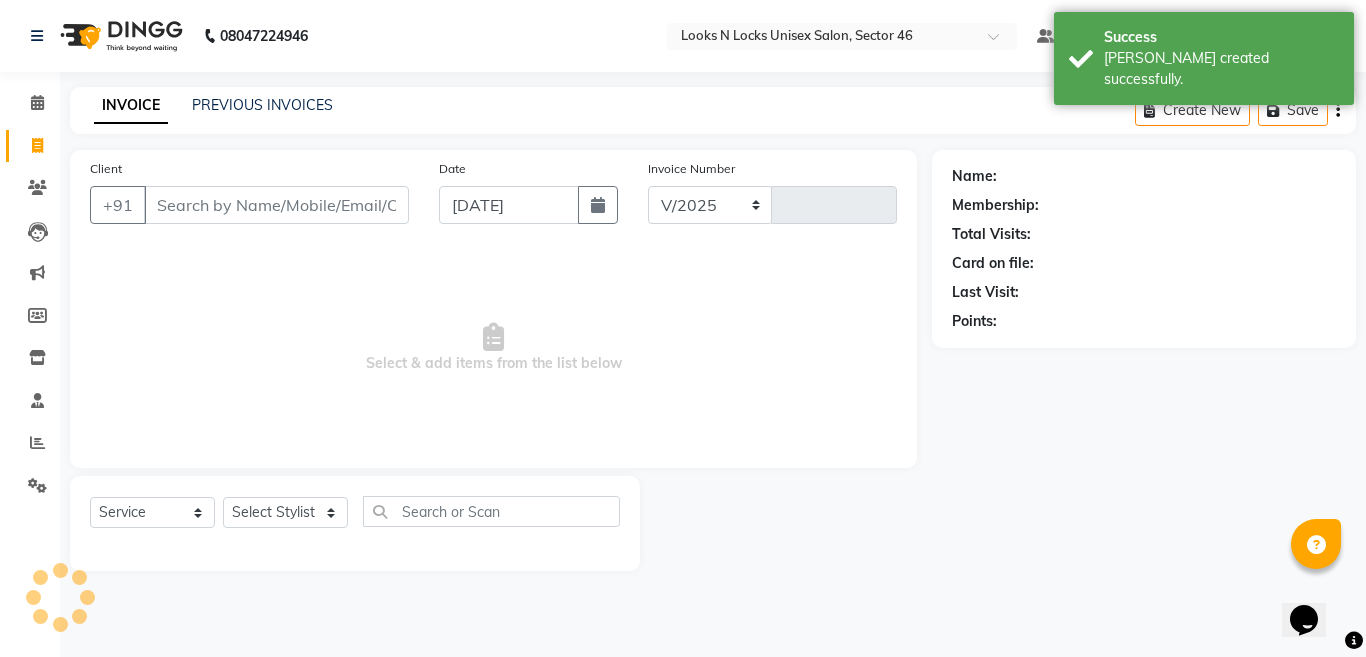 select on "3904" 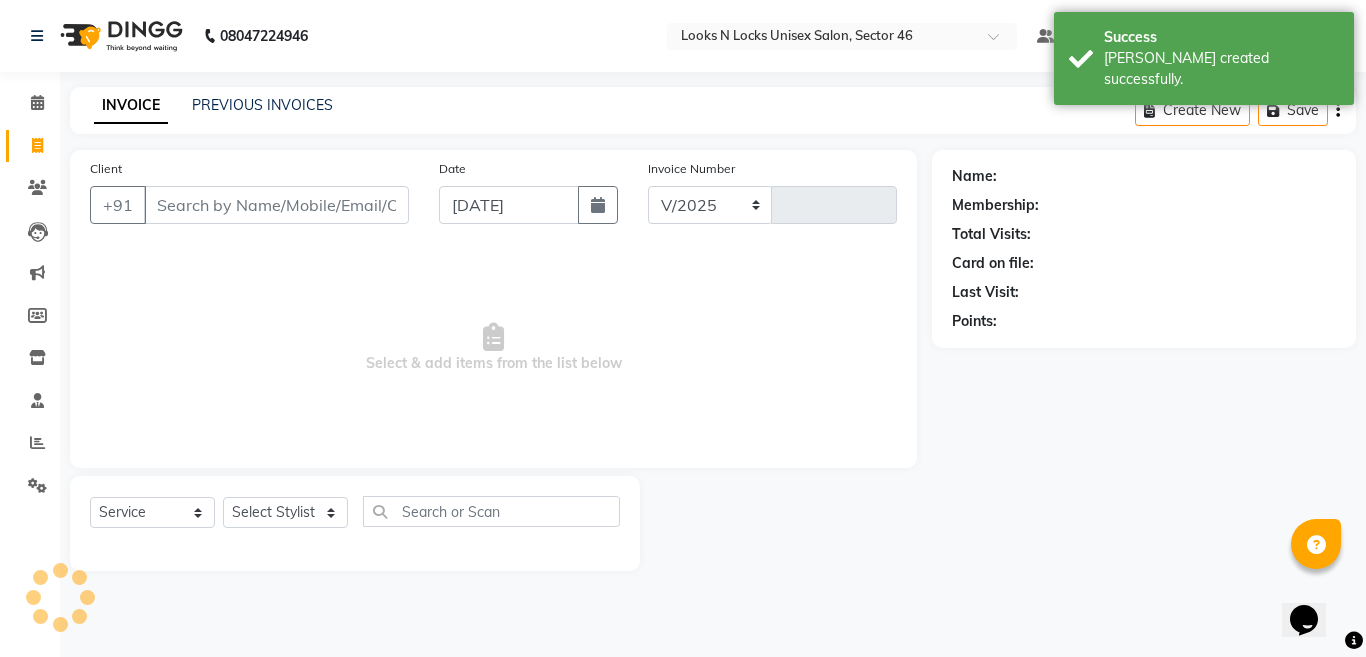 type on "0537" 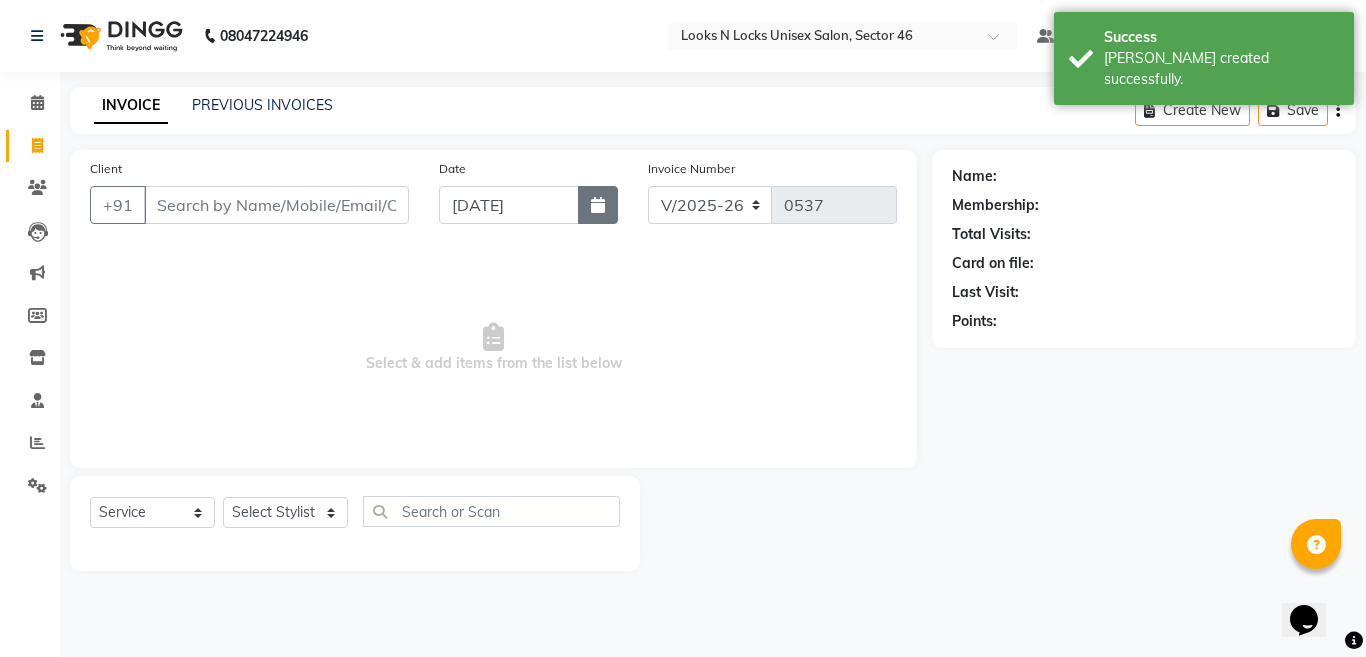click 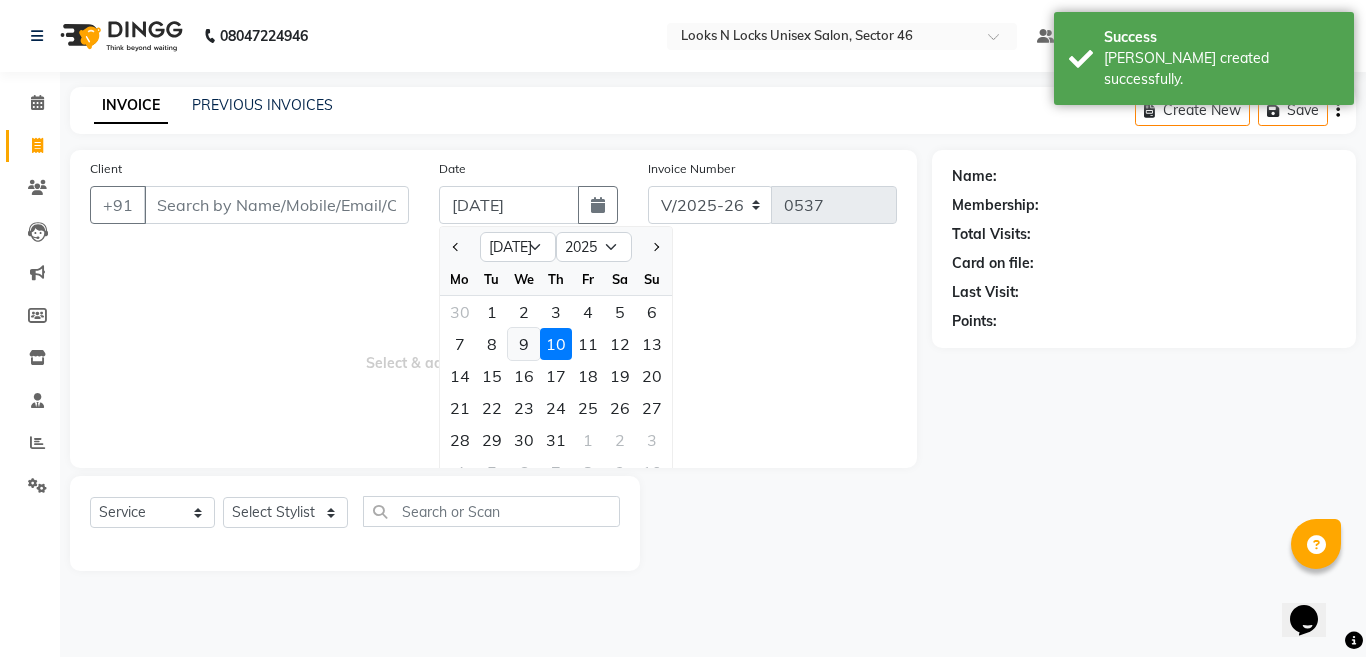 click on "9" 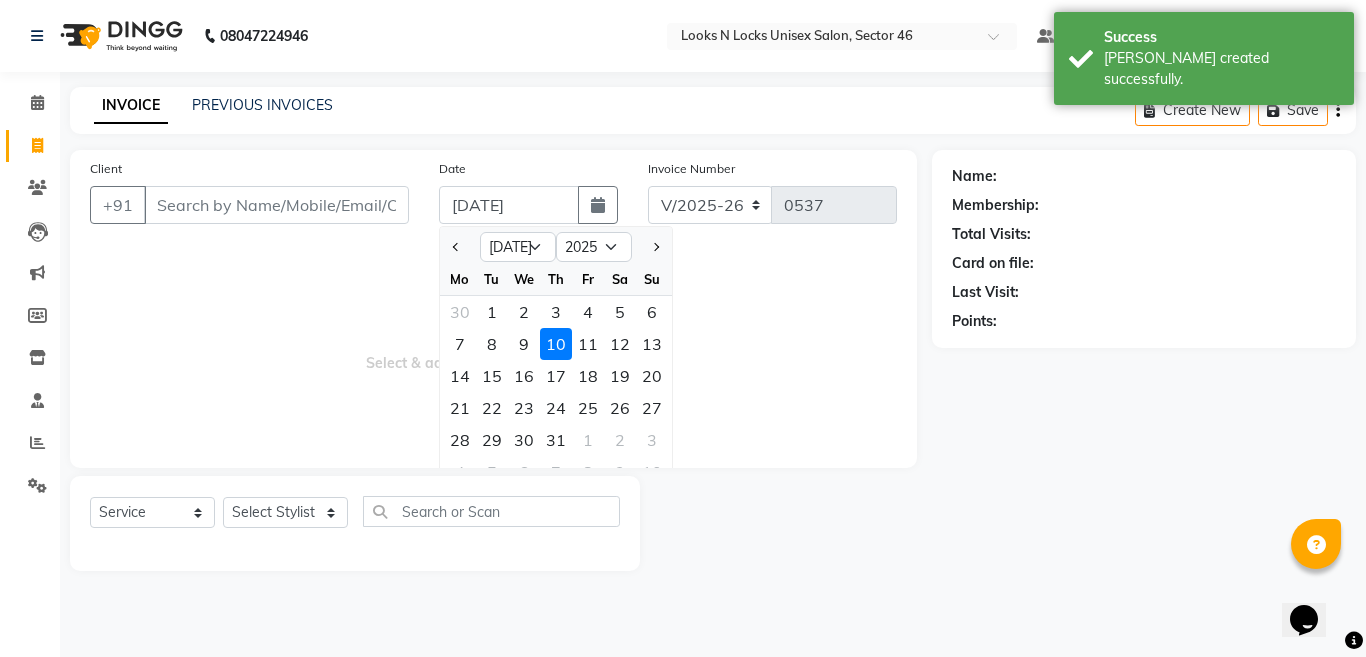 type on "[DATE]" 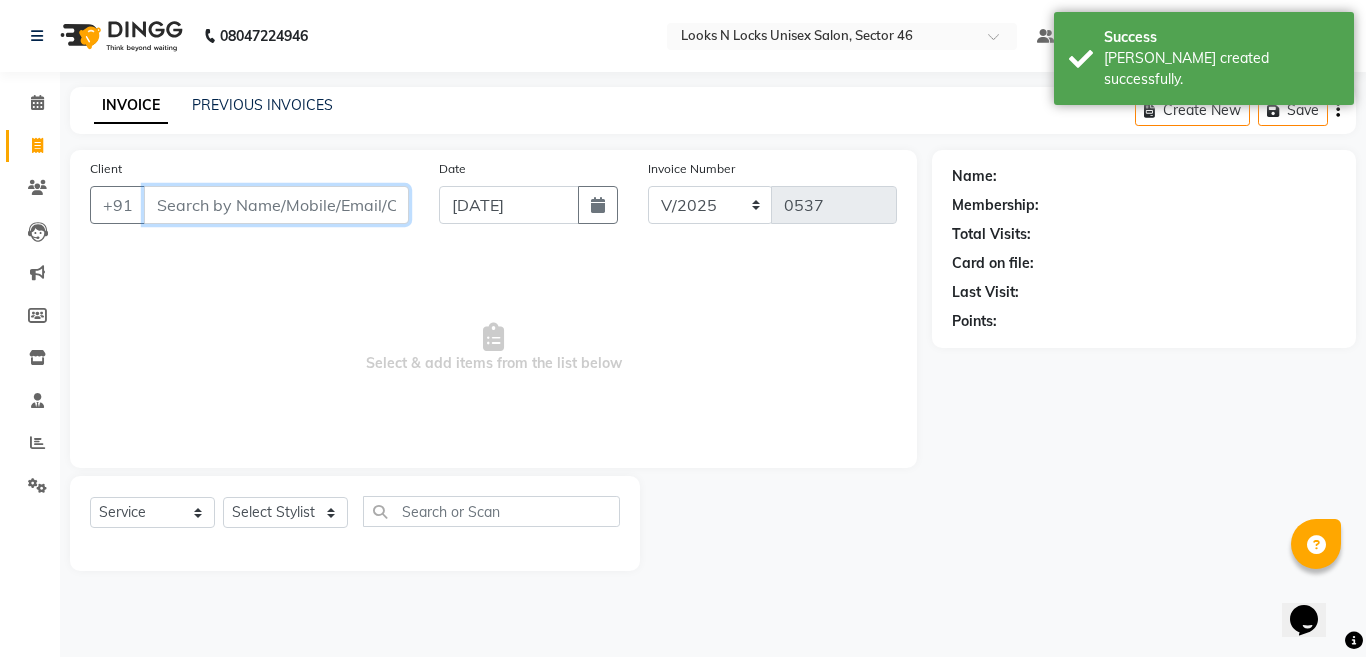 click on "Client" at bounding box center [276, 205] 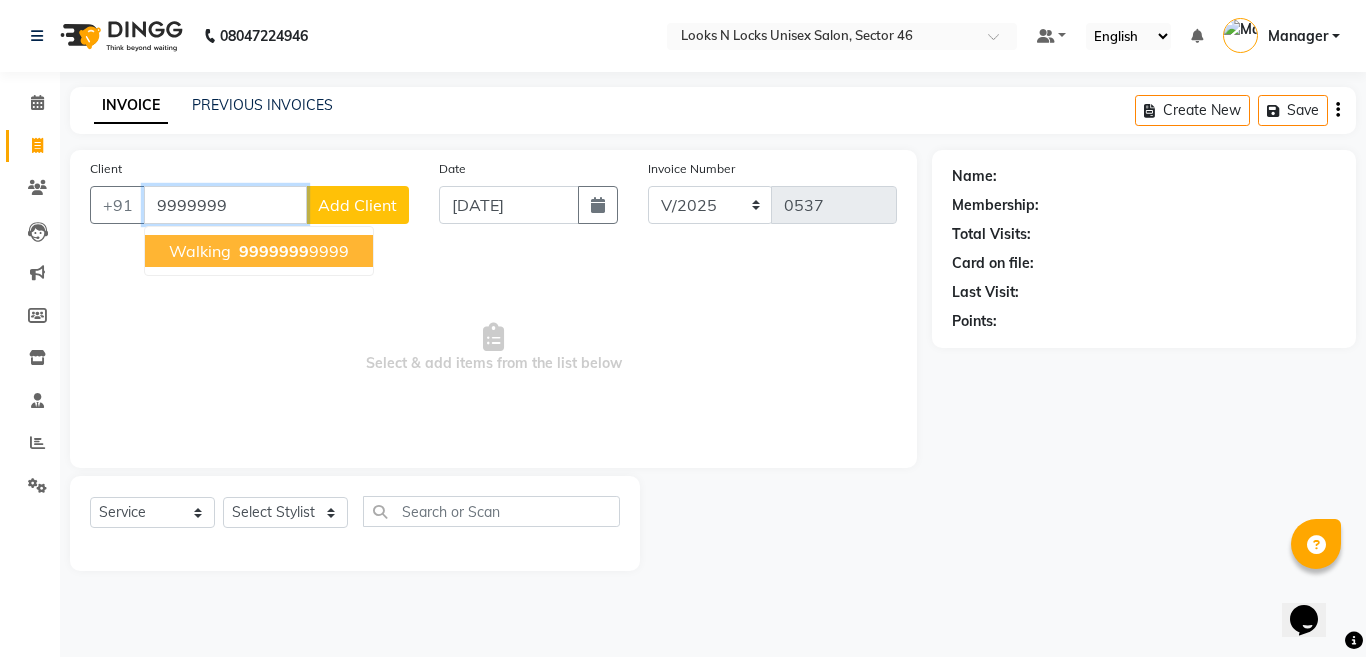 click on "9999999 9999" at bounding box center [292, 251] 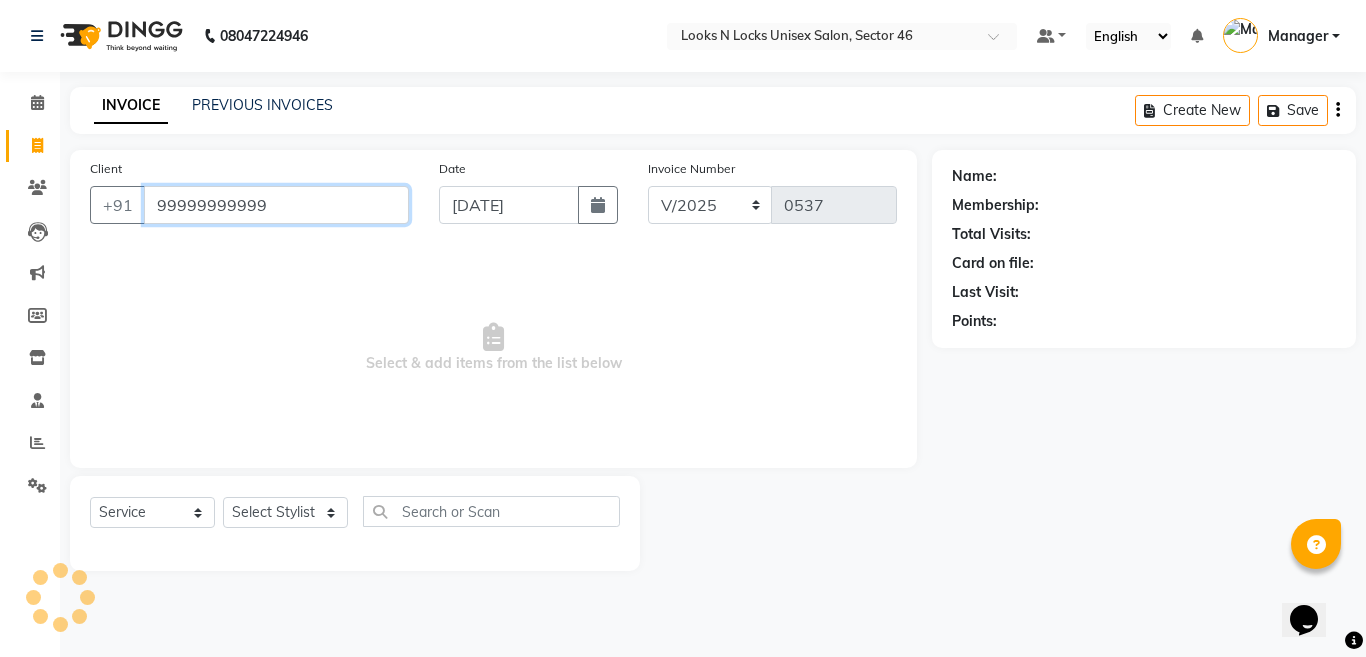 type on "99999999999" 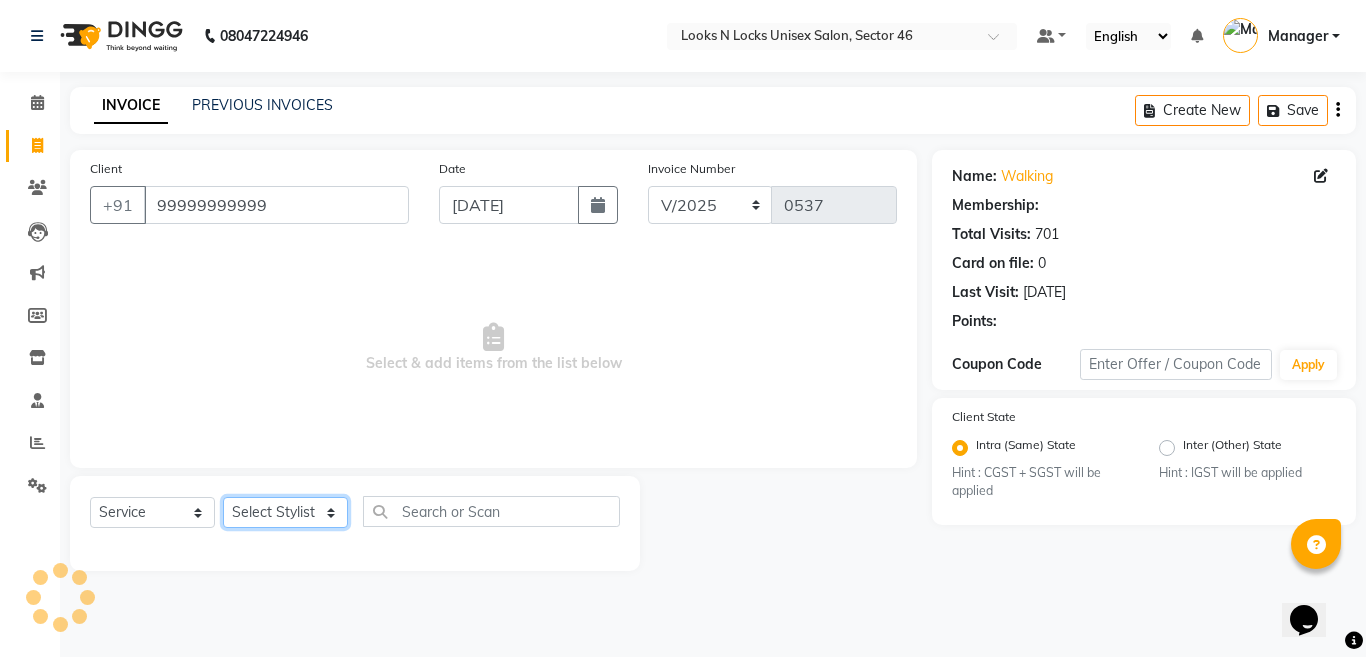 click on "Select Stylist [PERSON_NAME] Aalam Sheikh [PERSON_NAME] [PERSON_NAME] Gaurav [PERSON_NAME] [PERSON_NAME] [PERSON_NAME] maam Lucky Manager [PERSON_NAME] [PERSON_NAME] Ram [PERSON_NAME] Shilpa ( sunita) [PERSON_NAME] [PERSON_NAME] [PERSON_NAME] [PERSON_NAME]" 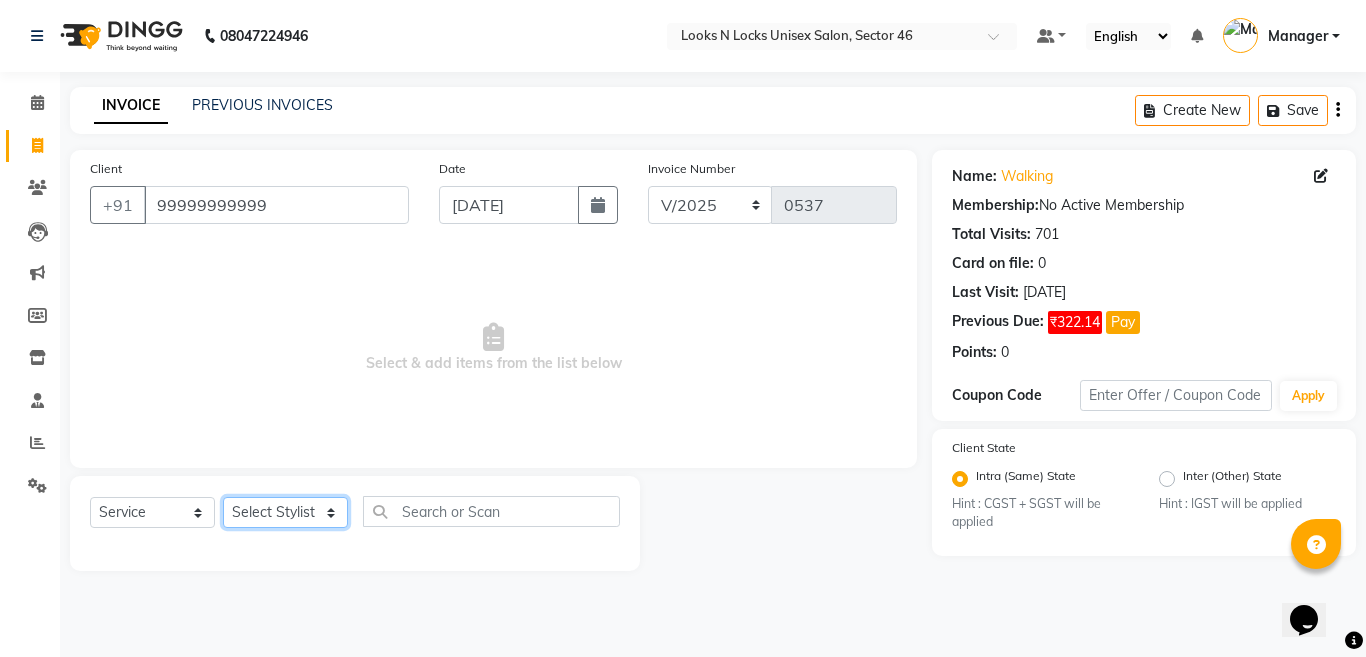 select on "83154" 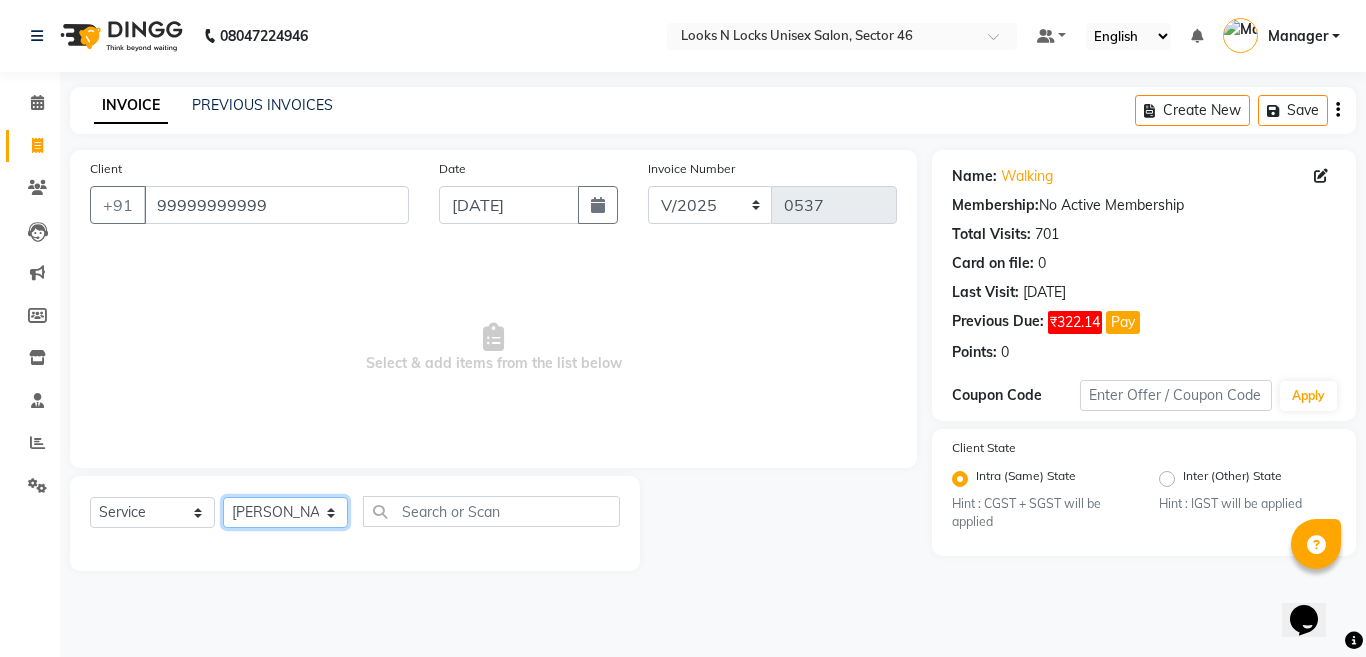 click on "Select Stylist [PERSON_NAME] Aalam Sheikh [PERSON_NAME] [PERSON_NAME] Gaurav [PERSON_NAME] [PERSON_NAME] [PERSON_NAME] maam Lucky Manager [PERSON_NAME] [PERSON_NAME] Ram [PERSON_NAME] Shilpa ( sunita) [PERSON_NAME] [PERSON_NAME] [PERSON_NAME] [PERSON_NAME]" 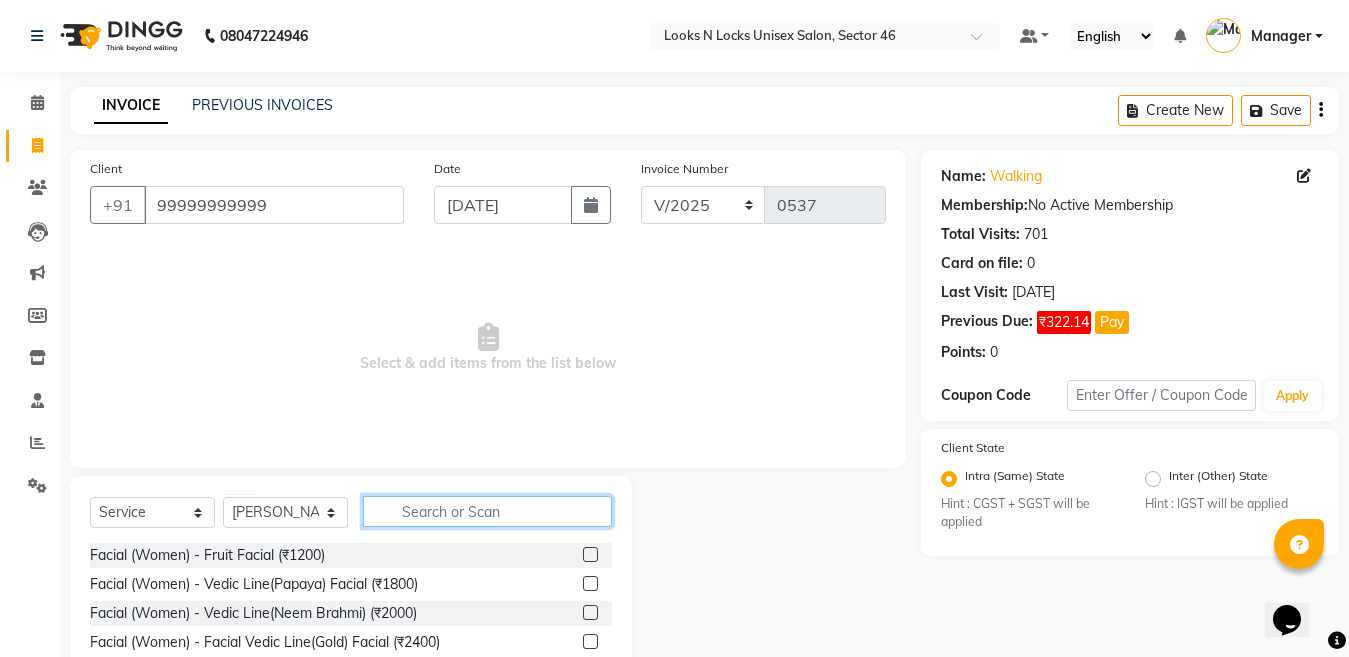 click 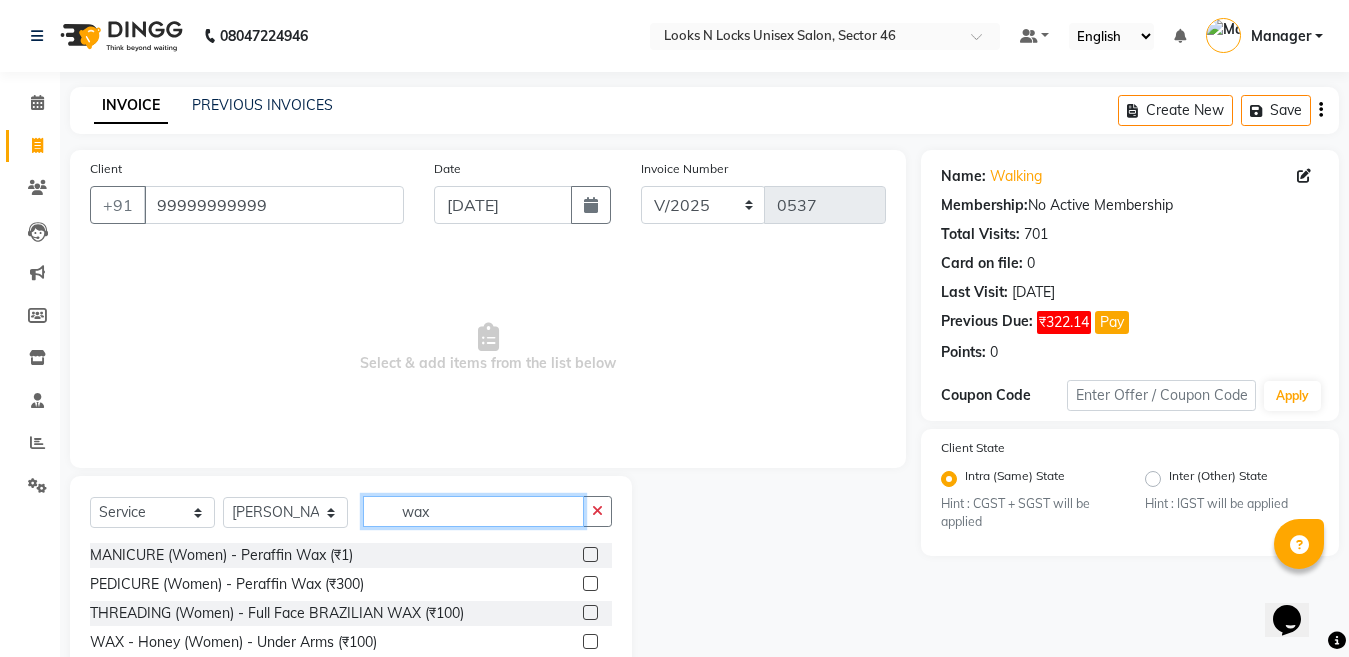 scroll, scrollTop: 144, scrollLeft: 0, axis: vertical 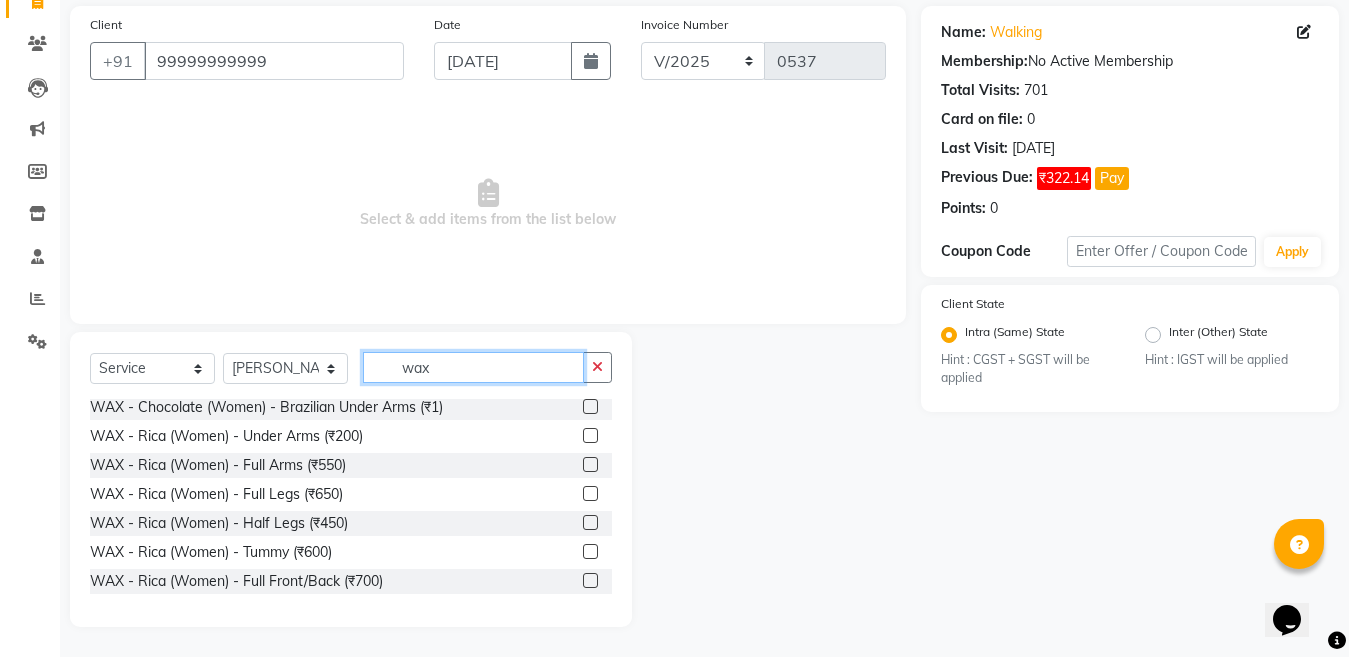 type on "wax" 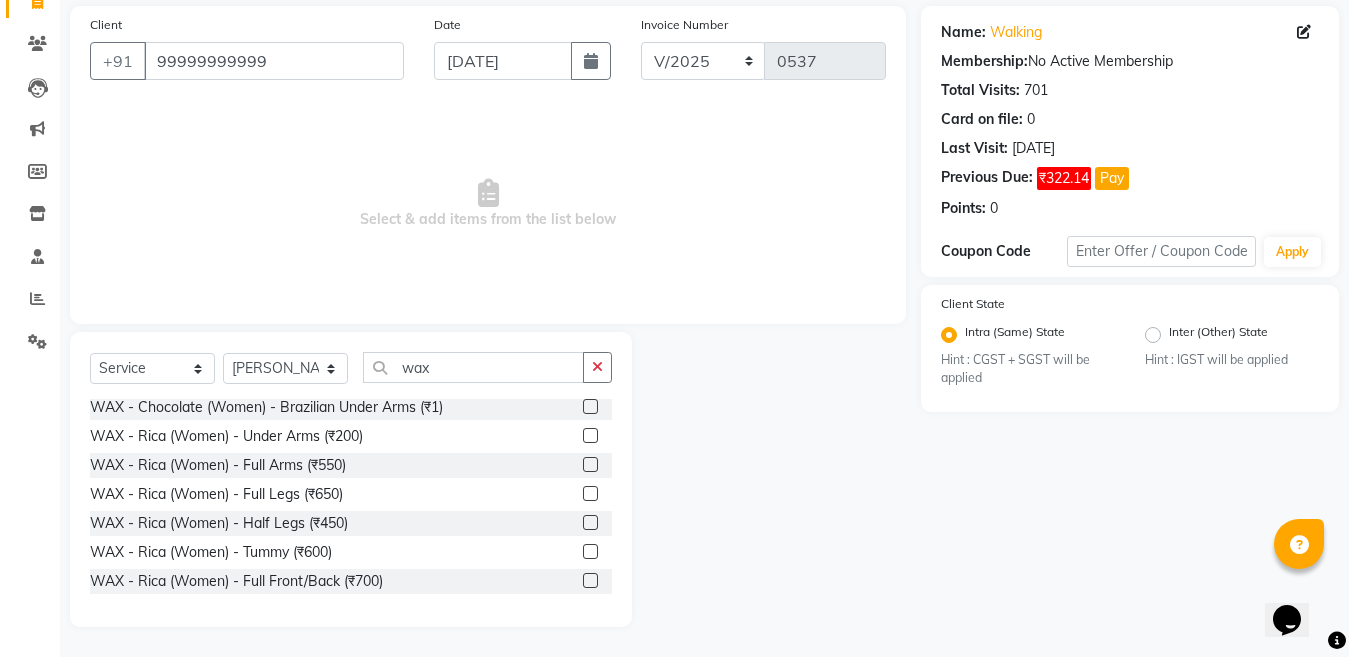 click 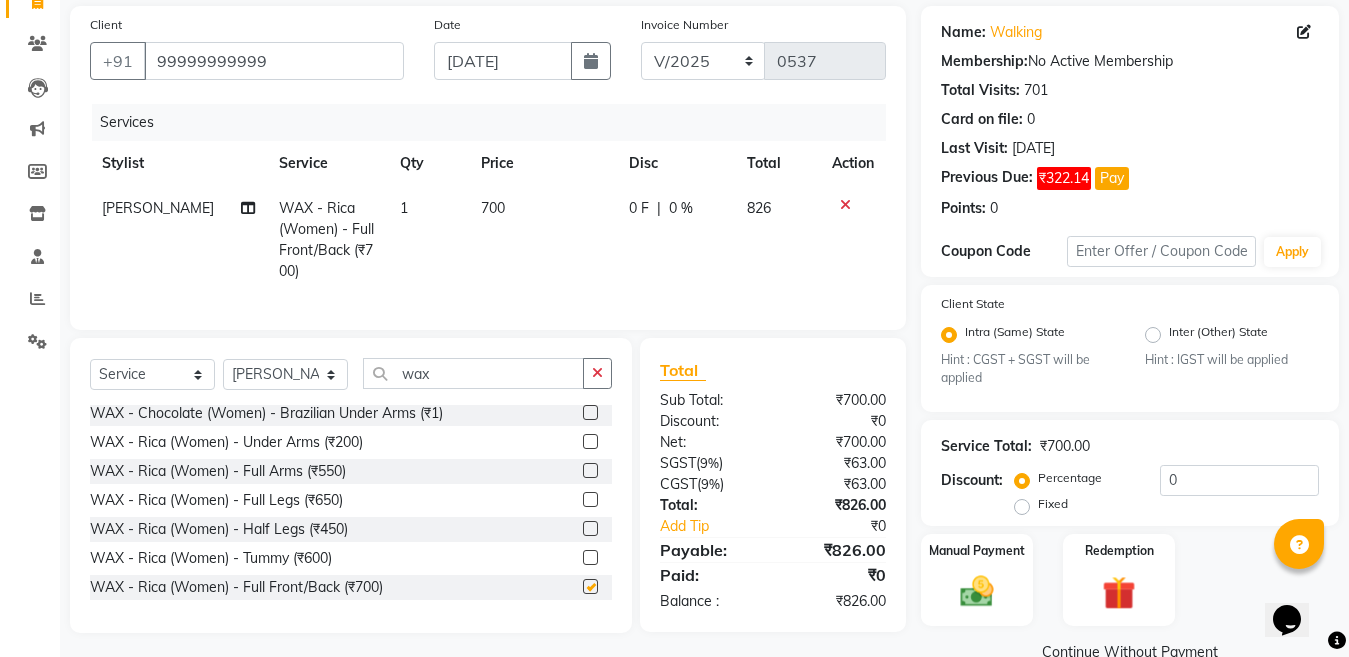 checkbox on "false" 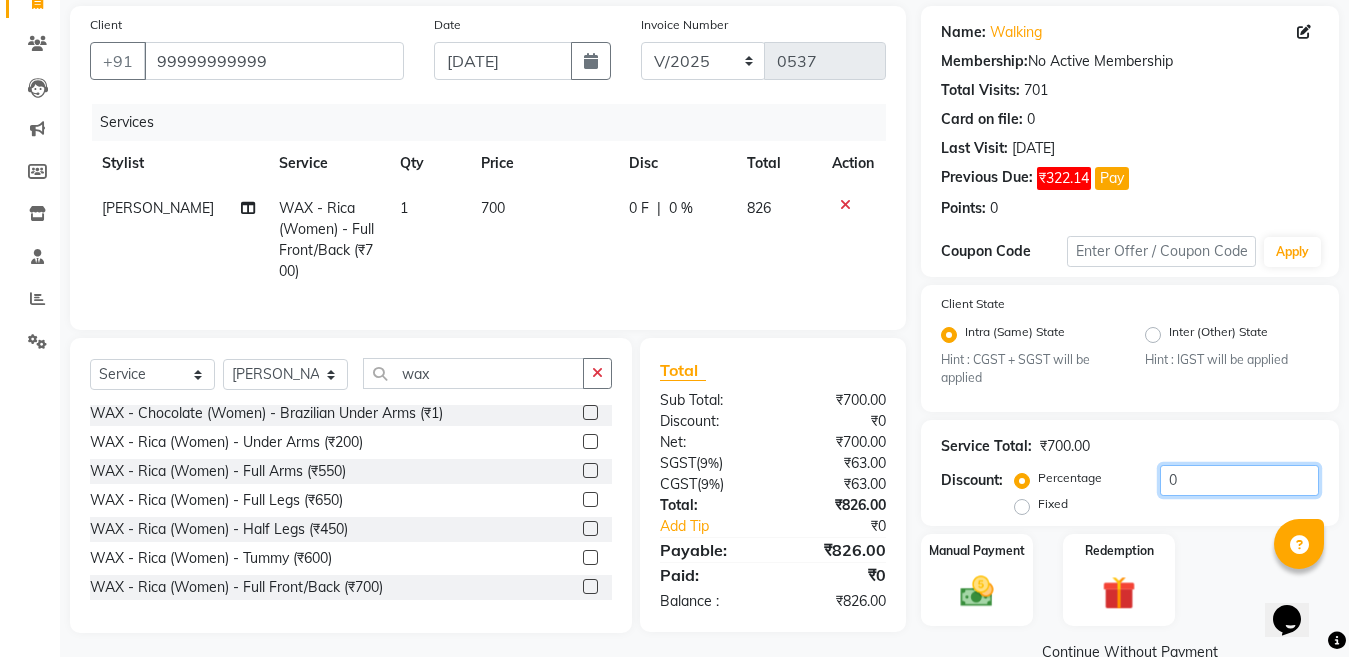 click on "0" 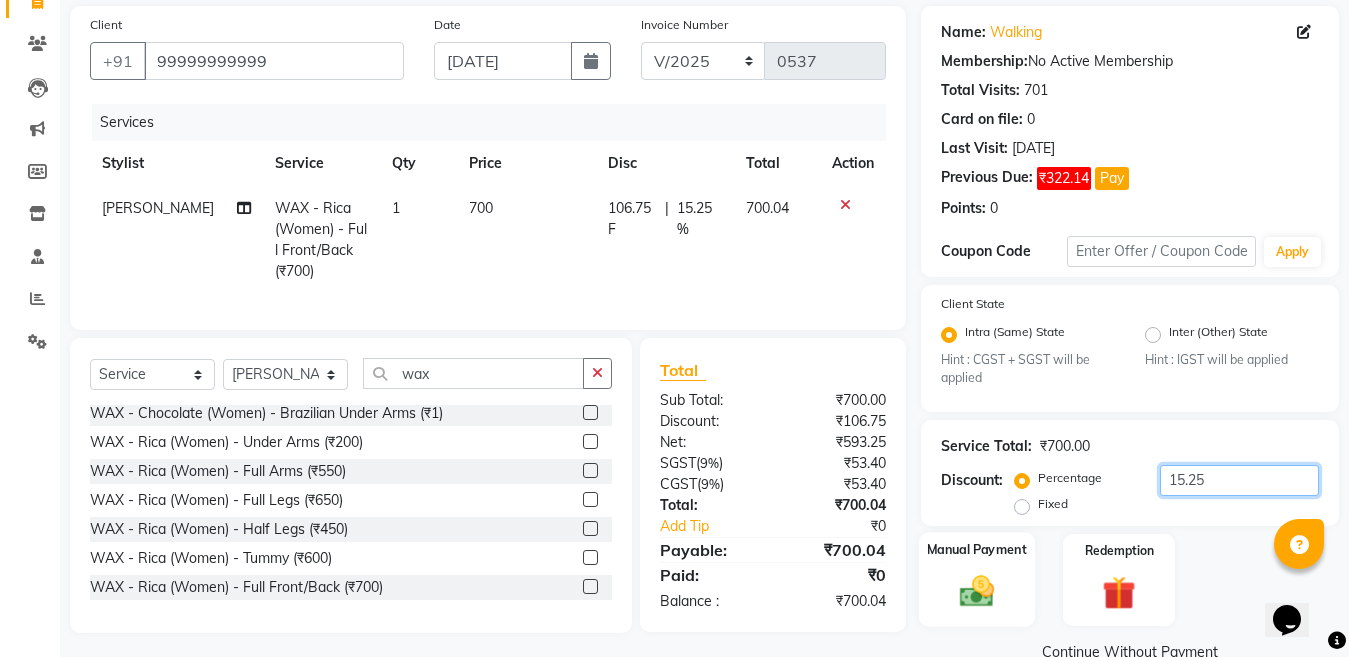 type on "15.25" 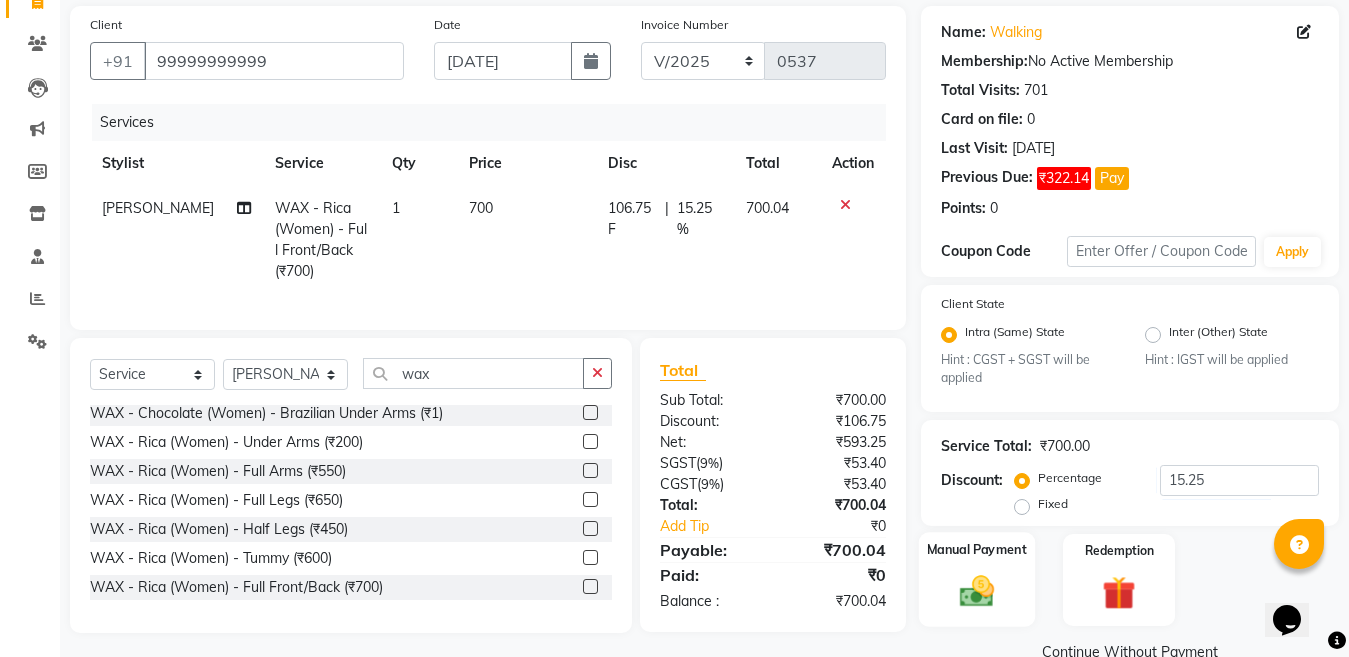 click 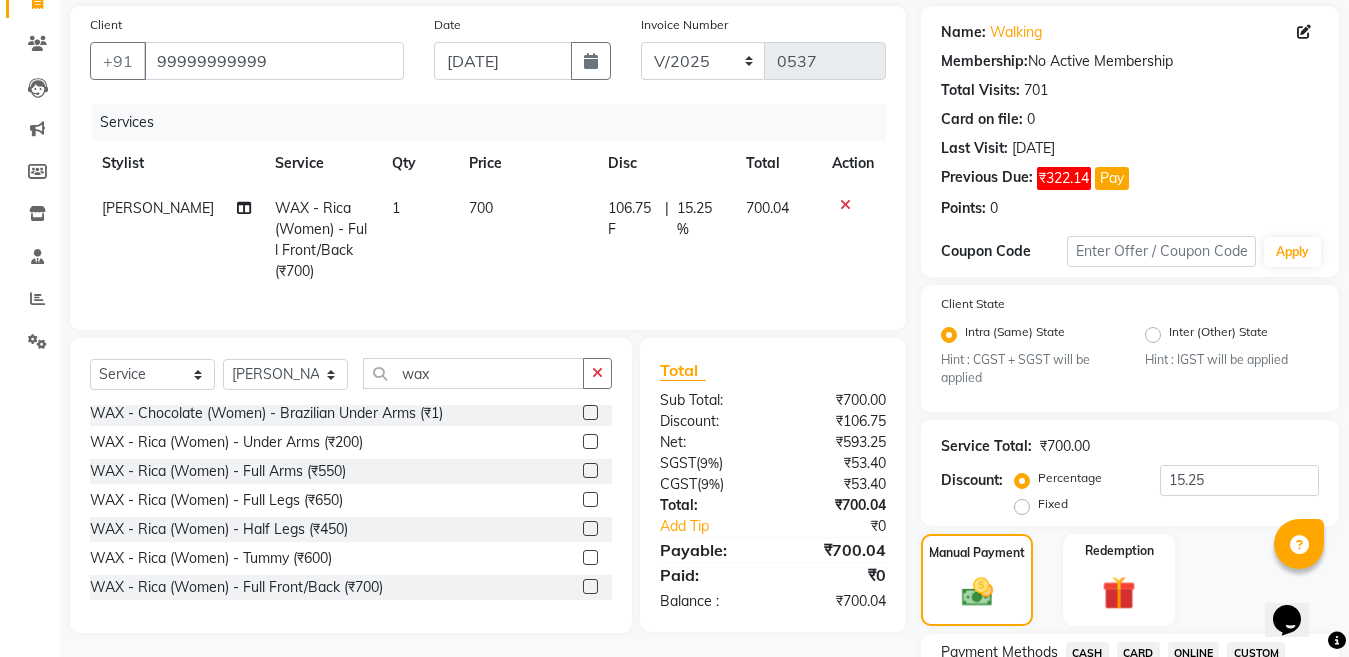 scroll, scrollTop: 344, scrollLeft: 0, axis: vertical 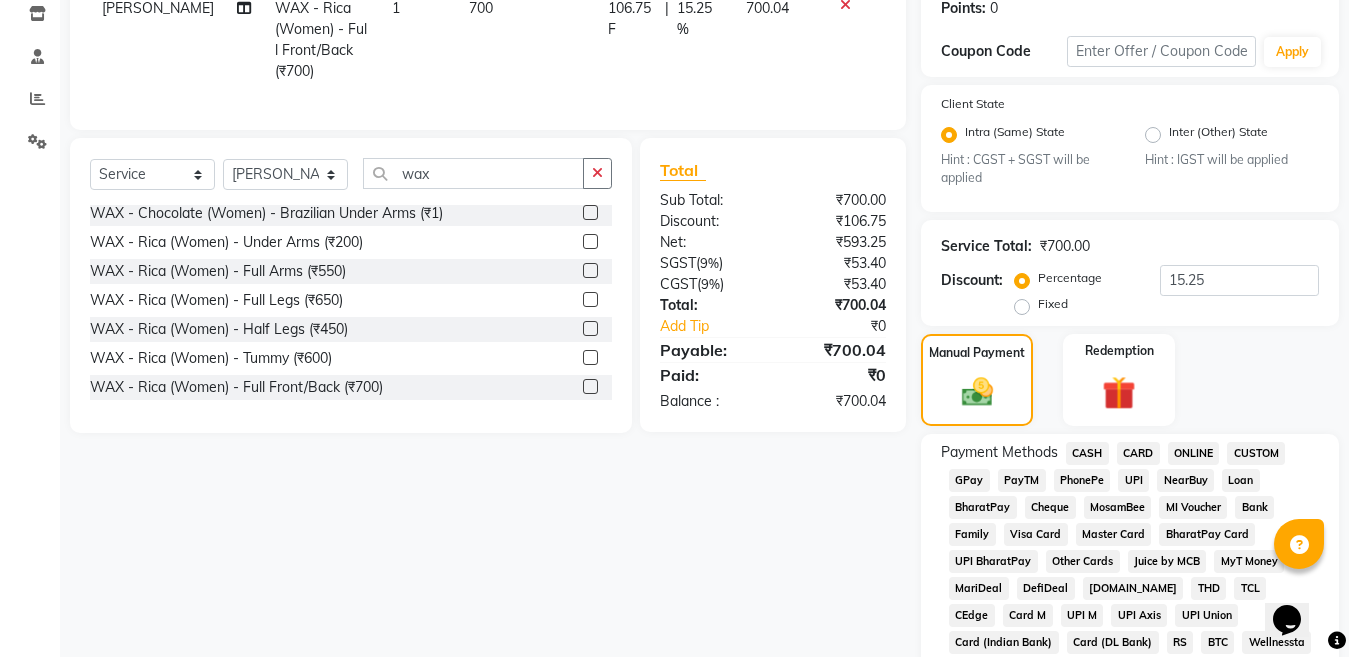 click on "CARD" 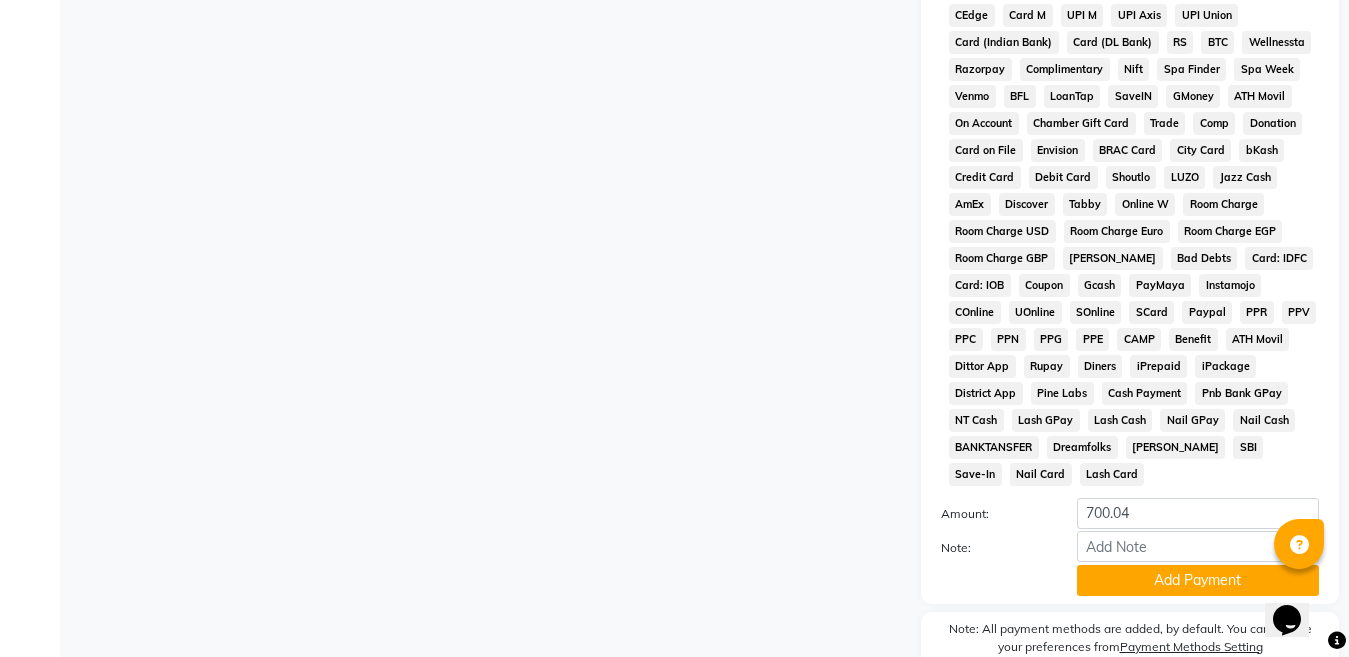 scroll, scrollTop: 1011, scrollLeft: 0, axis: vertical 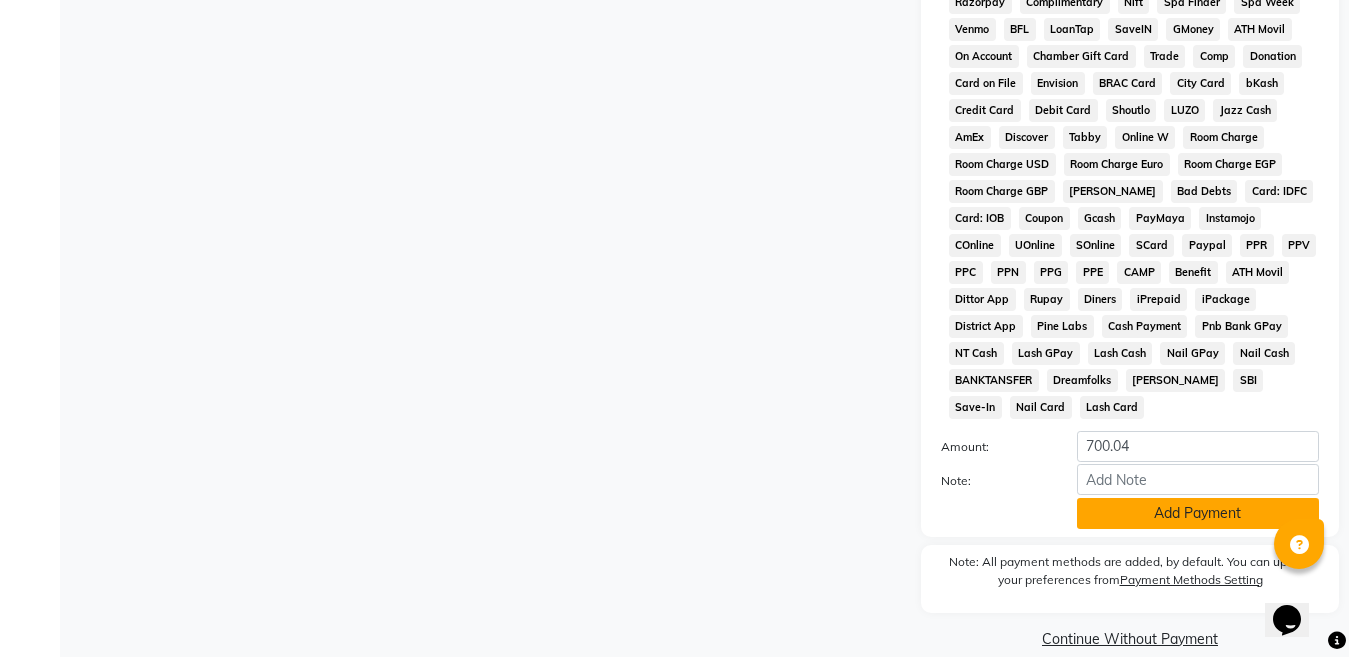 click on "Add Payment" 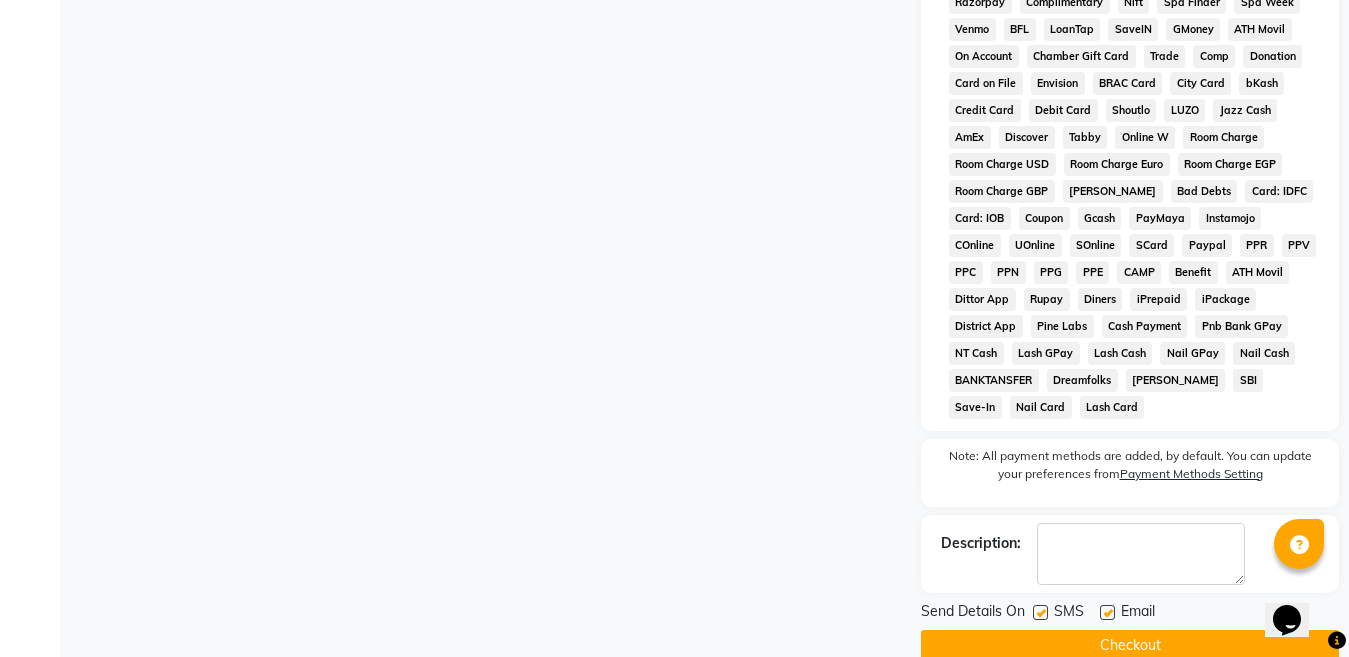 scroll, scrollTop: 1018, scrollLeft: 0, axis: vertical 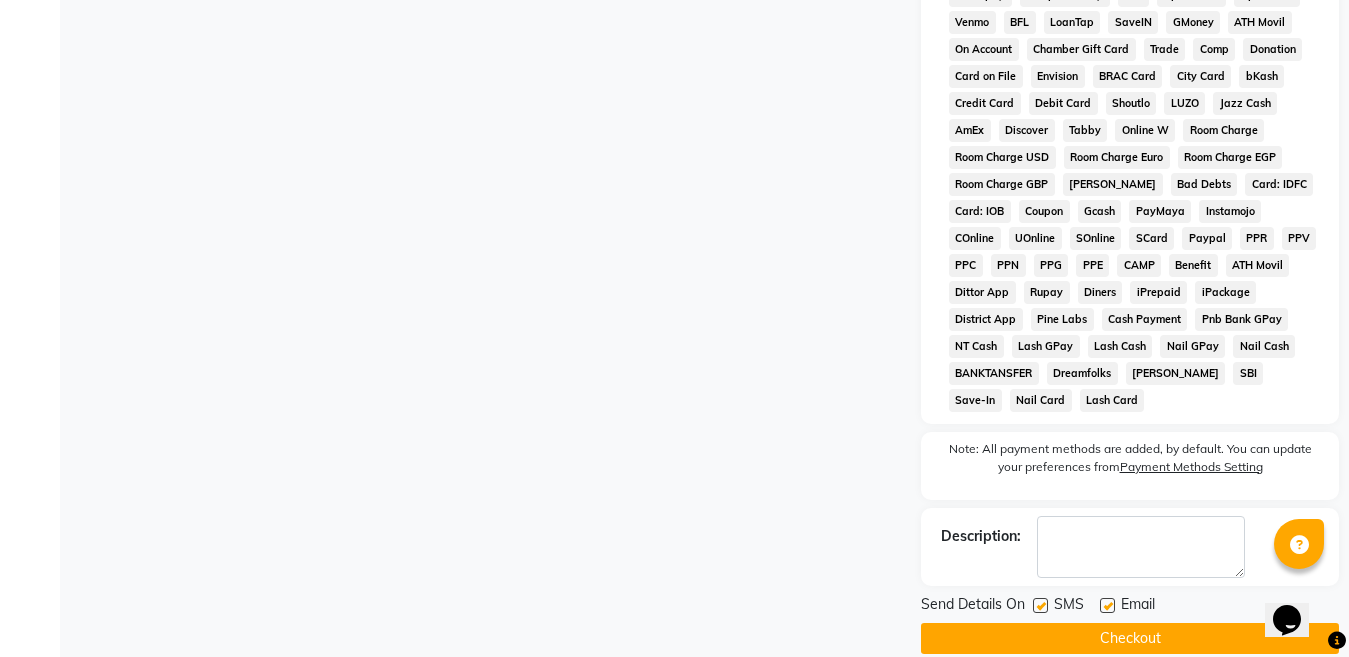 click on "Checkout" 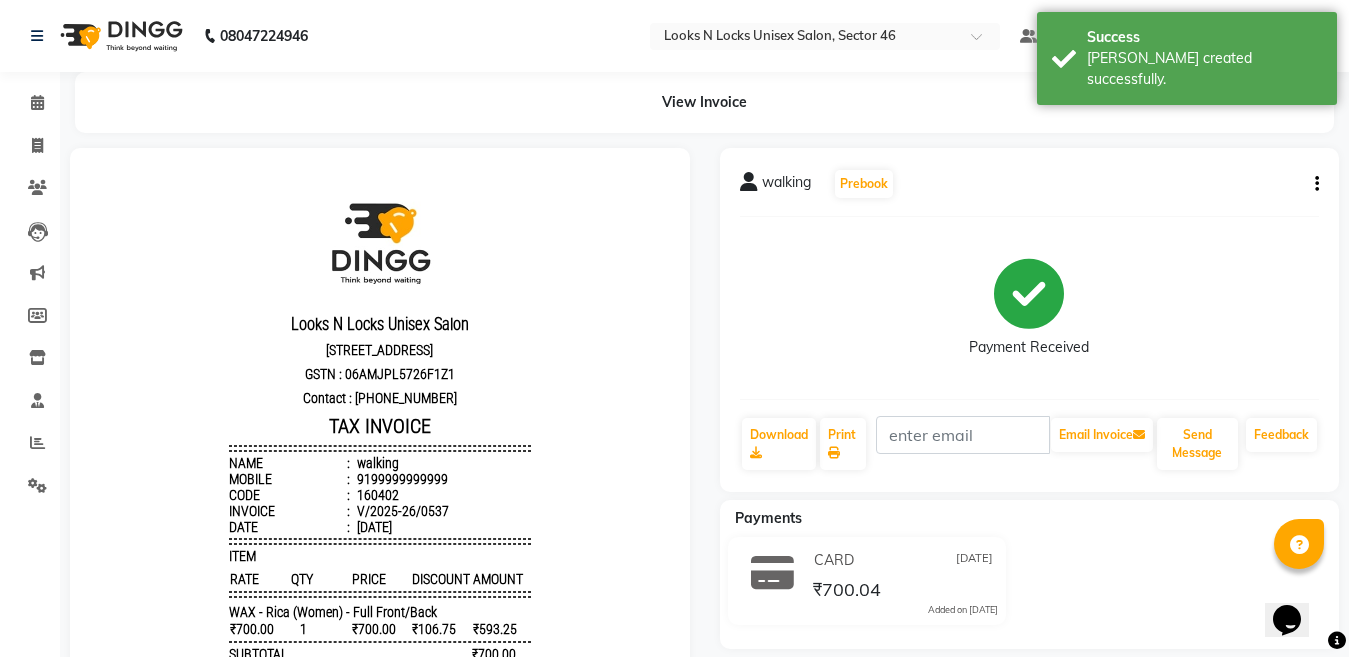 scroll, scrollTop: 0, scrollLeft: 0, axis: both 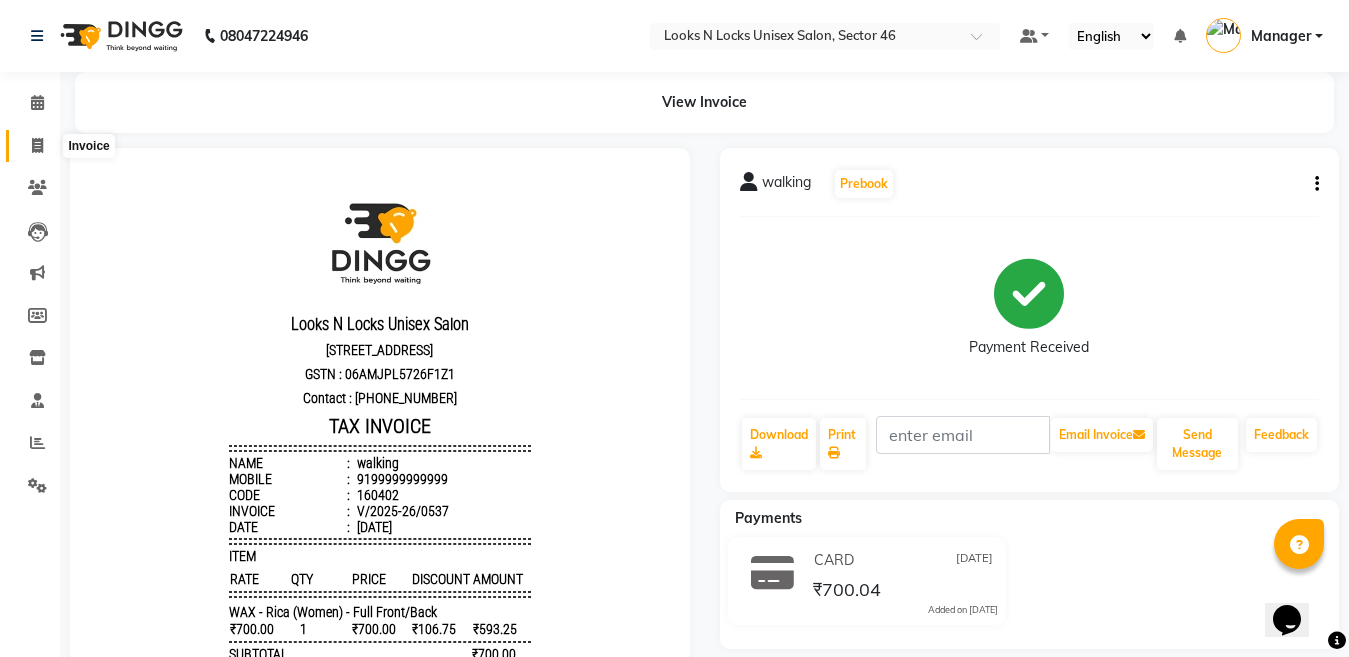 click 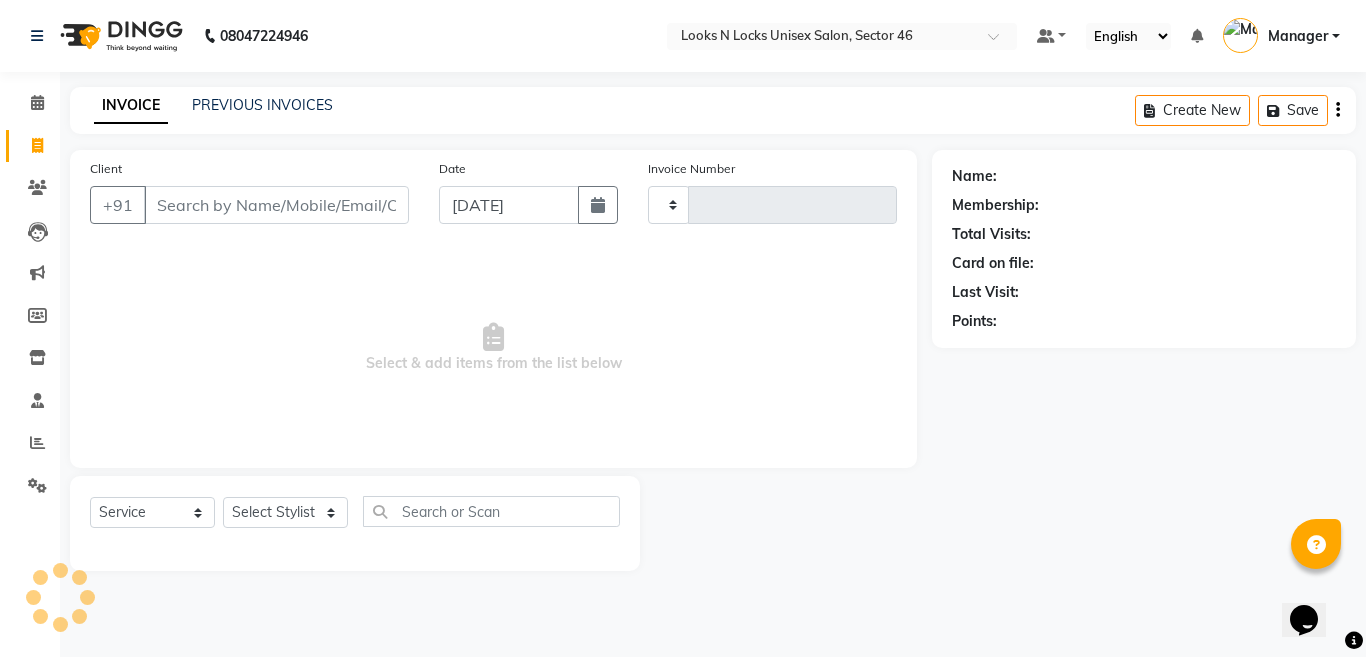 type on "0538" 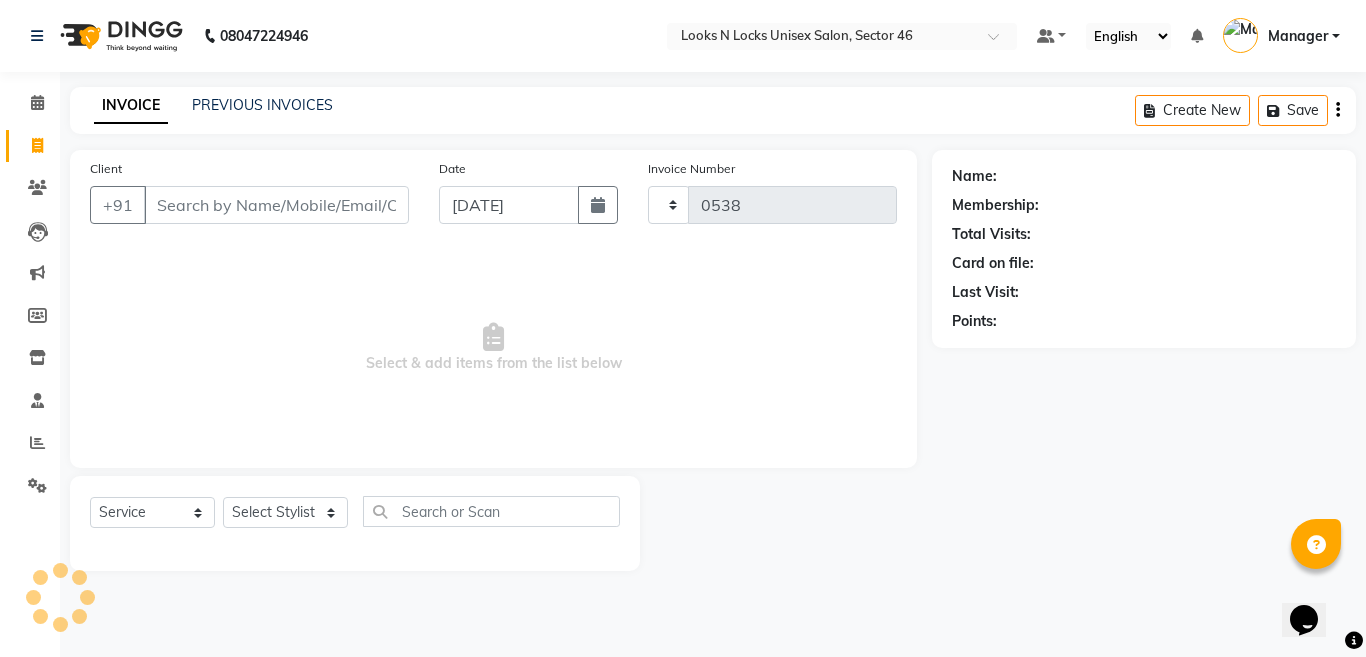 select on "3904" 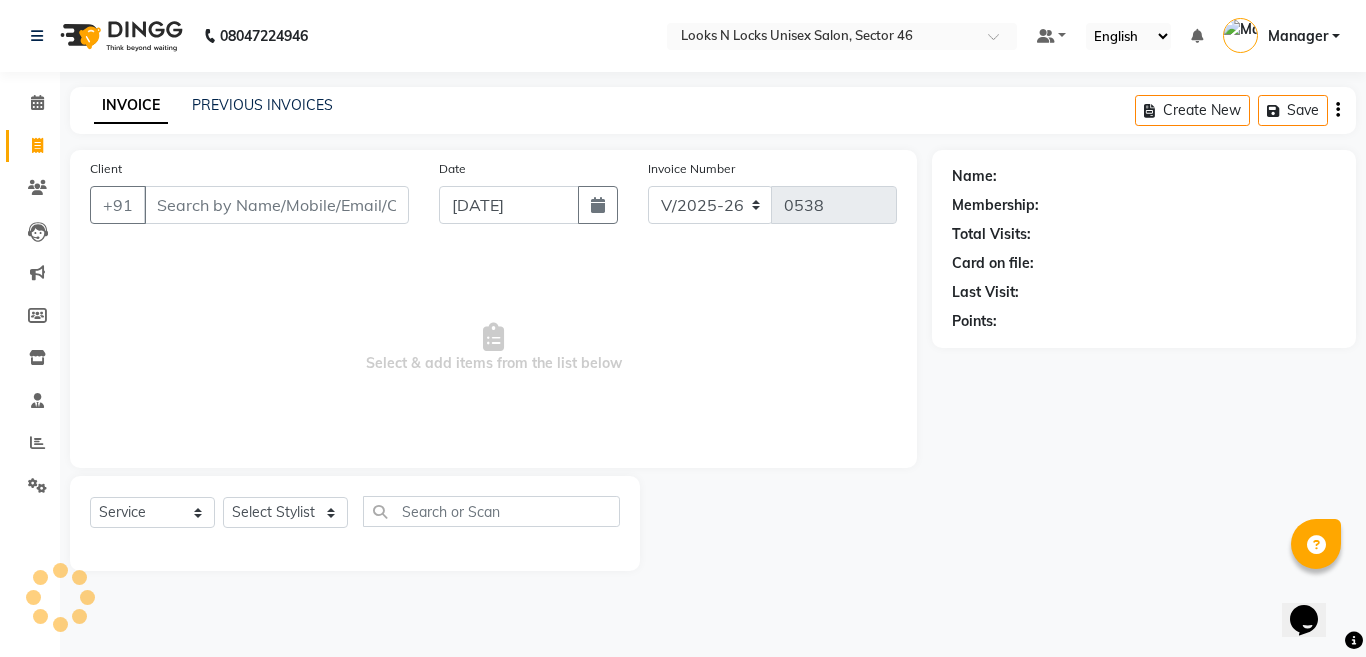 click on "Client +91" 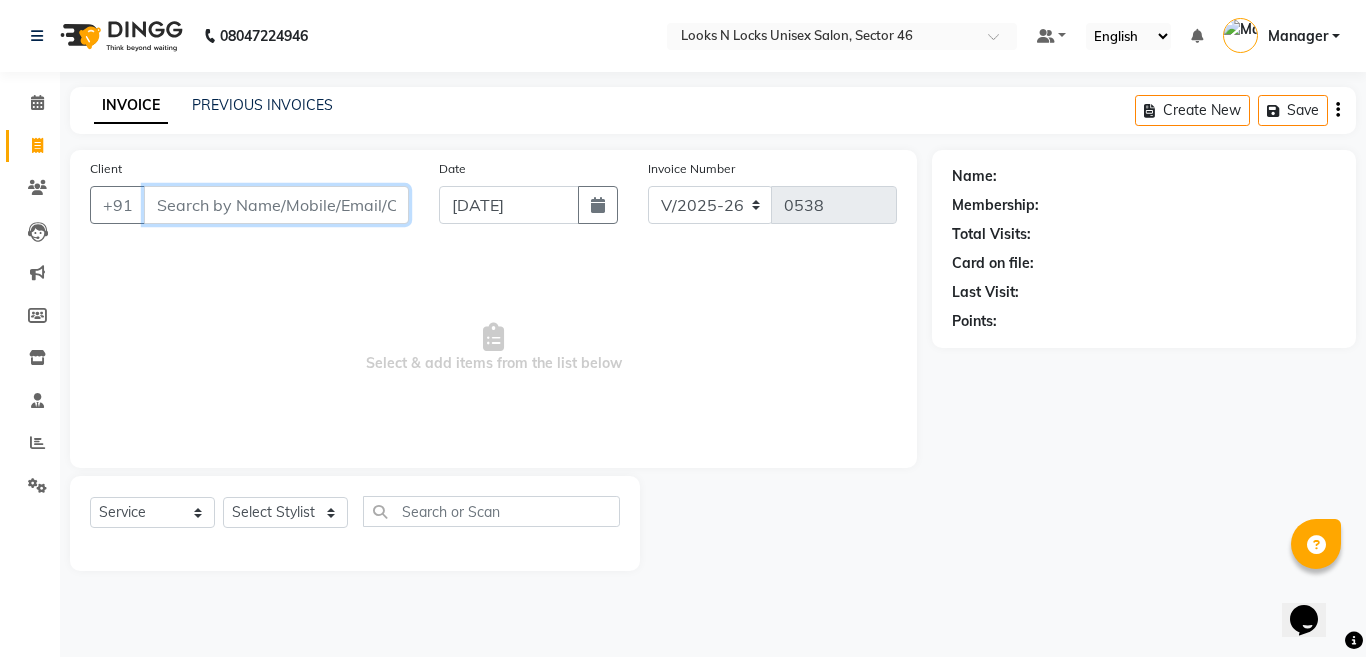 click on "Client" at bounding box center (276, 205) 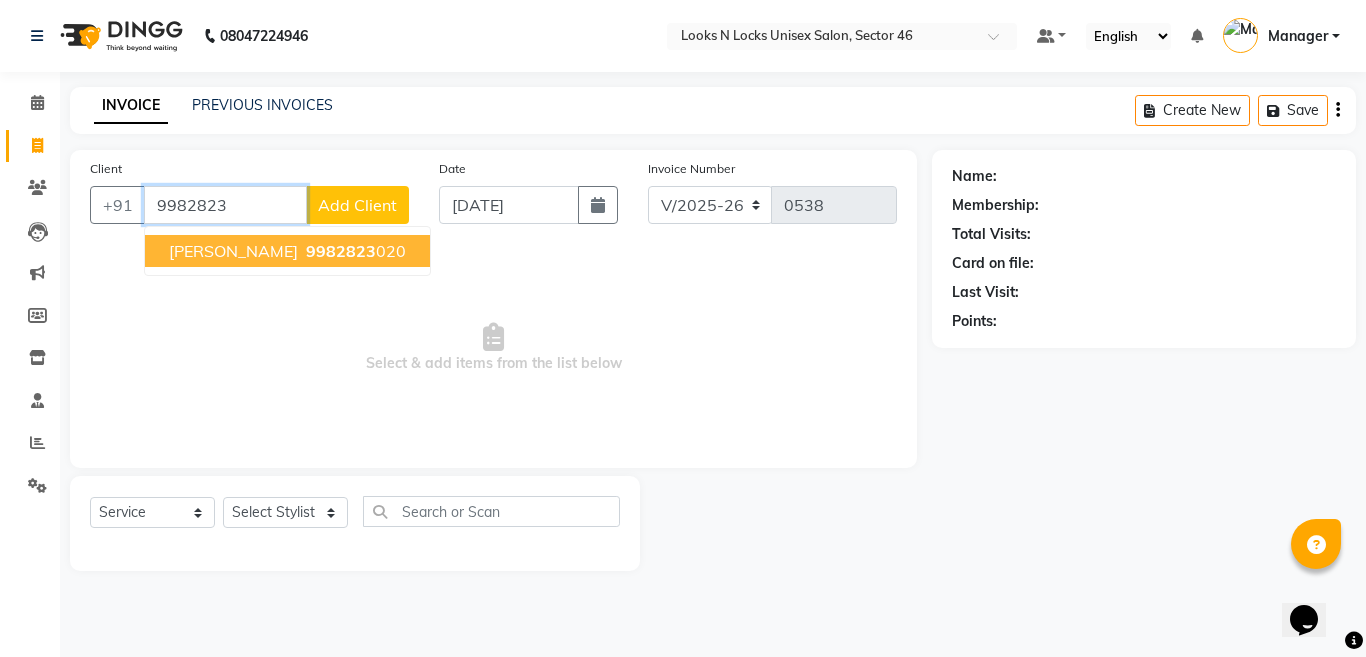 click on "9982823 020" at bounding box center (354, 251) 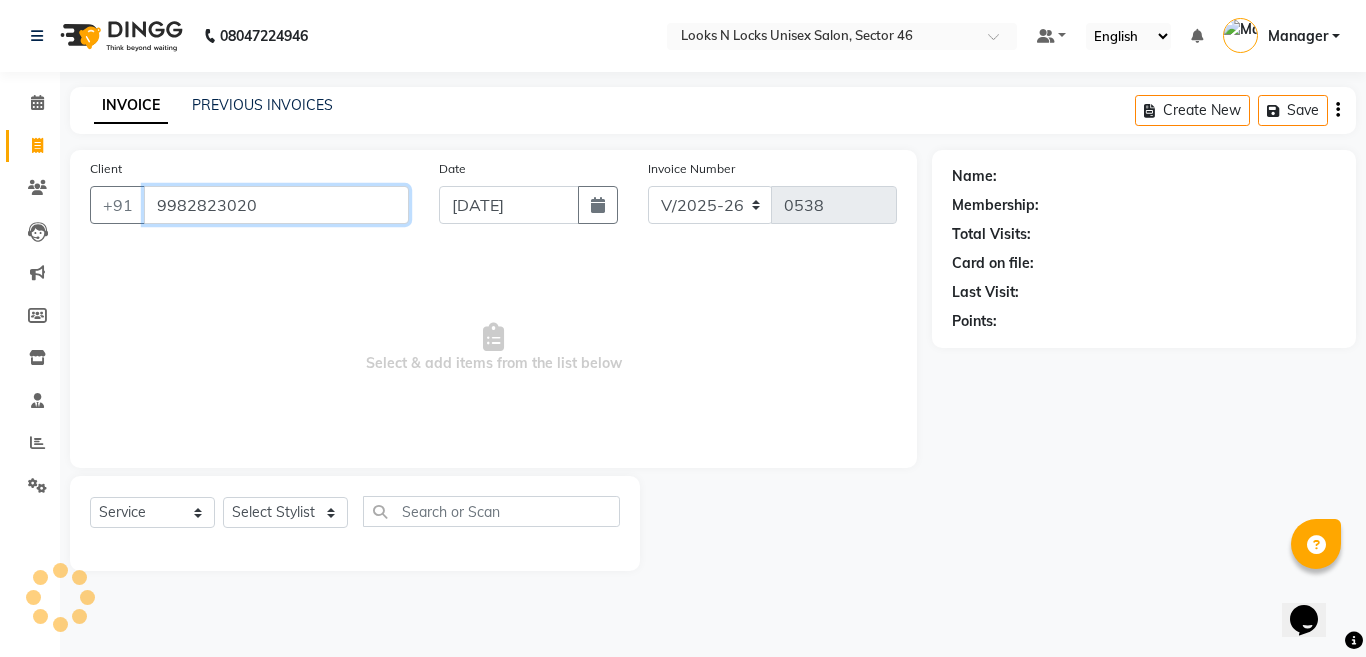 type on "9982823020" 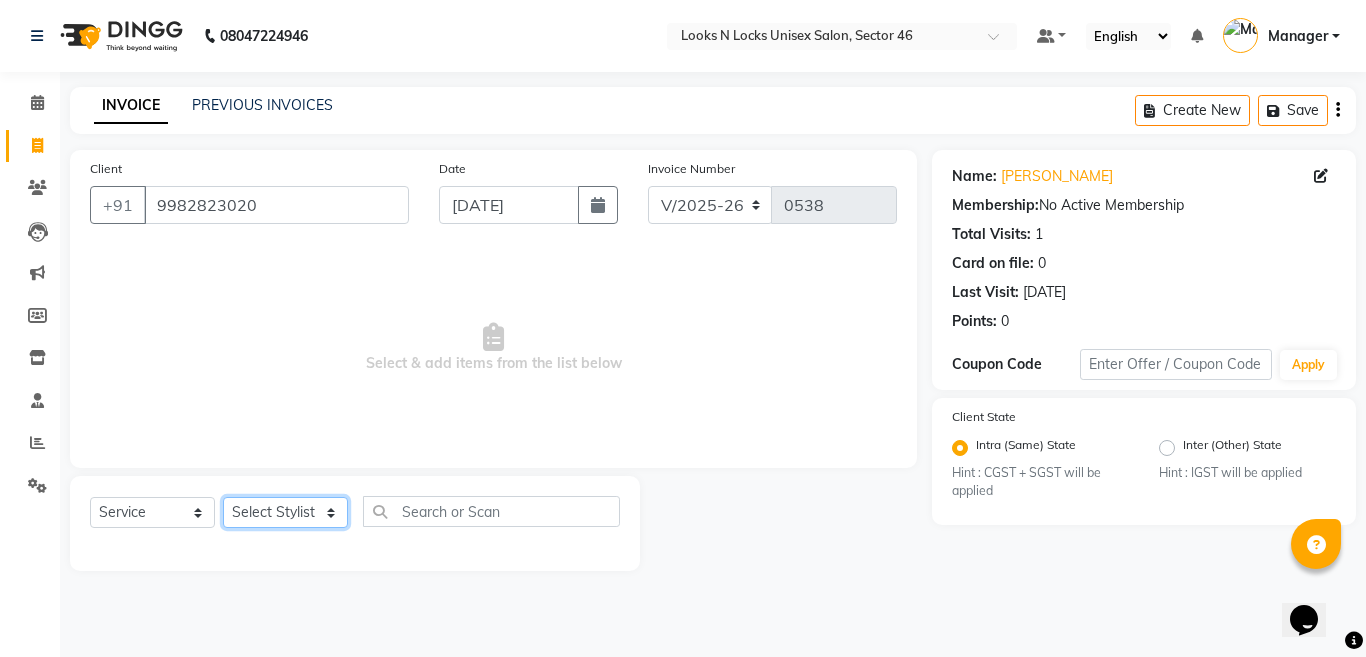 click on "Select Stylist [PERSON_NAME] Aalam Sheikh [PERSON_NAME] [PERSON_NAME] Gaurav [PERSON_NAME] [PERSON_NAME] [PERSON_NAME] maam Lucky Manager [PERSON_NAME] [PERSON_NAME] Ram [PERSON_NAME] Shilpa ( sunita) [PERSON_NAME] [PERSON_NAME] [PERSON_NAME] [PERSON_NAME]" 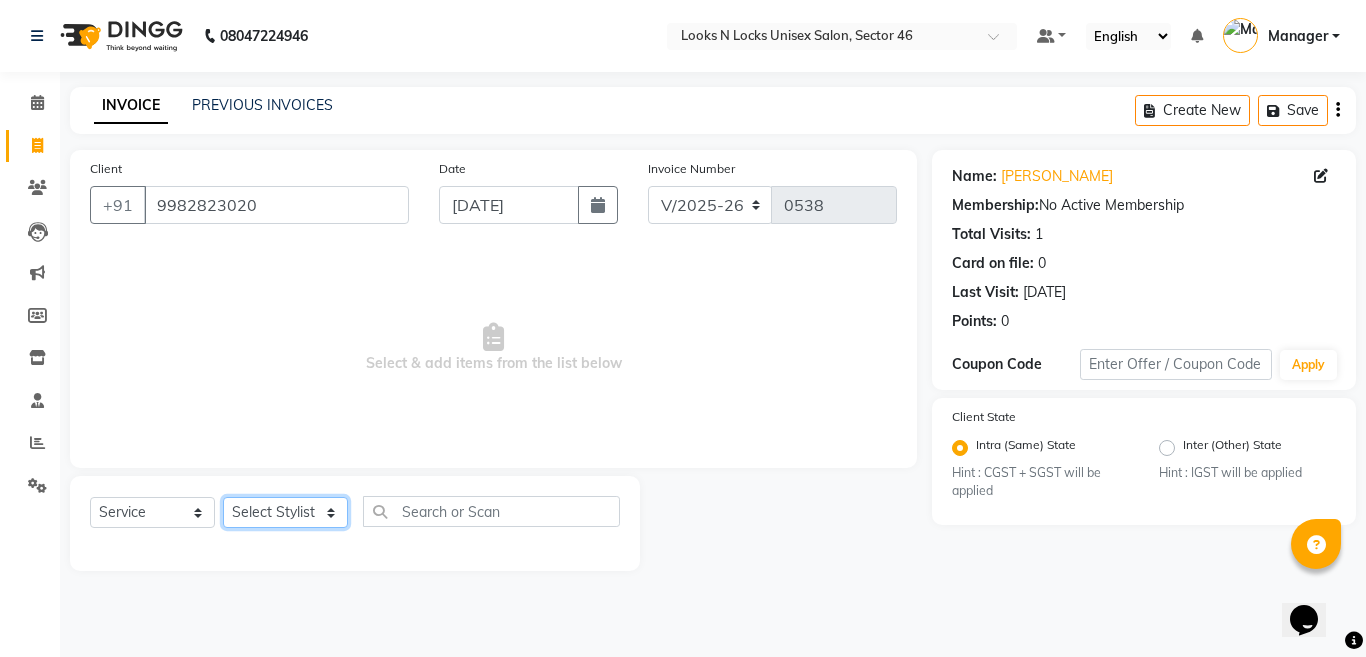 select on "58125" 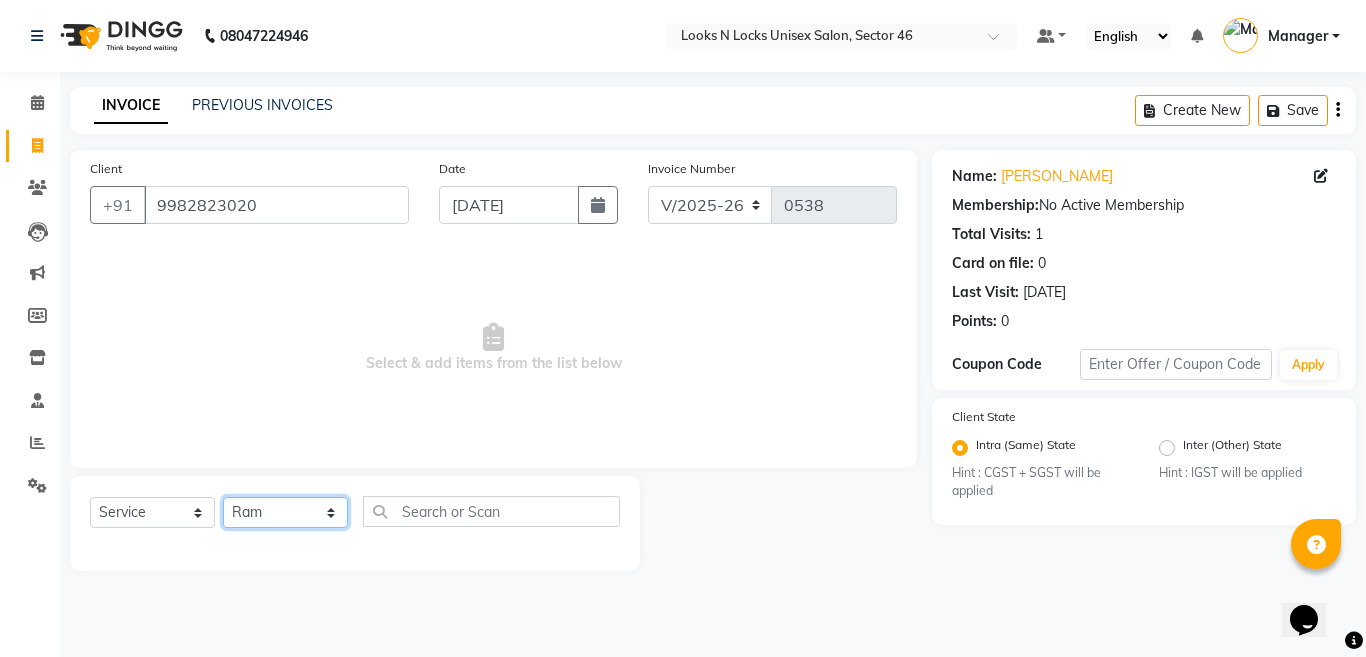 click on "Select Stylist [PERSON_NAME] Aalam Sheikh [PERSON_NAME] [PERSON_NAME] Gaurav [PERSON_NAME] [PERSON_NAME] [PERSON_NAME] maam Lucky Manager [PERSON_NAME] [PERSON_NAME] Ram [PERSON_NAME] Shilpa ( sunita) [PERSON_NAME] [PERSON_NAME] [PERSON_NAME] [PERSON_NAME]" 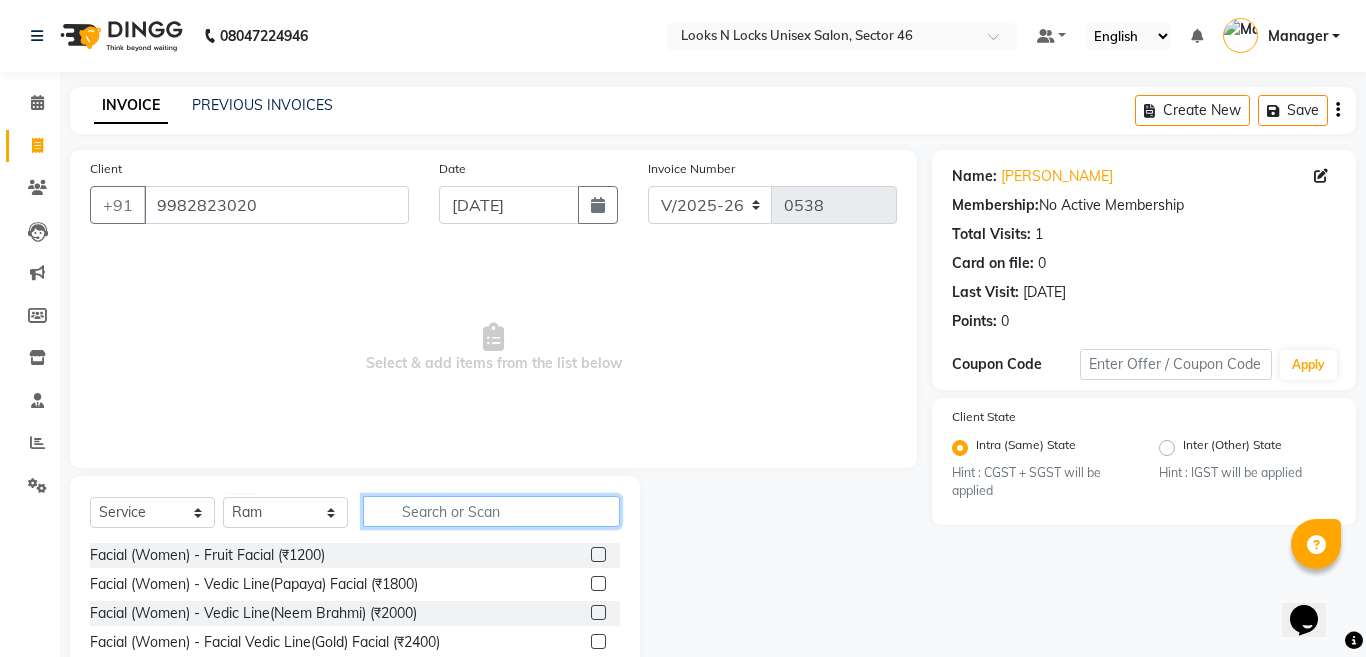click 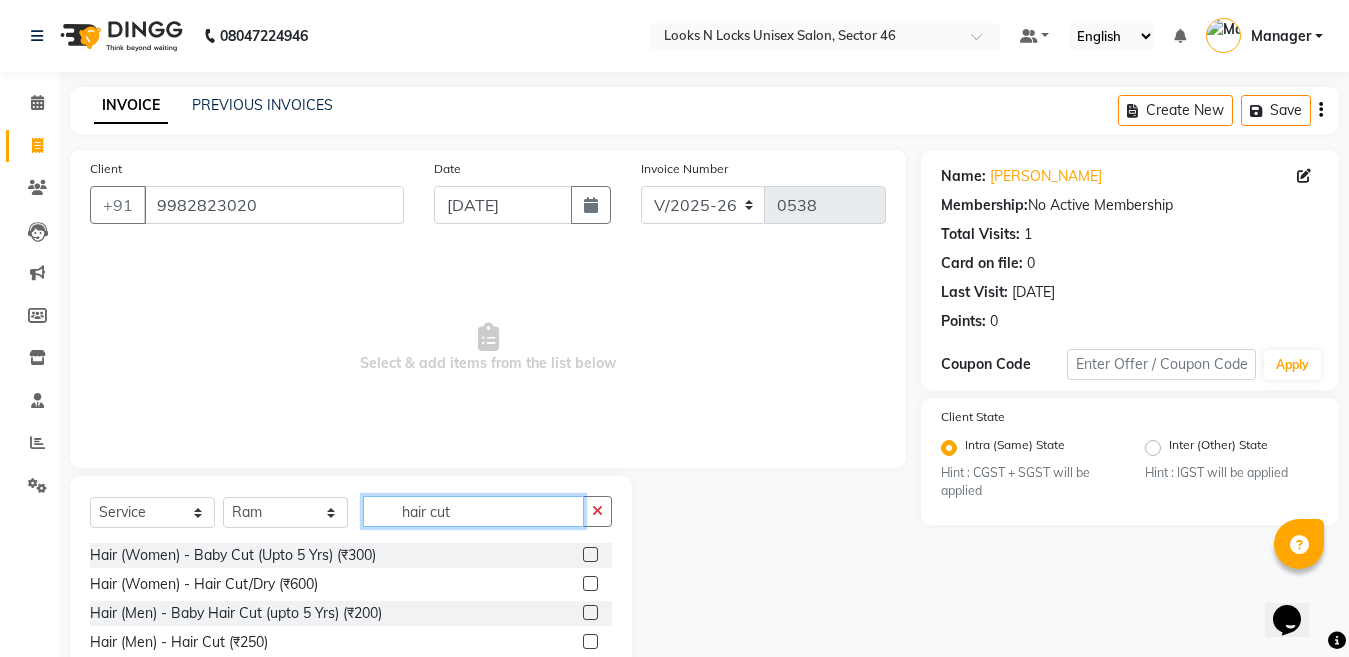 type on "hair cut" 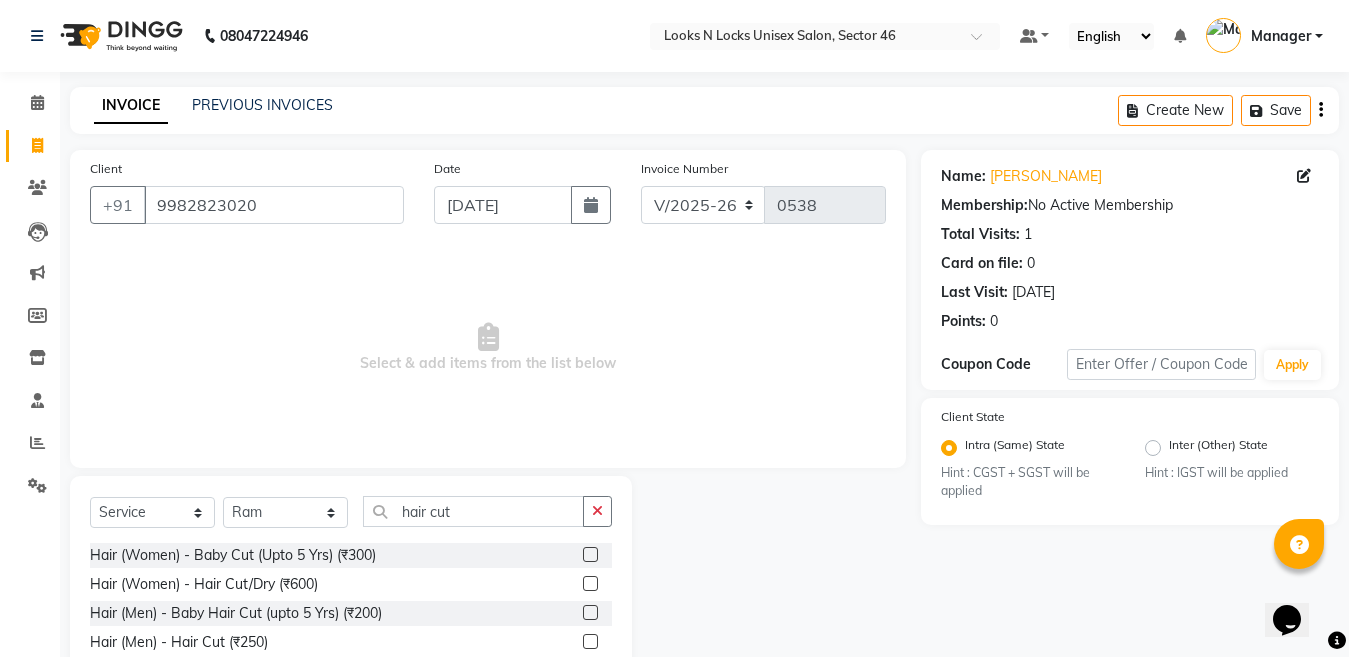 click 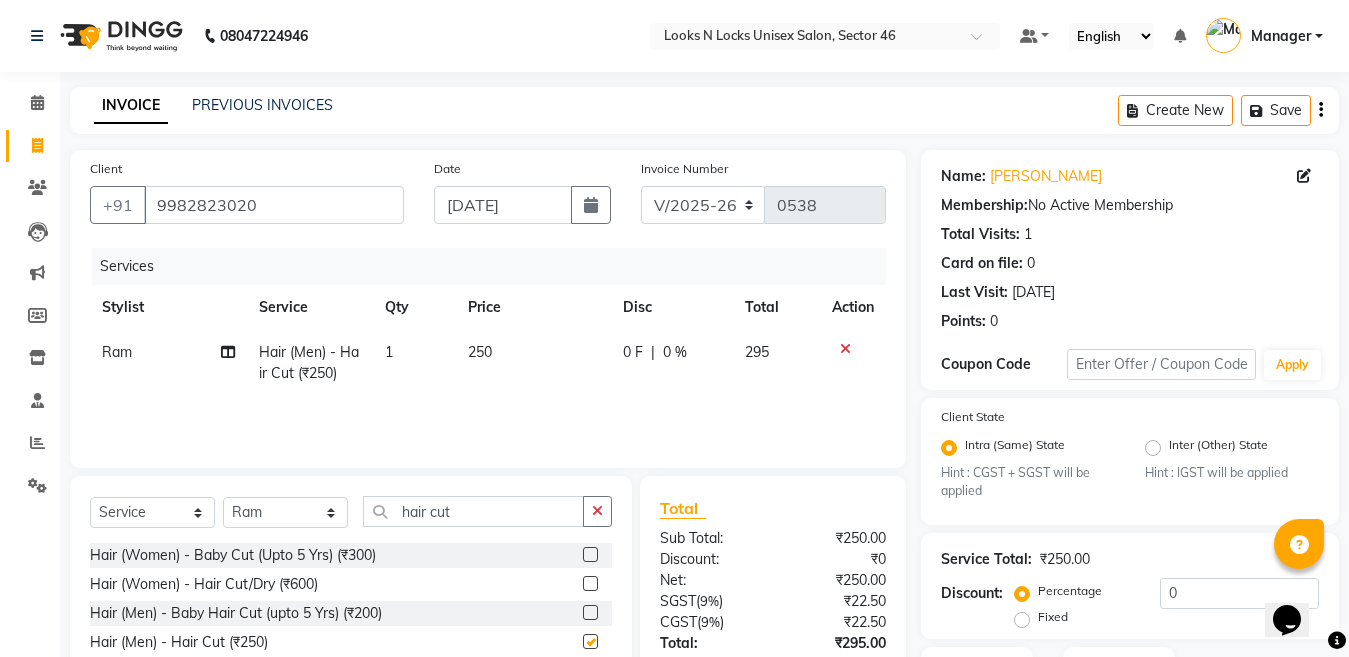scroll, scrollTop: 118, scrollLeft: 0, axis: vertical 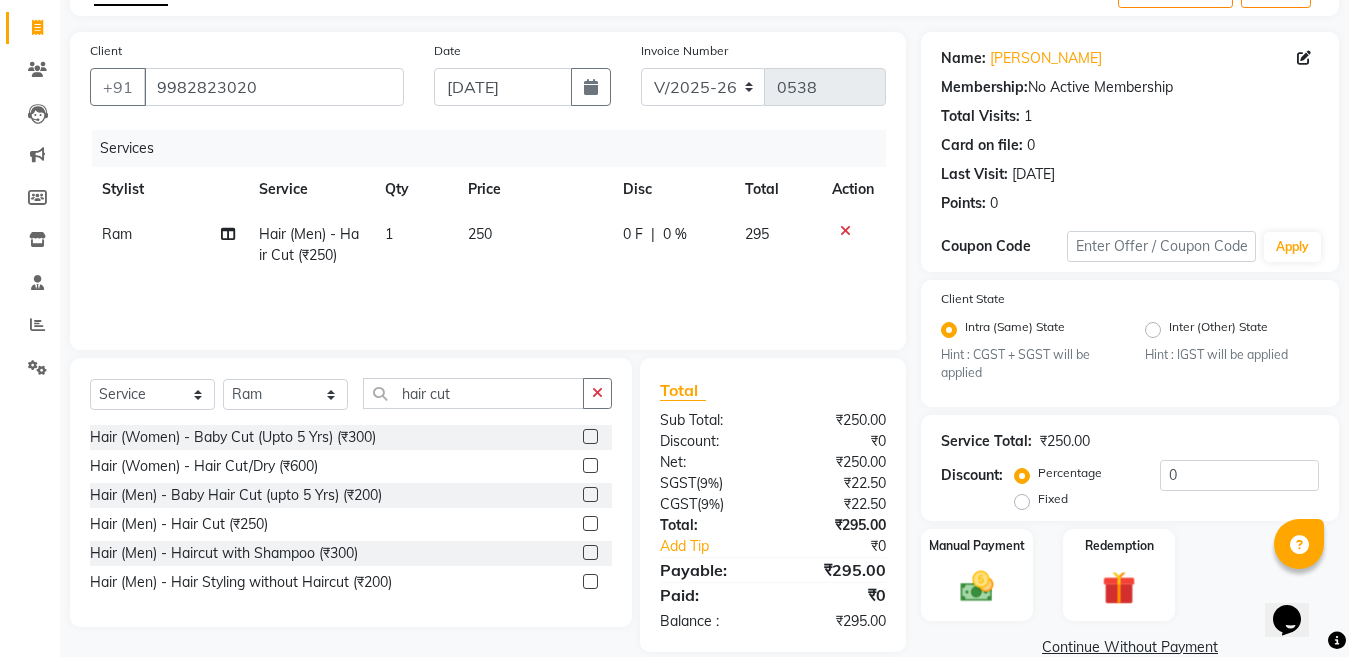 checkbox on "false" 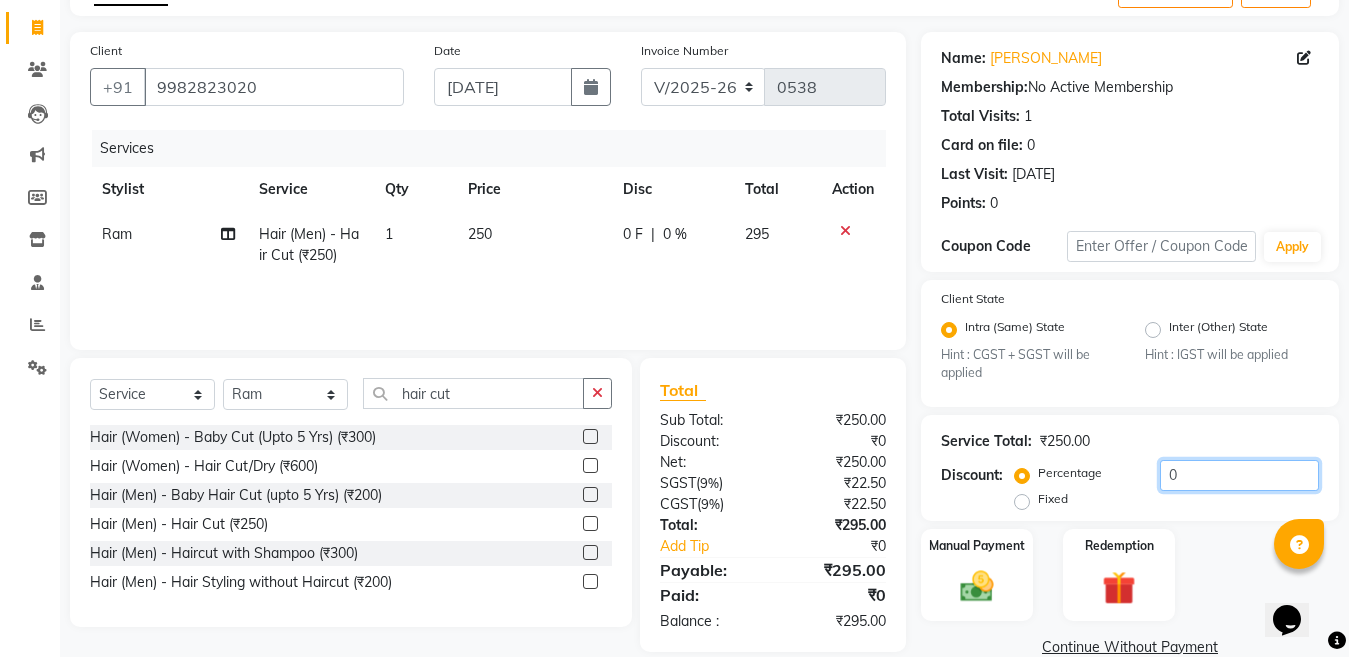 click on "0" 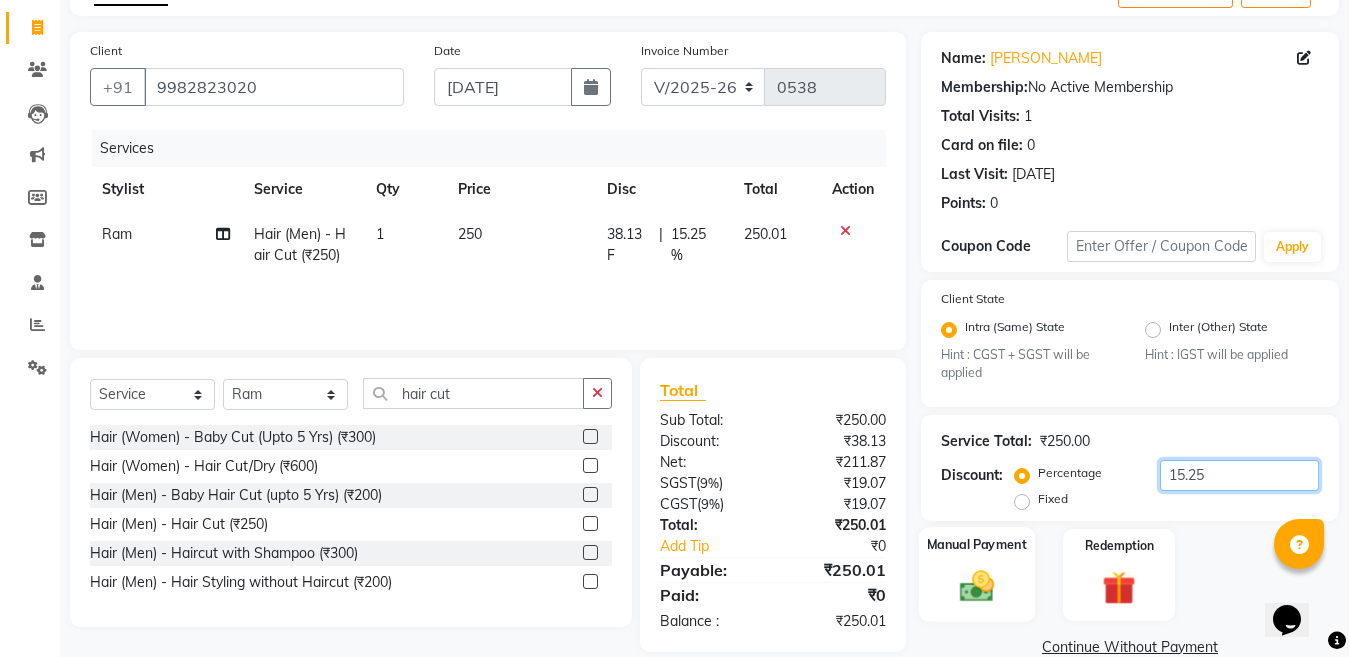 type on "15.25" 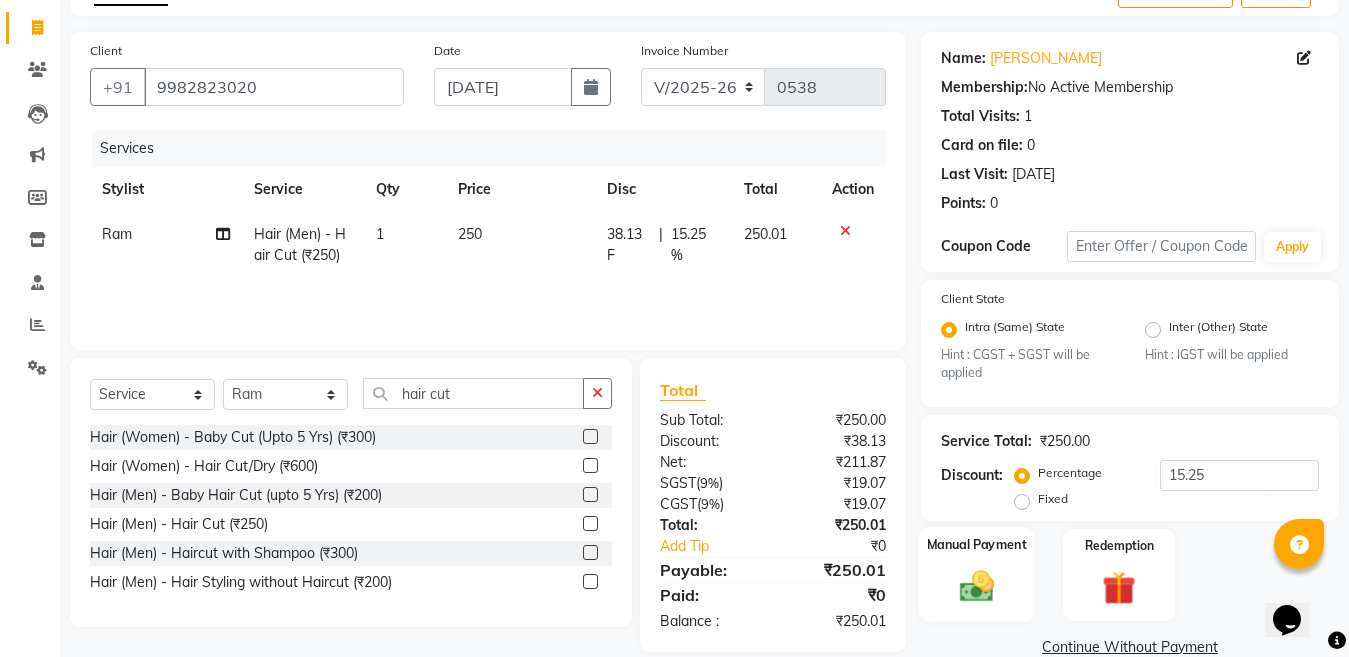 click 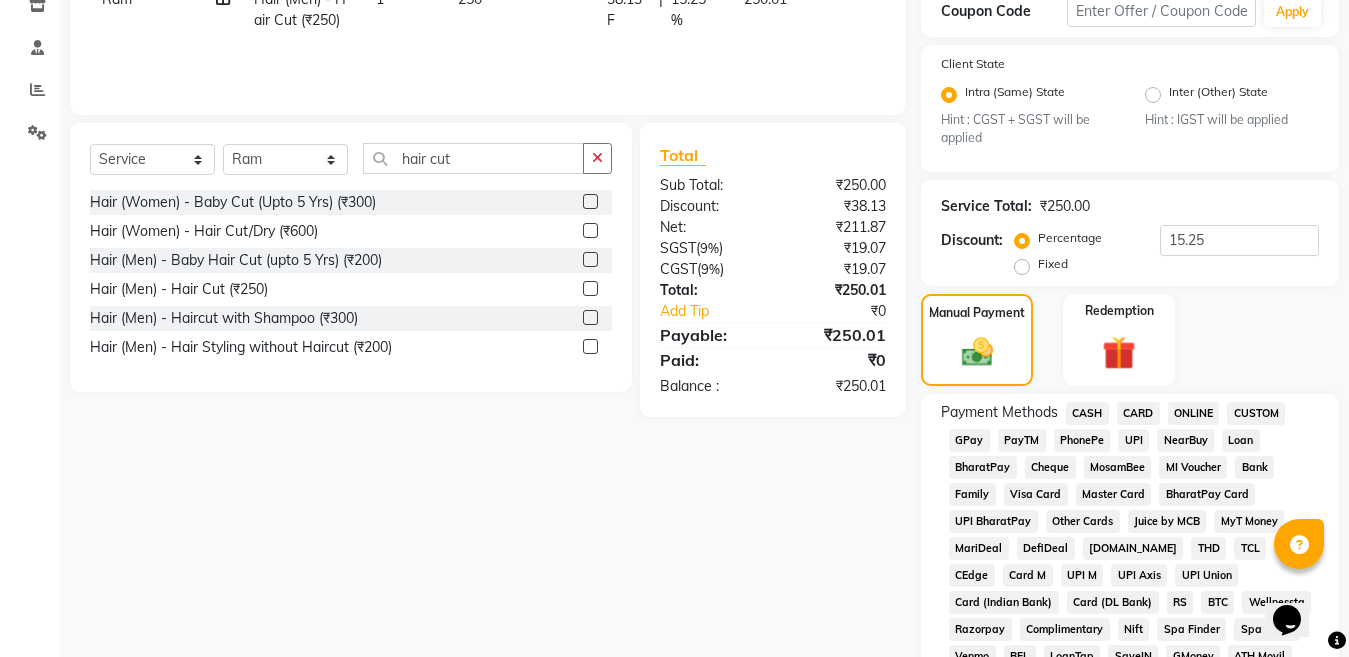scroll, scrollTop: 553, scrollLeft: 0, axis: vertical 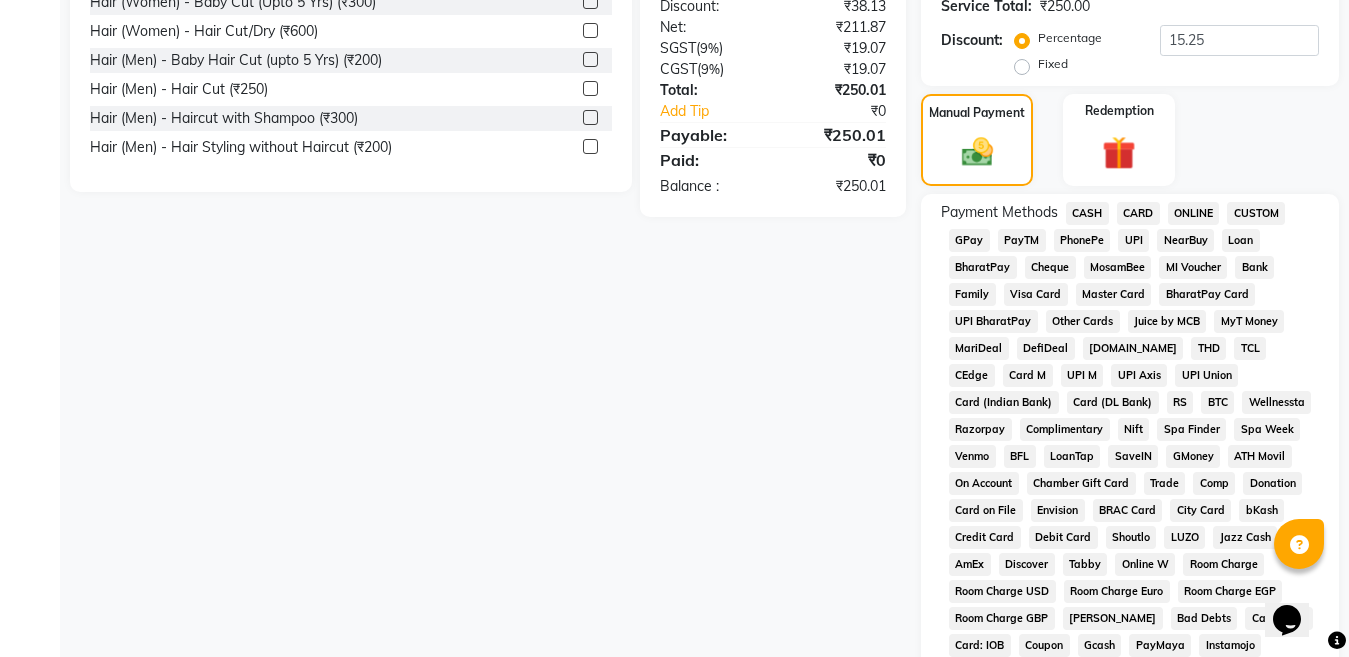 click on "ONLINE" 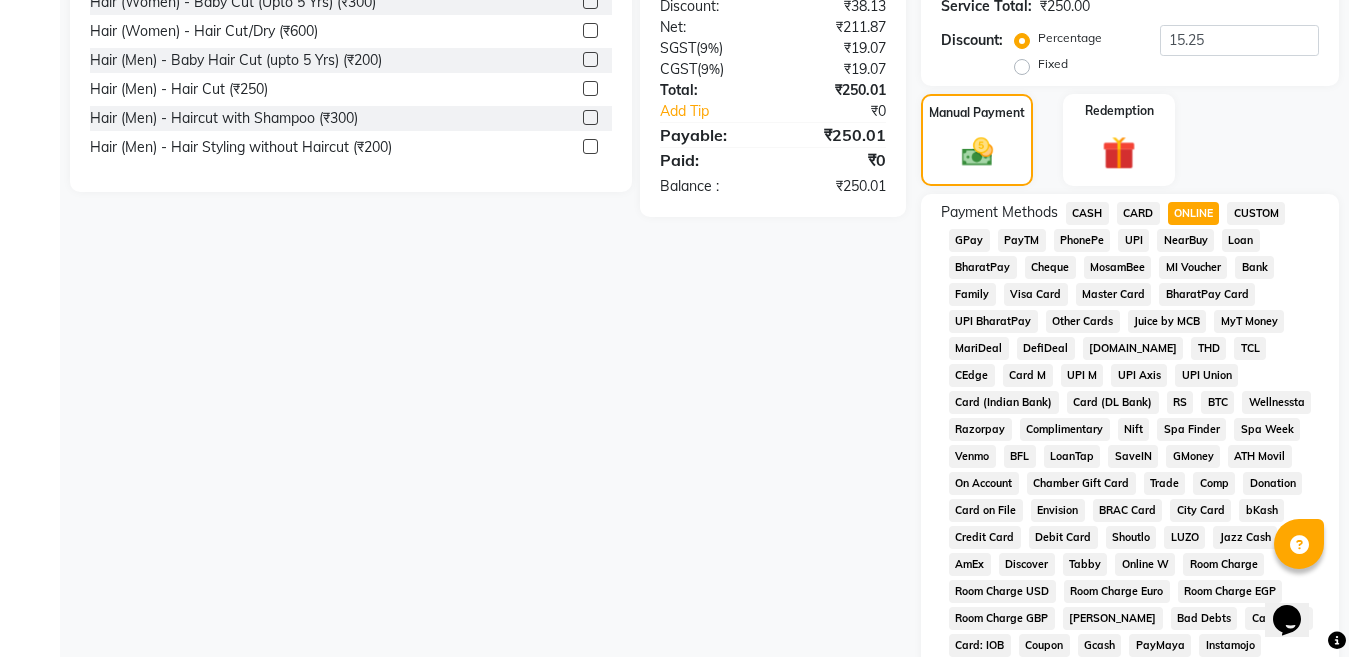 scroll, scrollTop: 980, scrollLeft: 0, axis: vertical 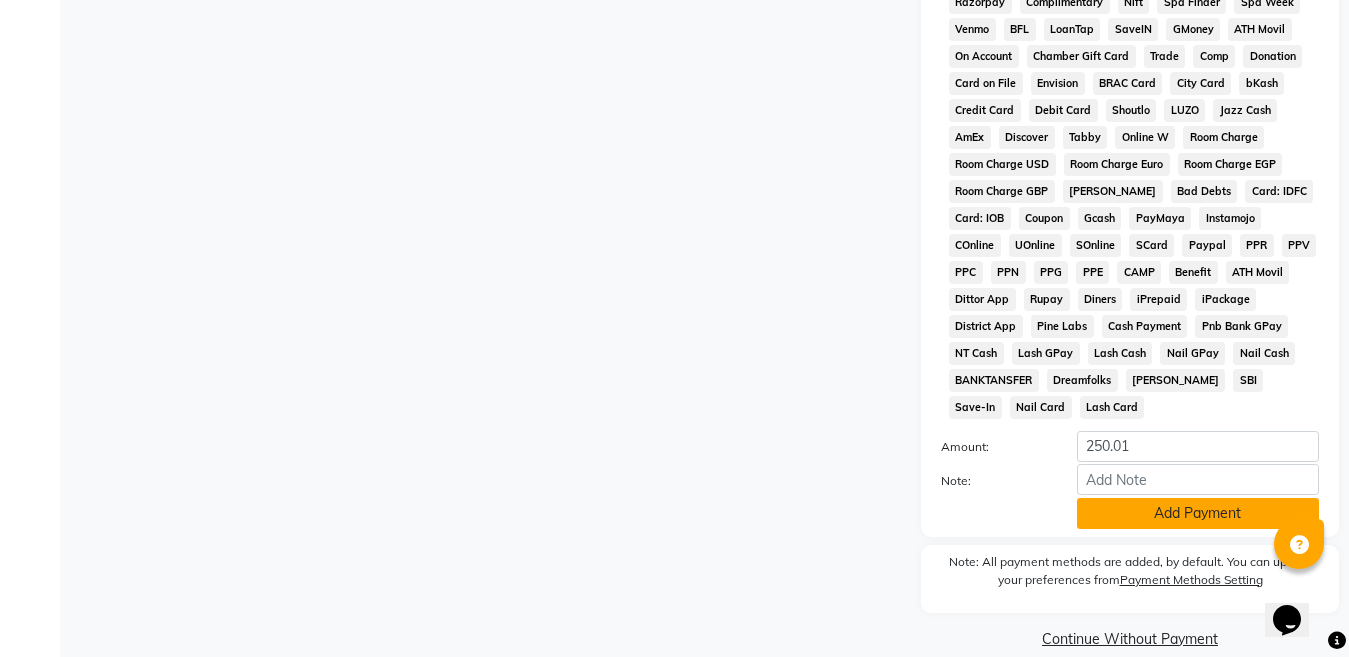 click on "Add Payment" 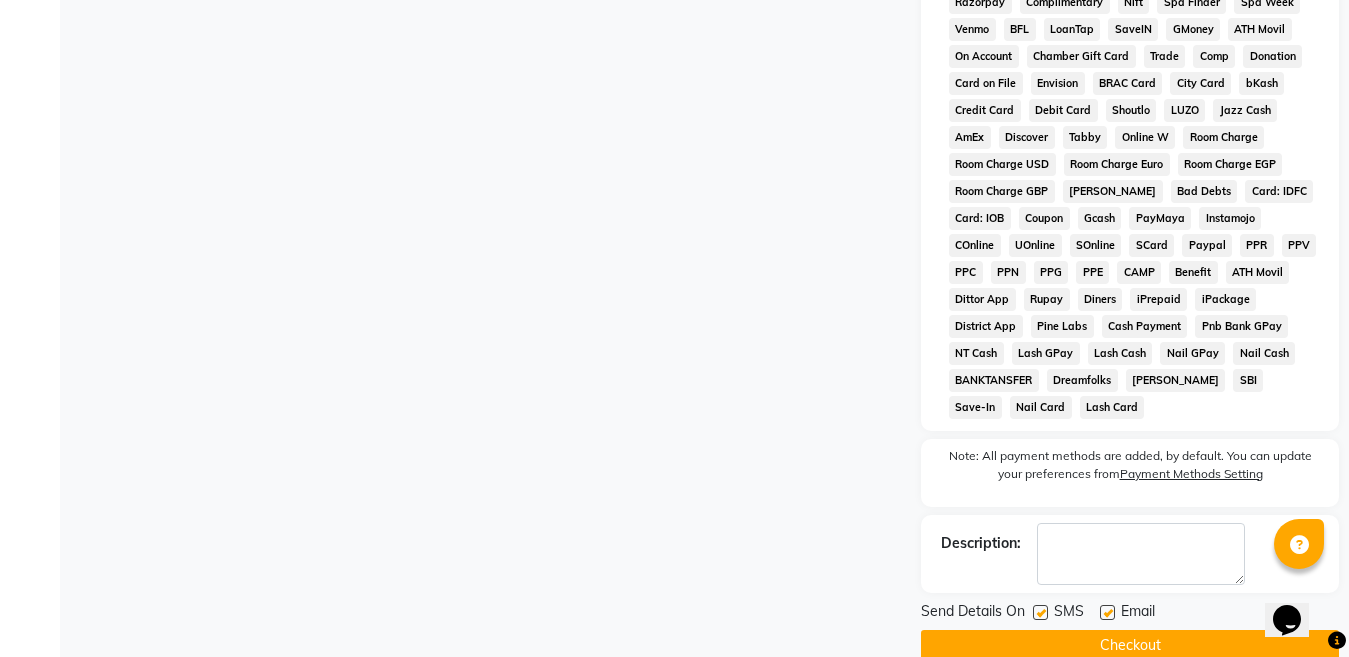 scroll, scrollTop: 987, scrollLeft: 0, axis: vertical 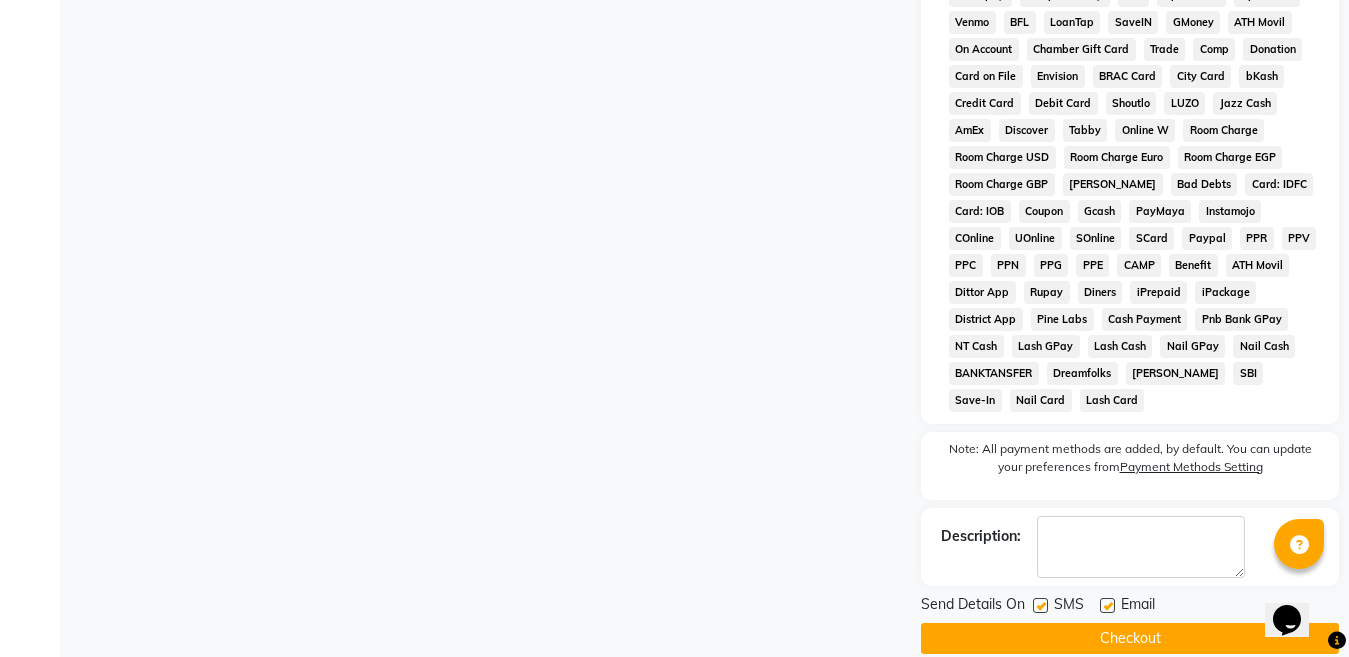 click on "Checkout" 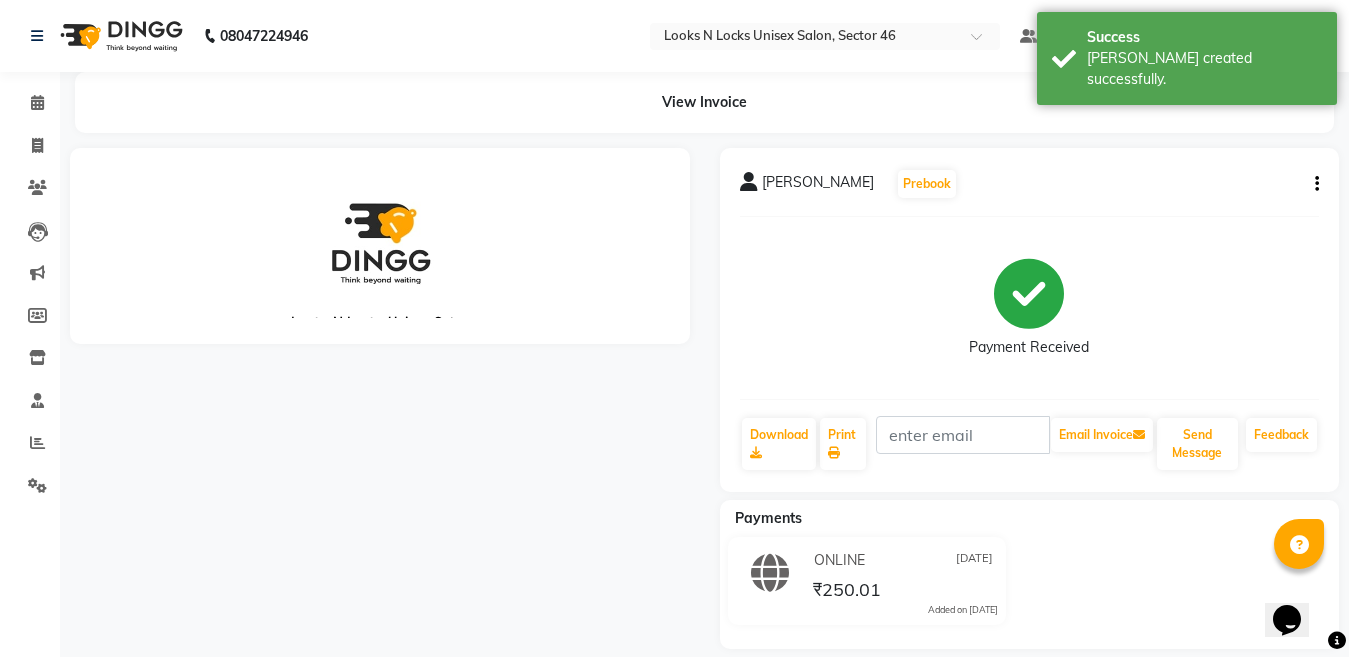 scroll, scrollTop: 0, scrollLeft: 0, axis: both 